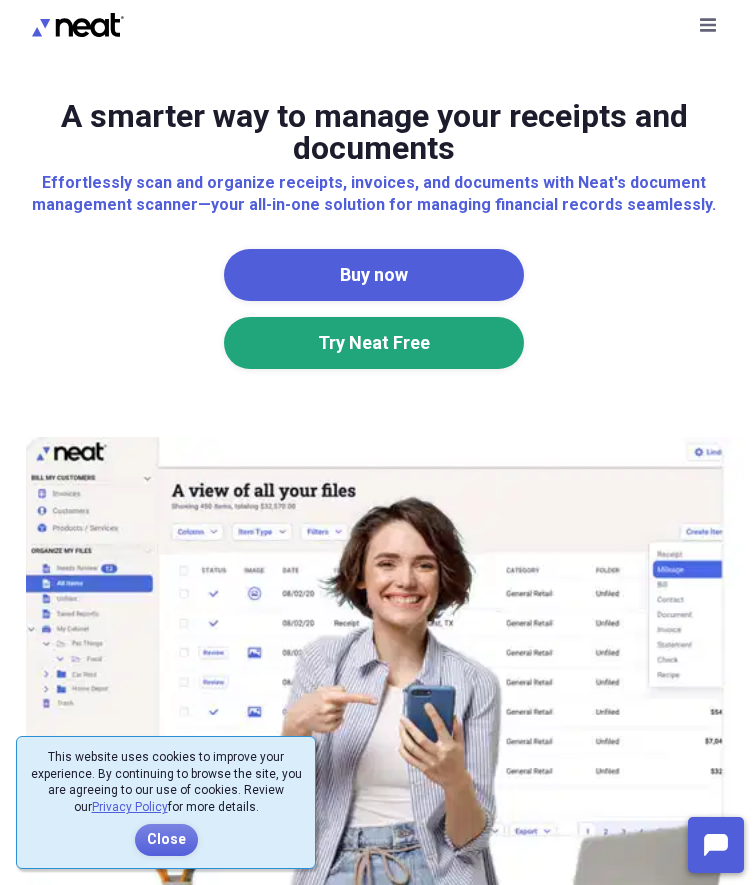 scroll, scrollTop: 0, scrollLeft: 0, axis: both 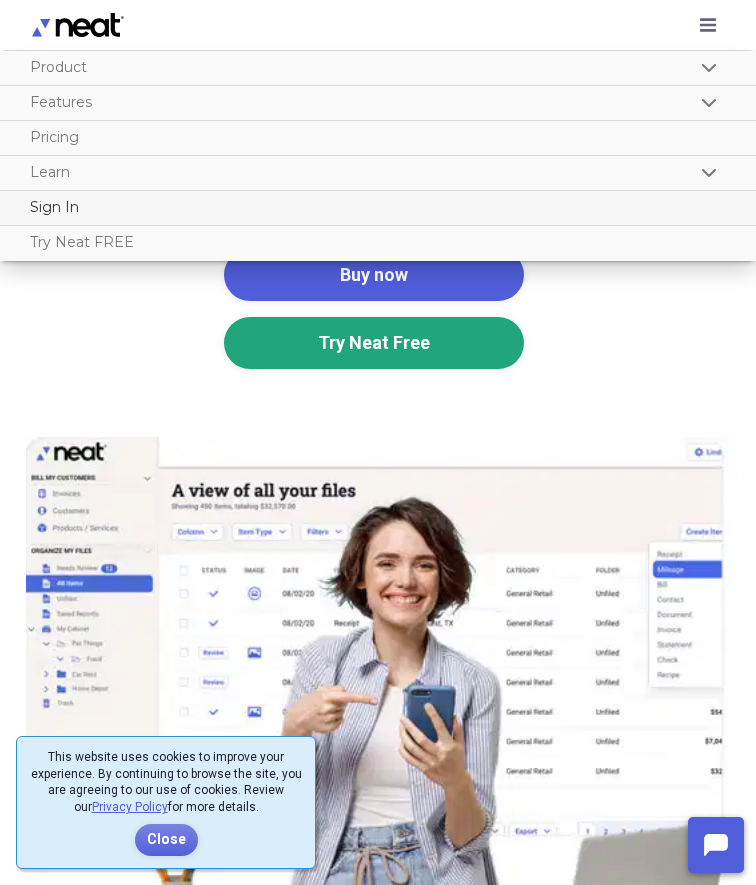 click on "Sign In" at bounding box center [373, 207] 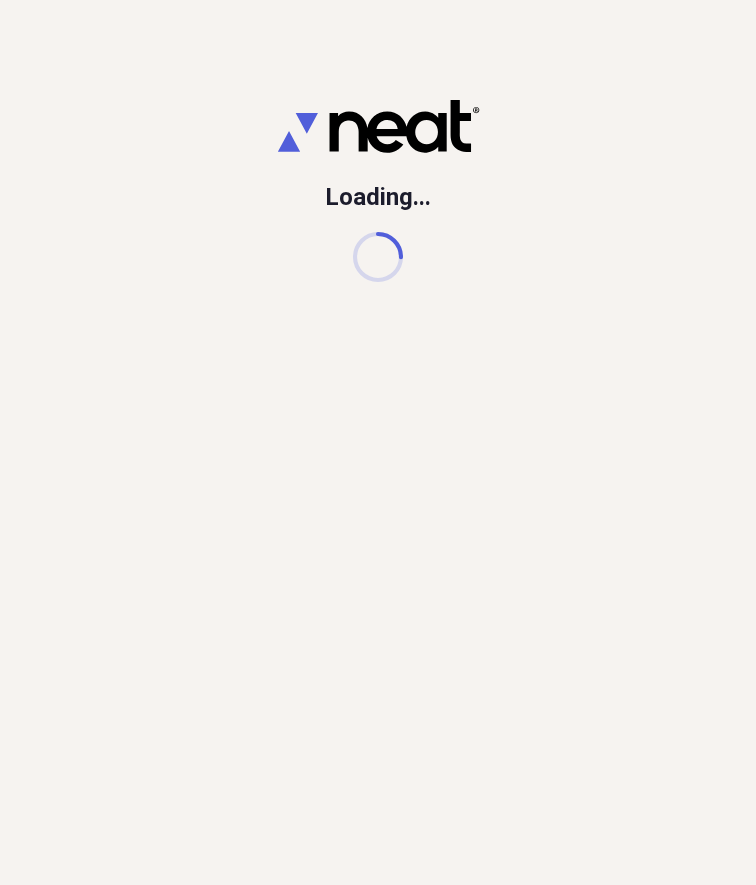 scroll, scrollTop: 0, scrollLeft: 0, axis: both 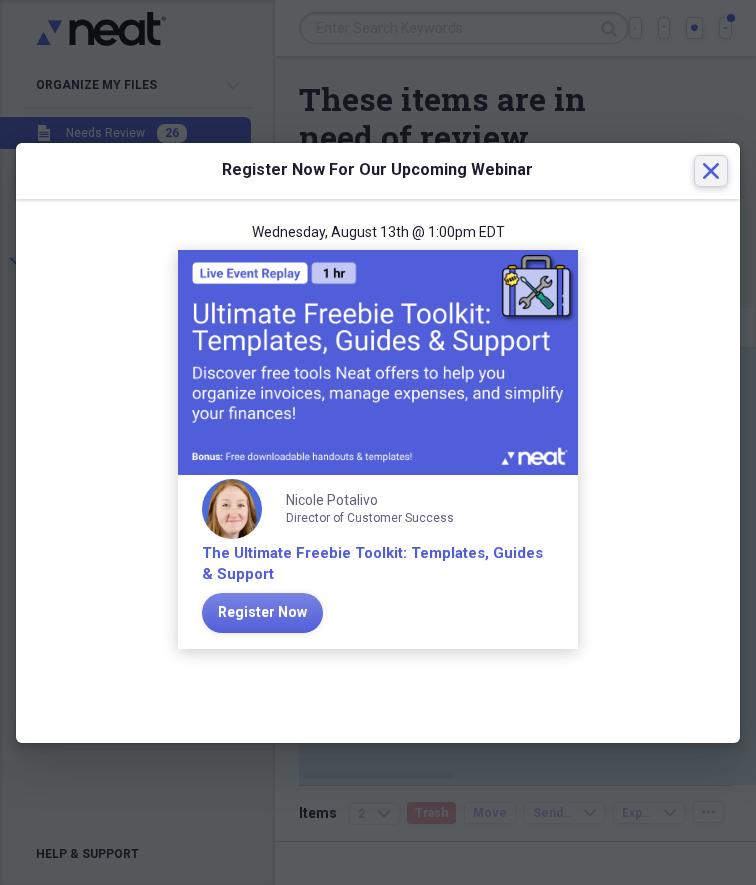 click on "Close" 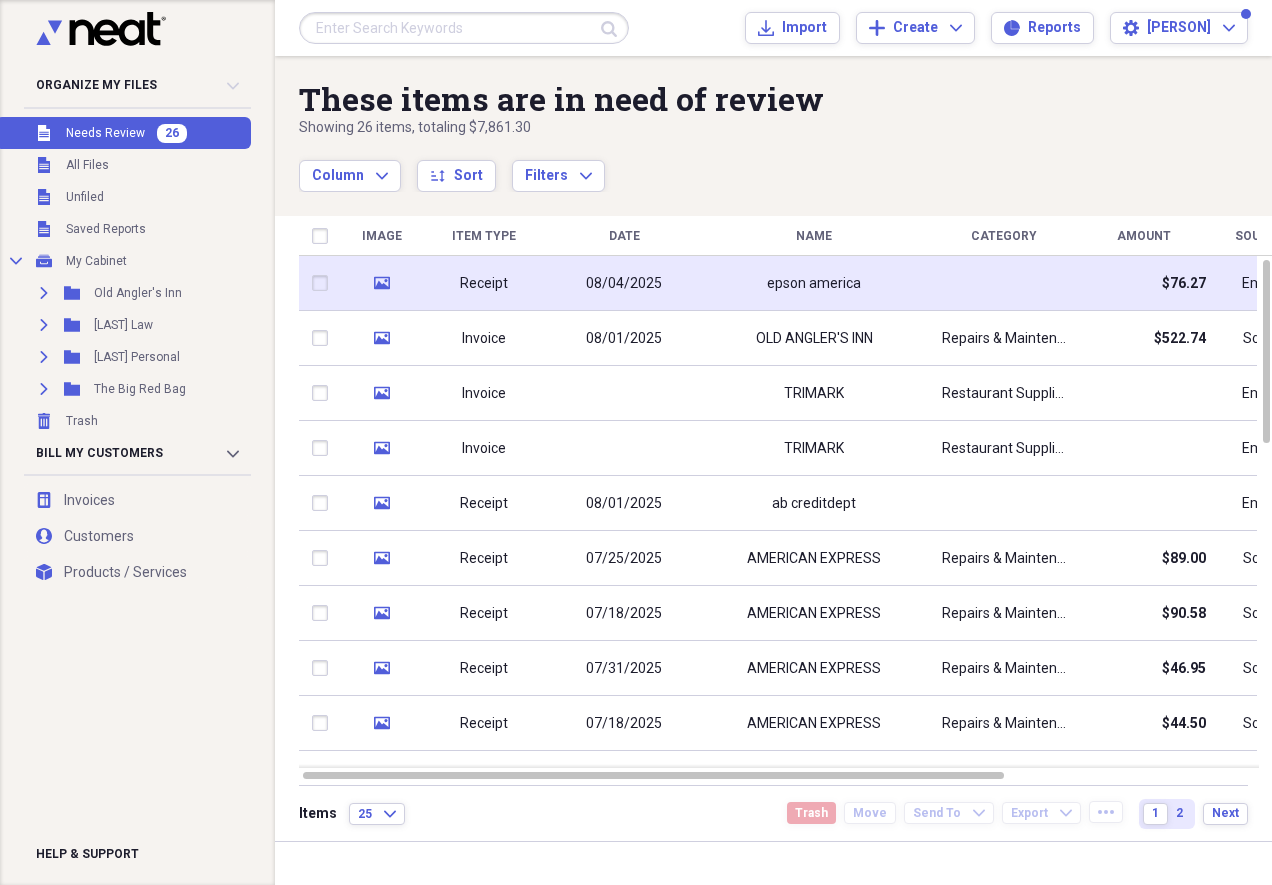 click on "epson america" at bounding box center [814, 283] 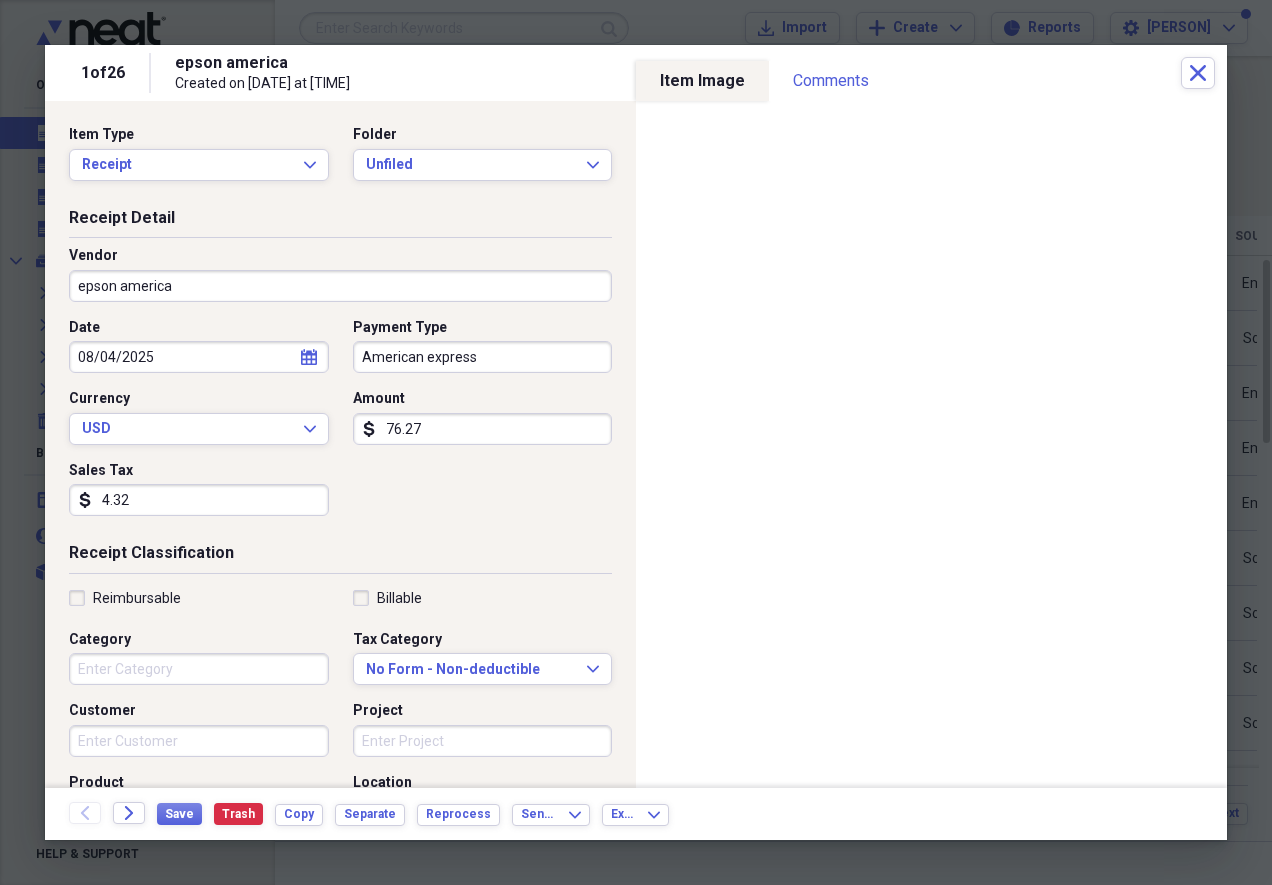 click on "Folder Unfiled Expand" at bounding box center [477, 153] 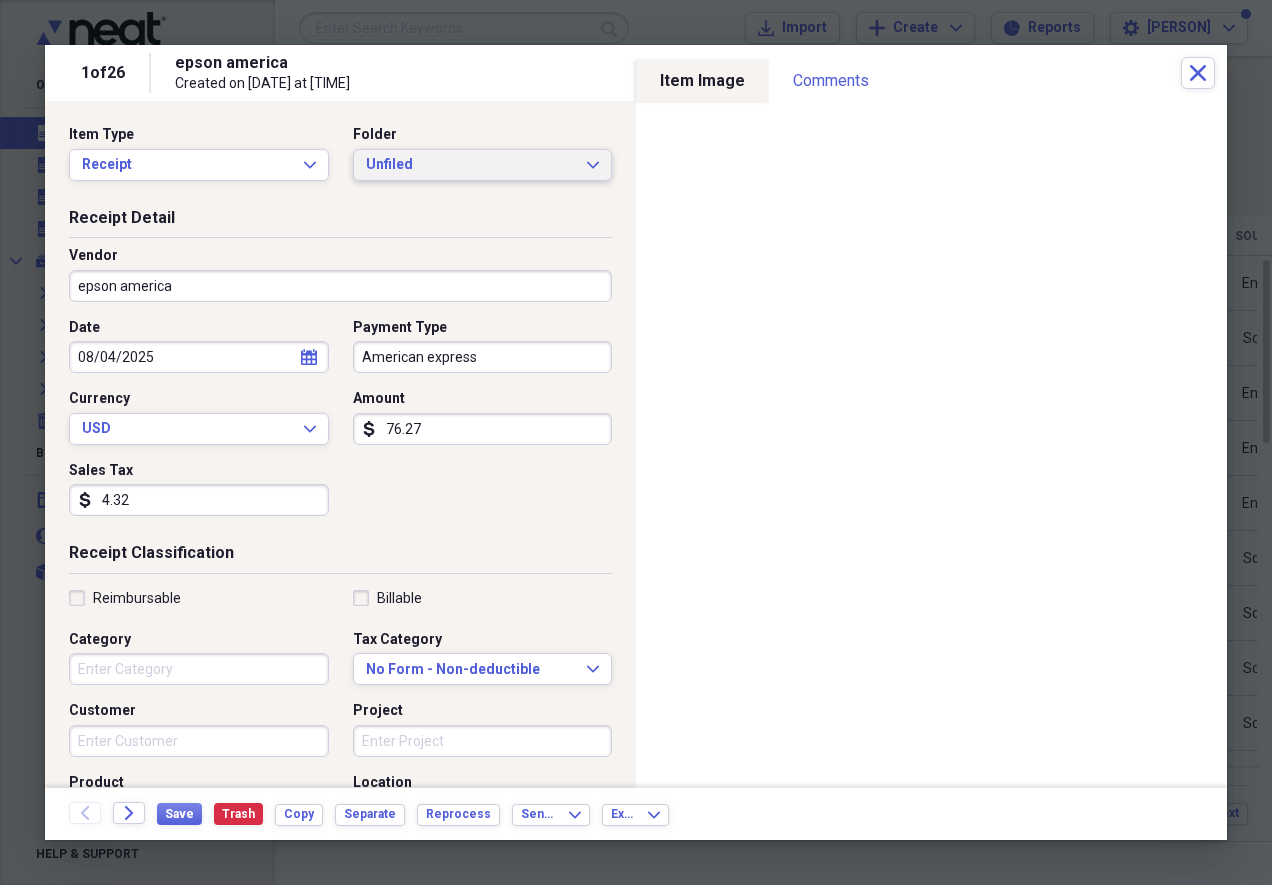 click 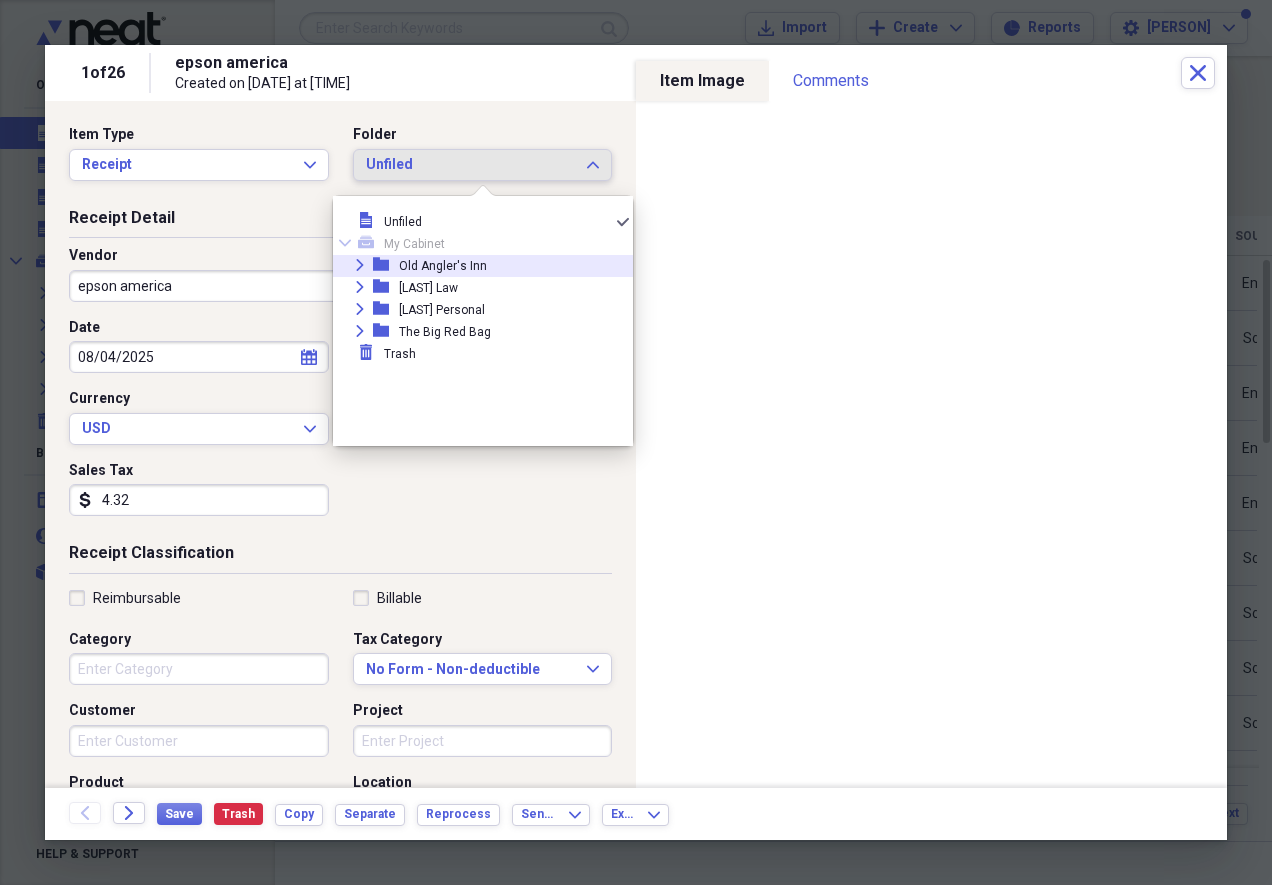 click 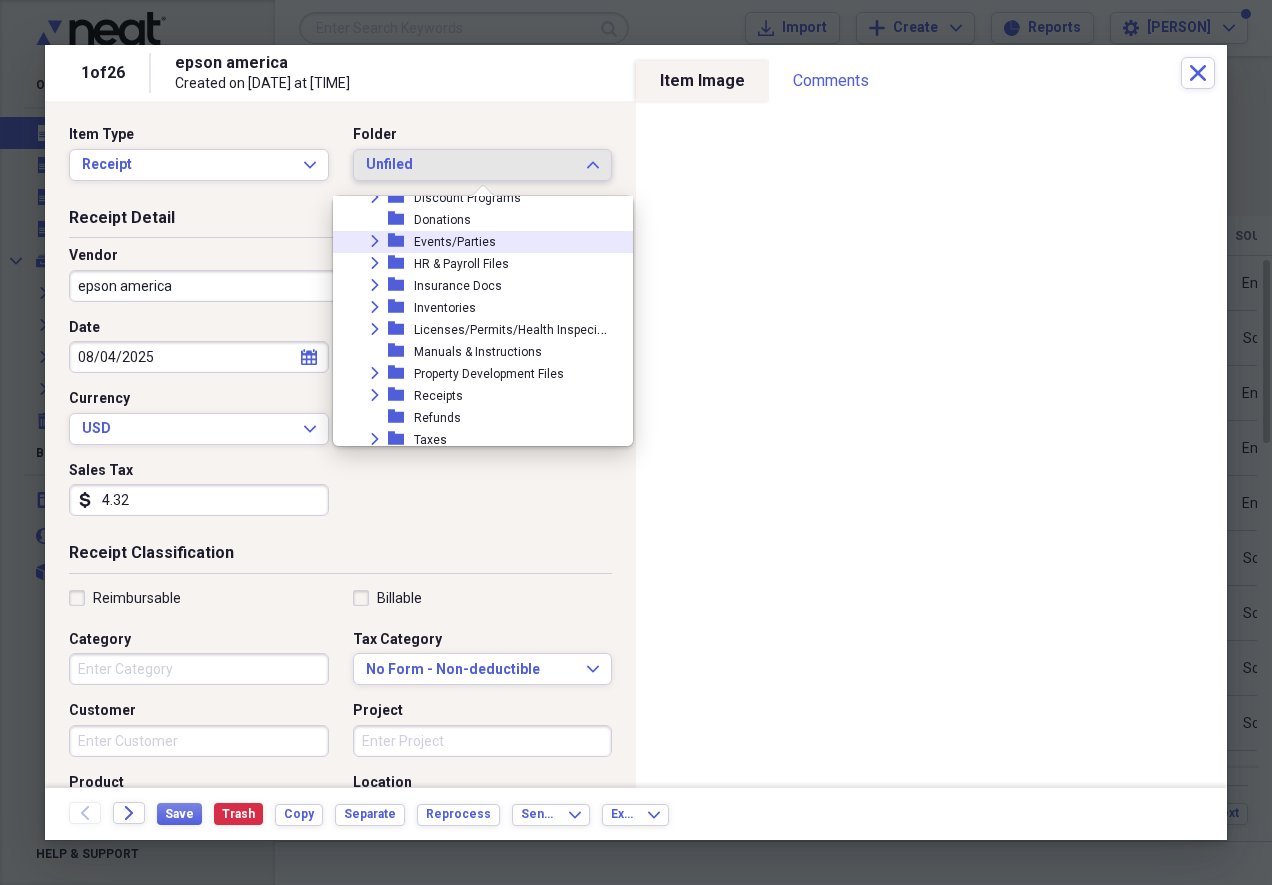 scroll, scrollTop: 199, scrollLeft: 0, axis: vertical 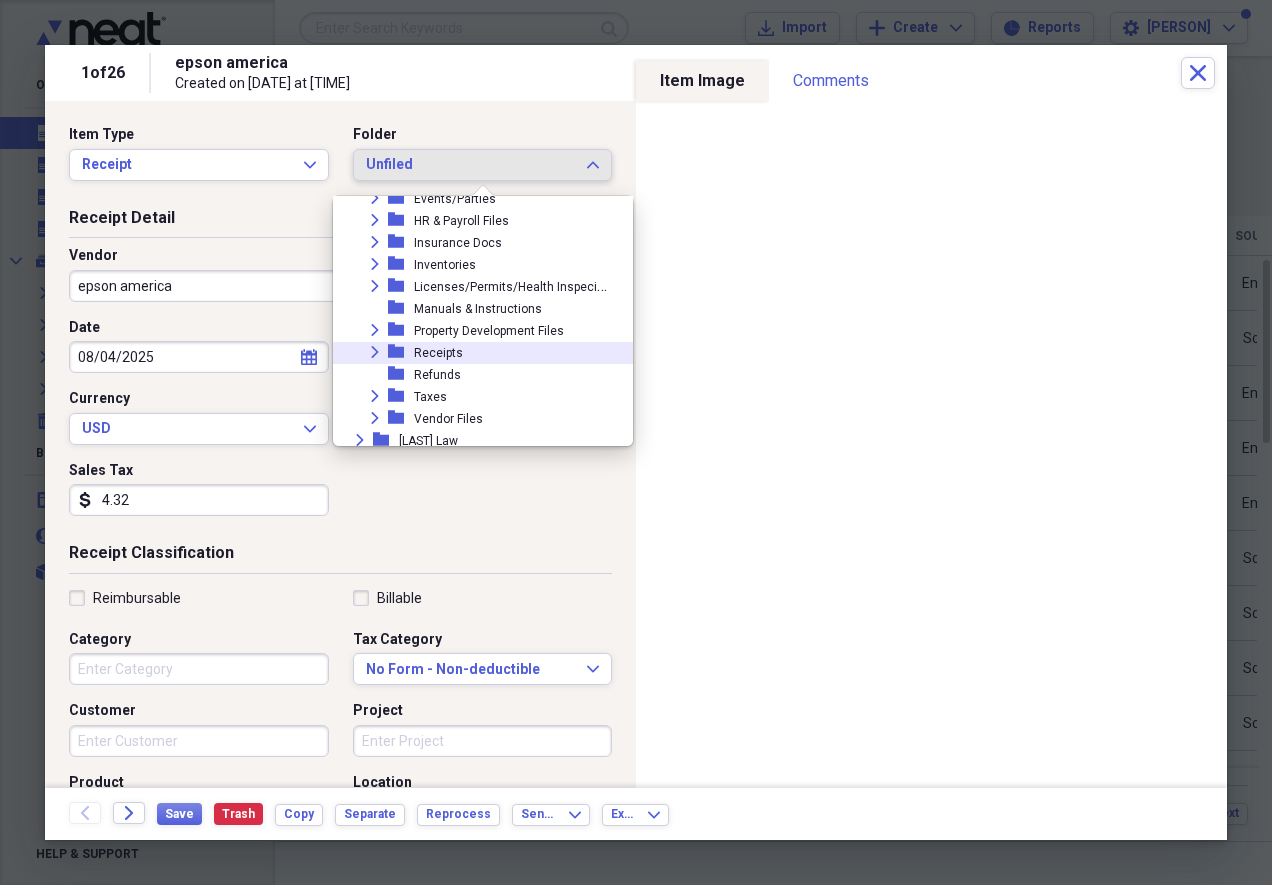 click 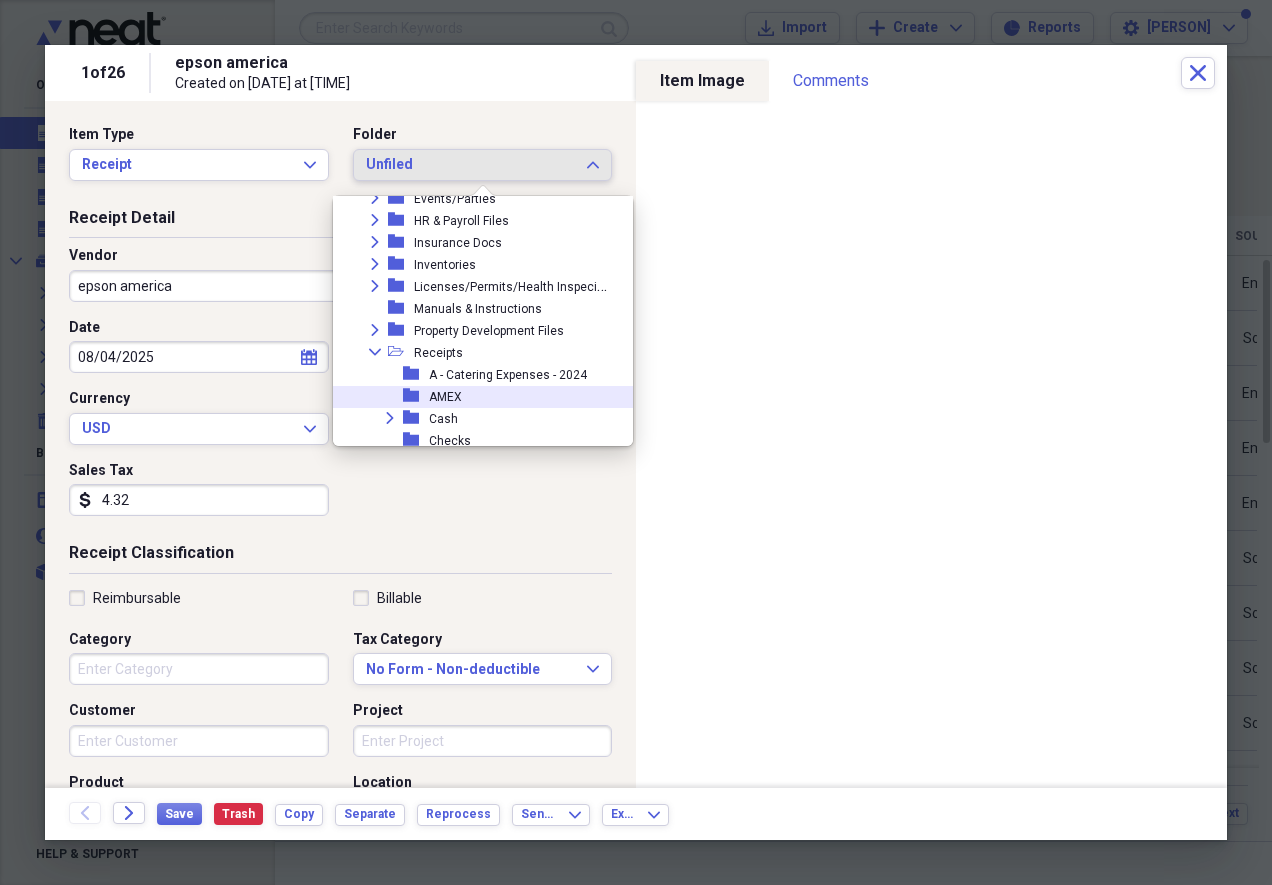 click on "AMEX" at bounding box center [445, 397] 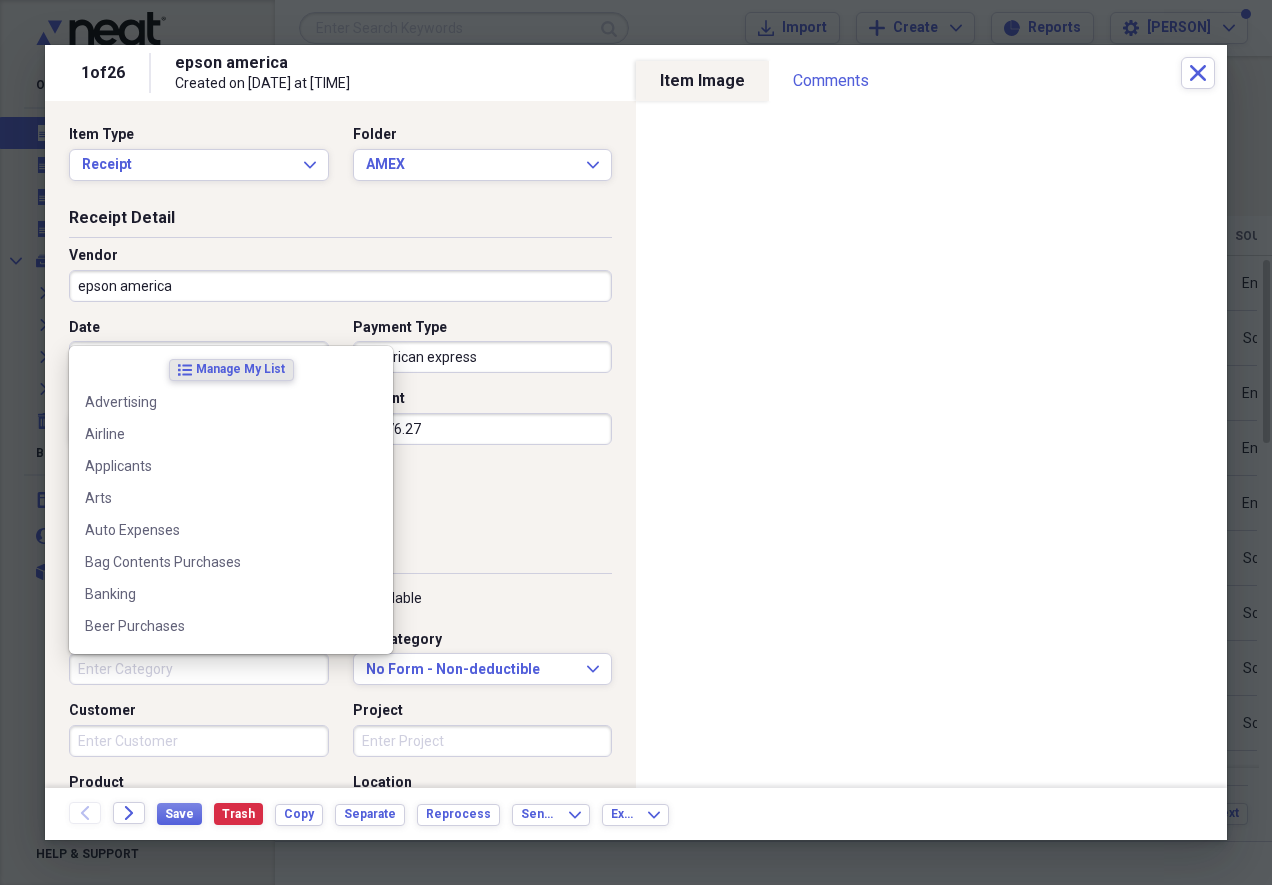 click on "Category" at bounding box center (199, 669) 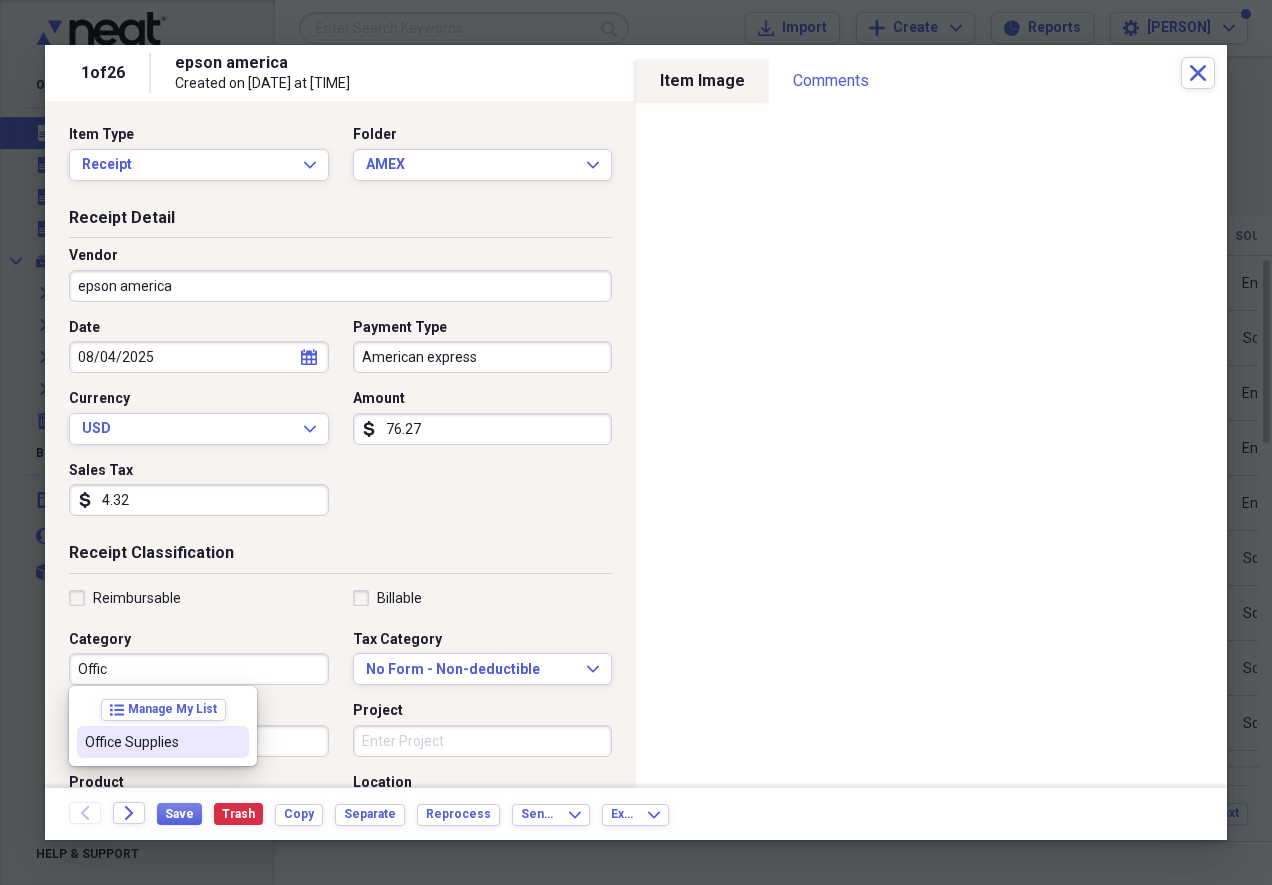 click on "Office Supplies" at bounding box center (163, 742) 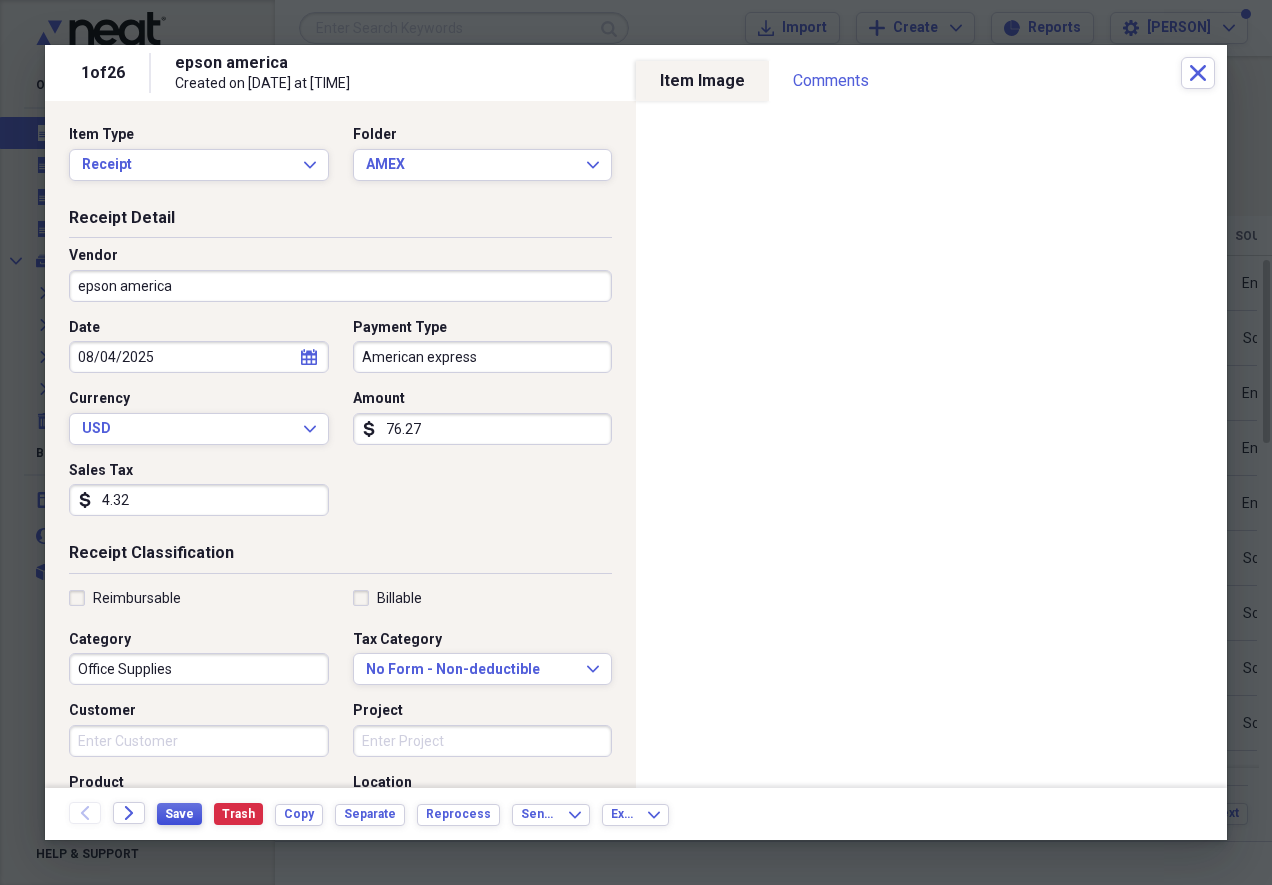 click on "Save" at bounding box center [179, 814] 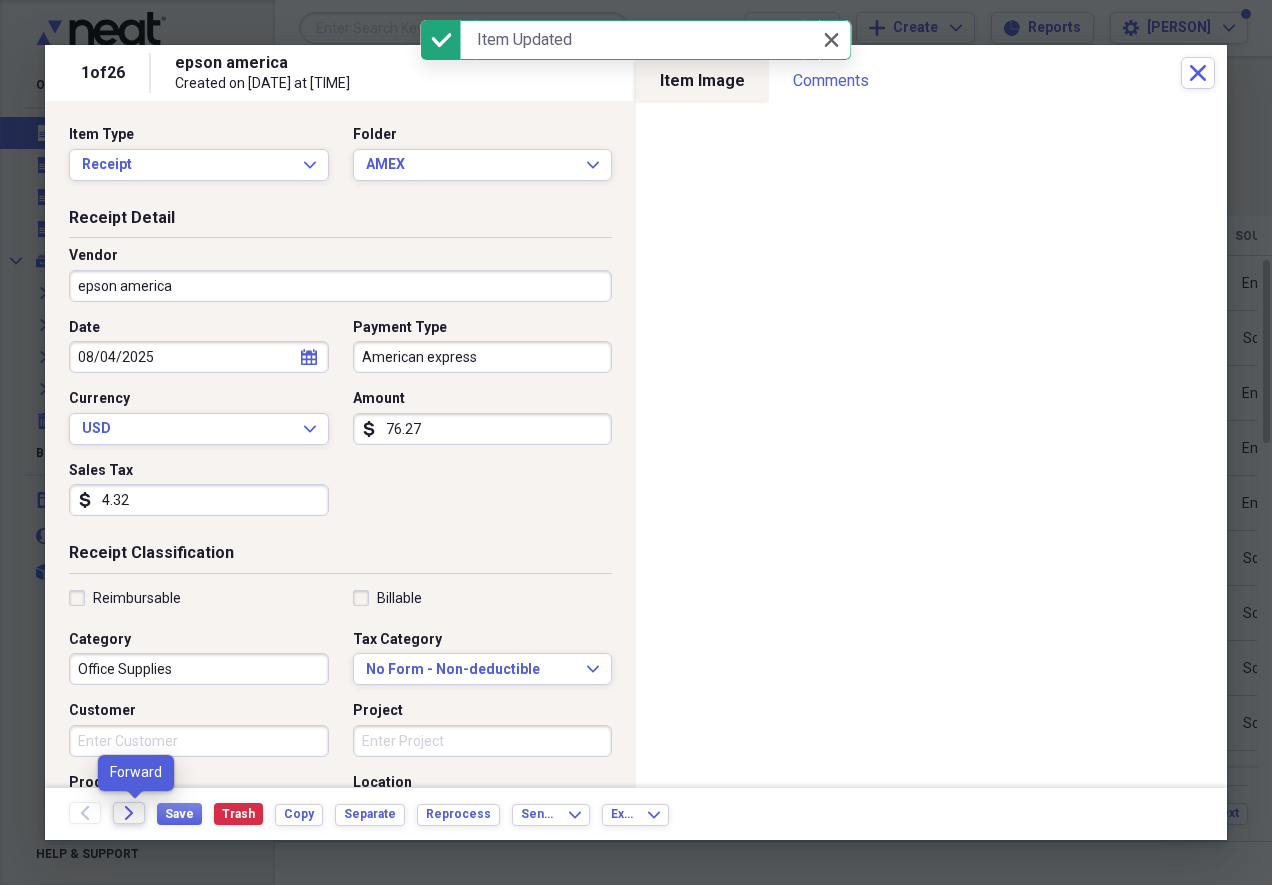 click on "Forward" 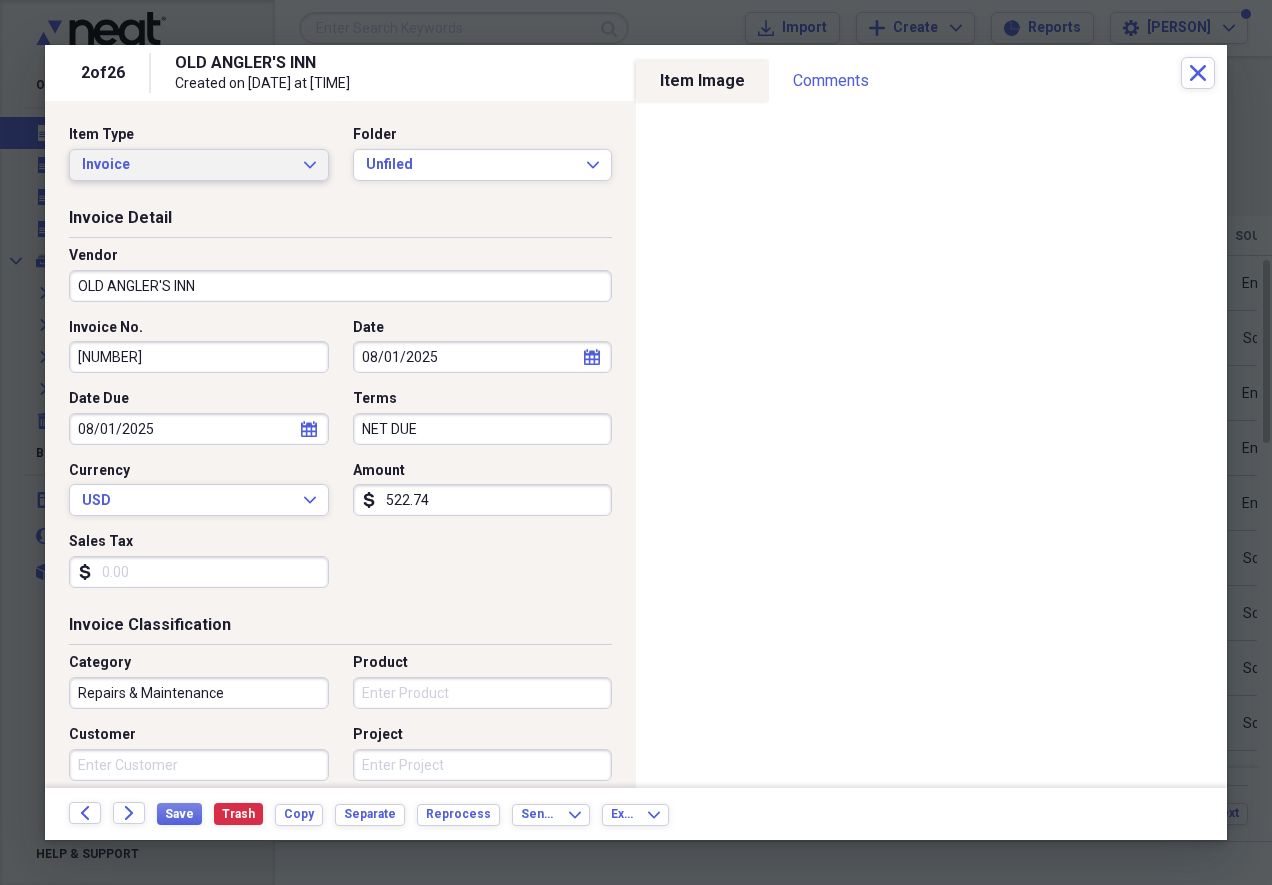 click on "Expand" 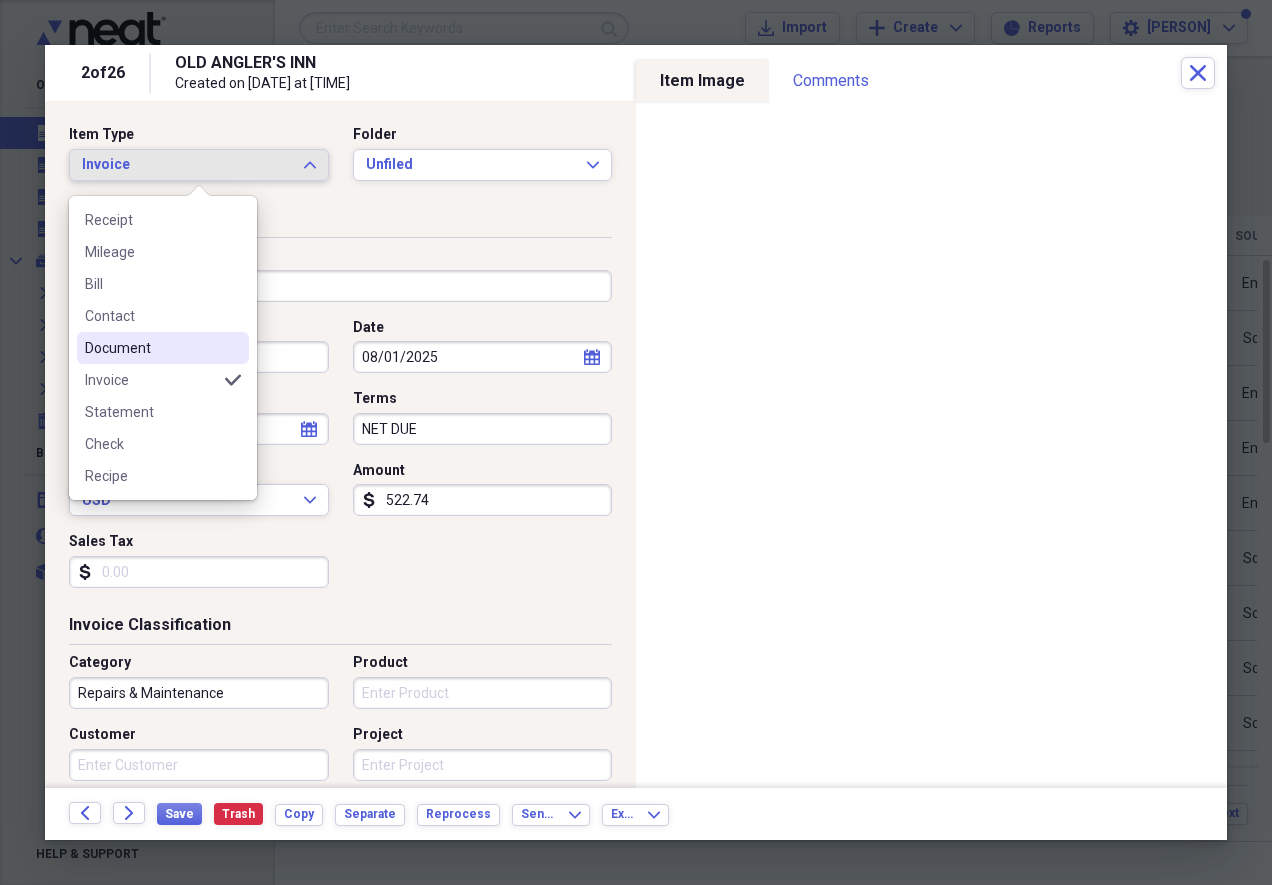 click on "Document" at bounding box center (151, 348) 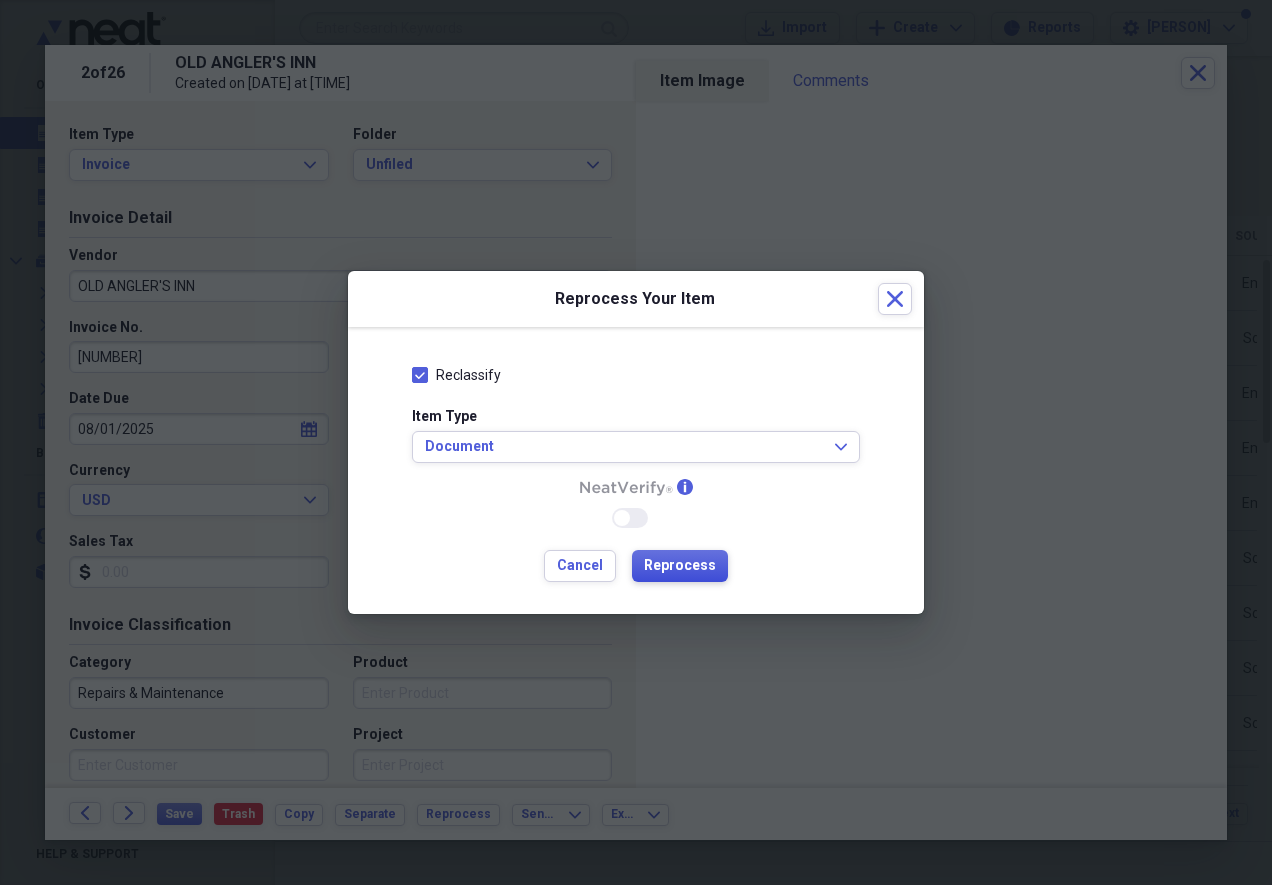 click on "Reprocess" at bounding box center [680, 566] 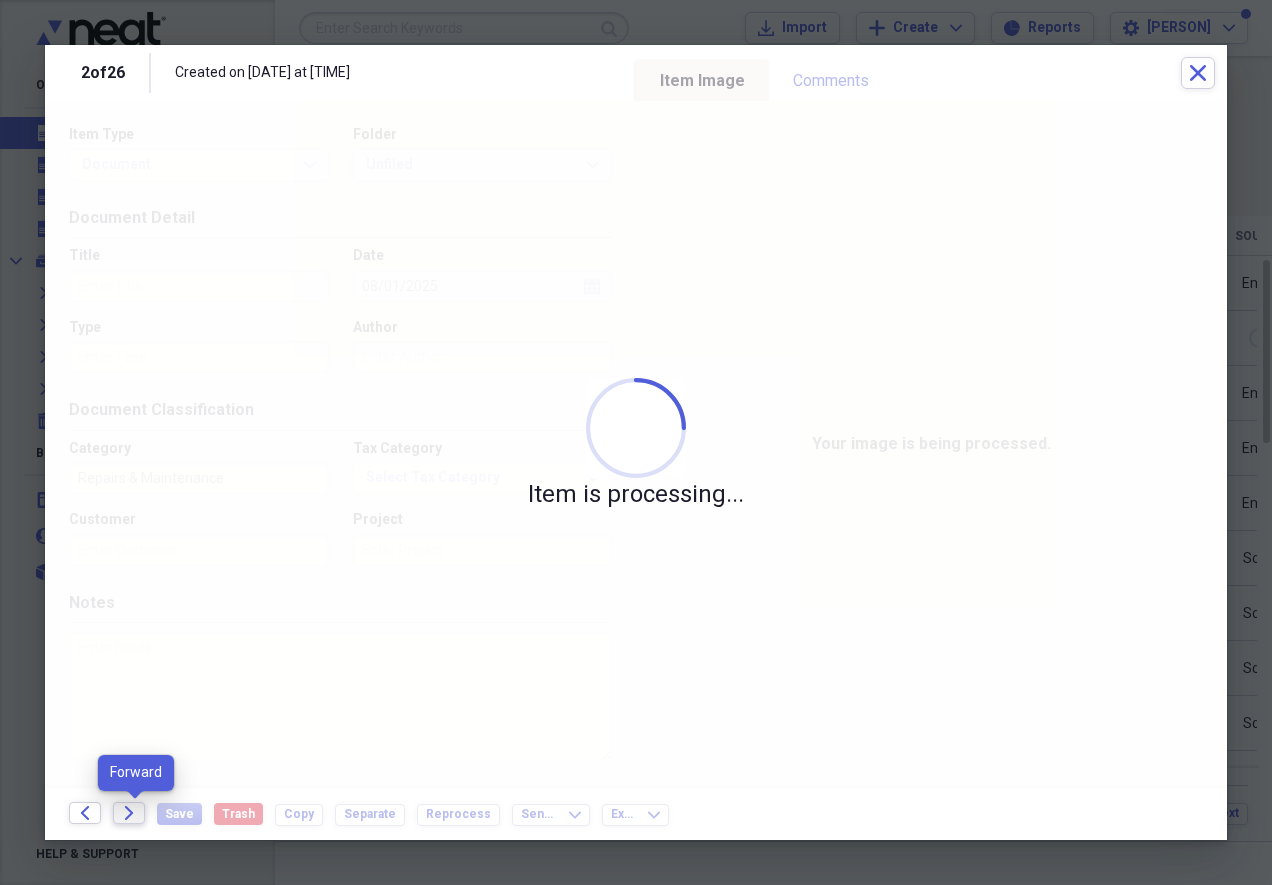 click on "Forward" 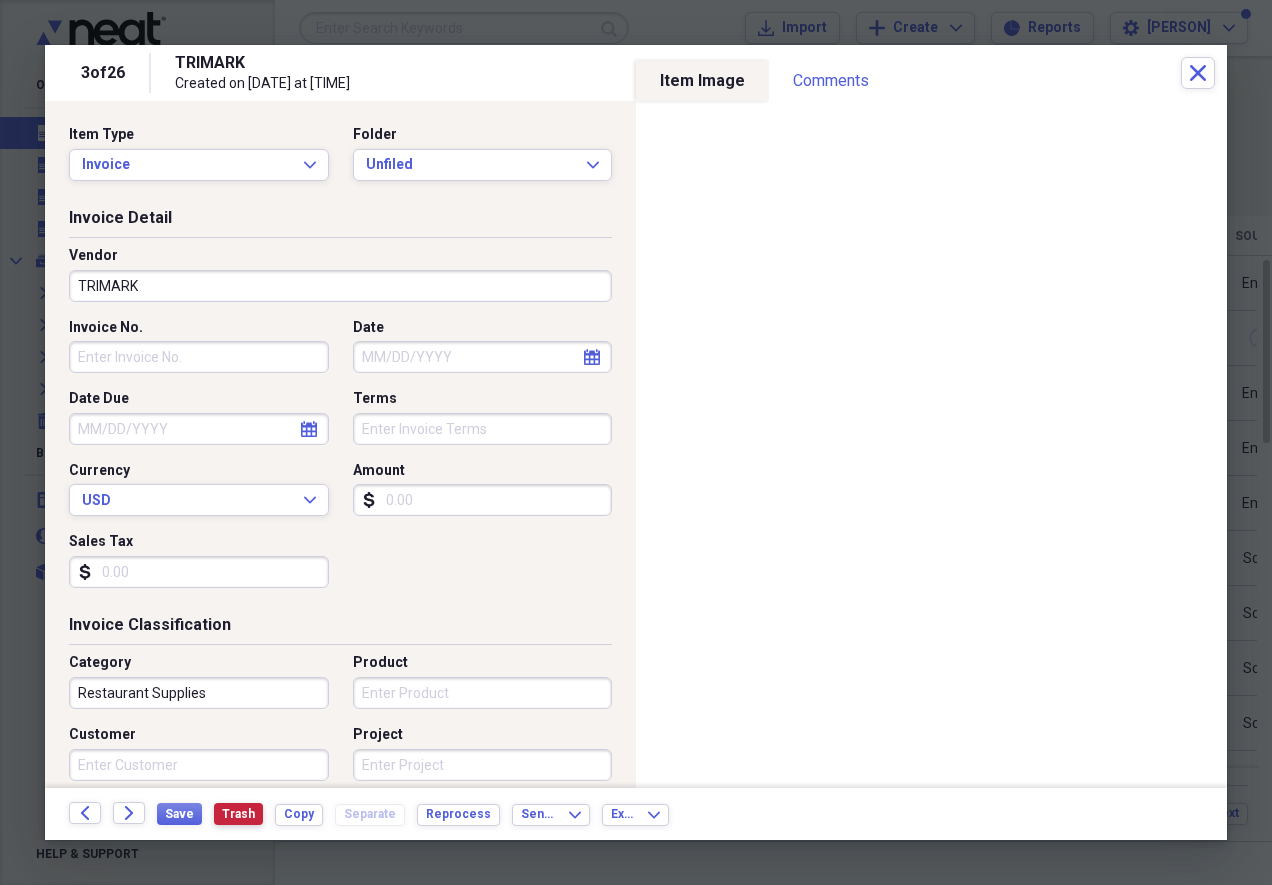 click on "Trash" at bounding box center (238, 814) 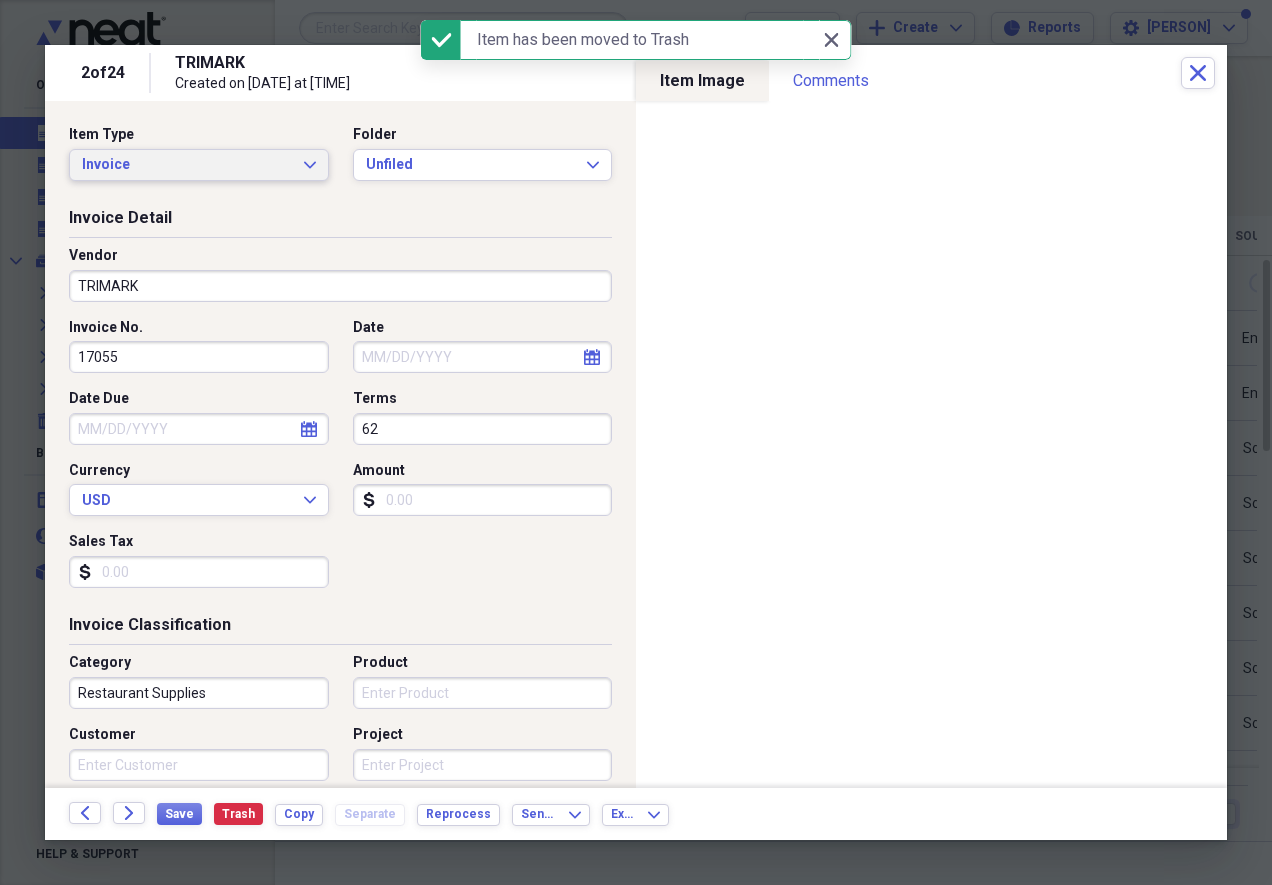 click on "Invoice Expand" at bounding box center (199, 165) 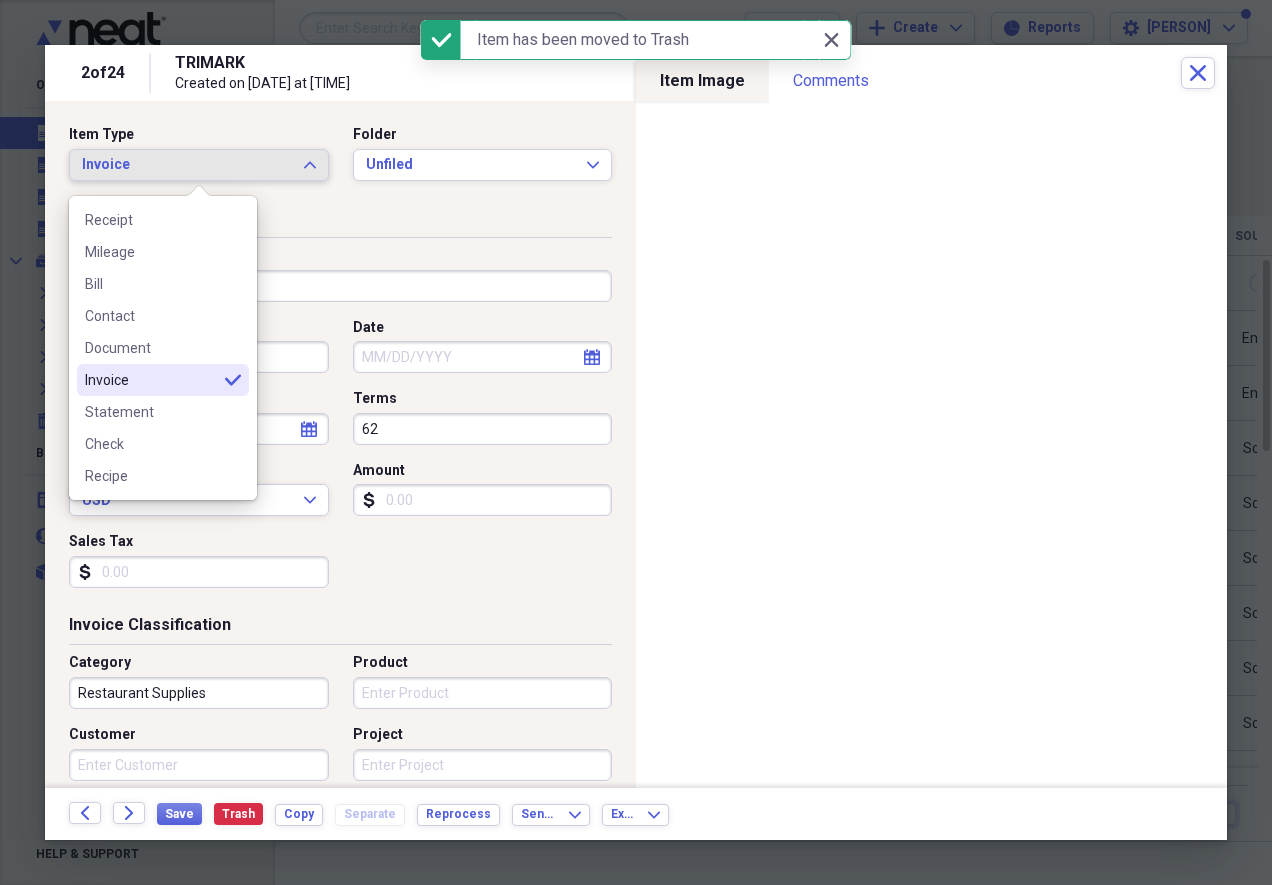 click on "Invoice Expand" at bounding box center [199, 165] 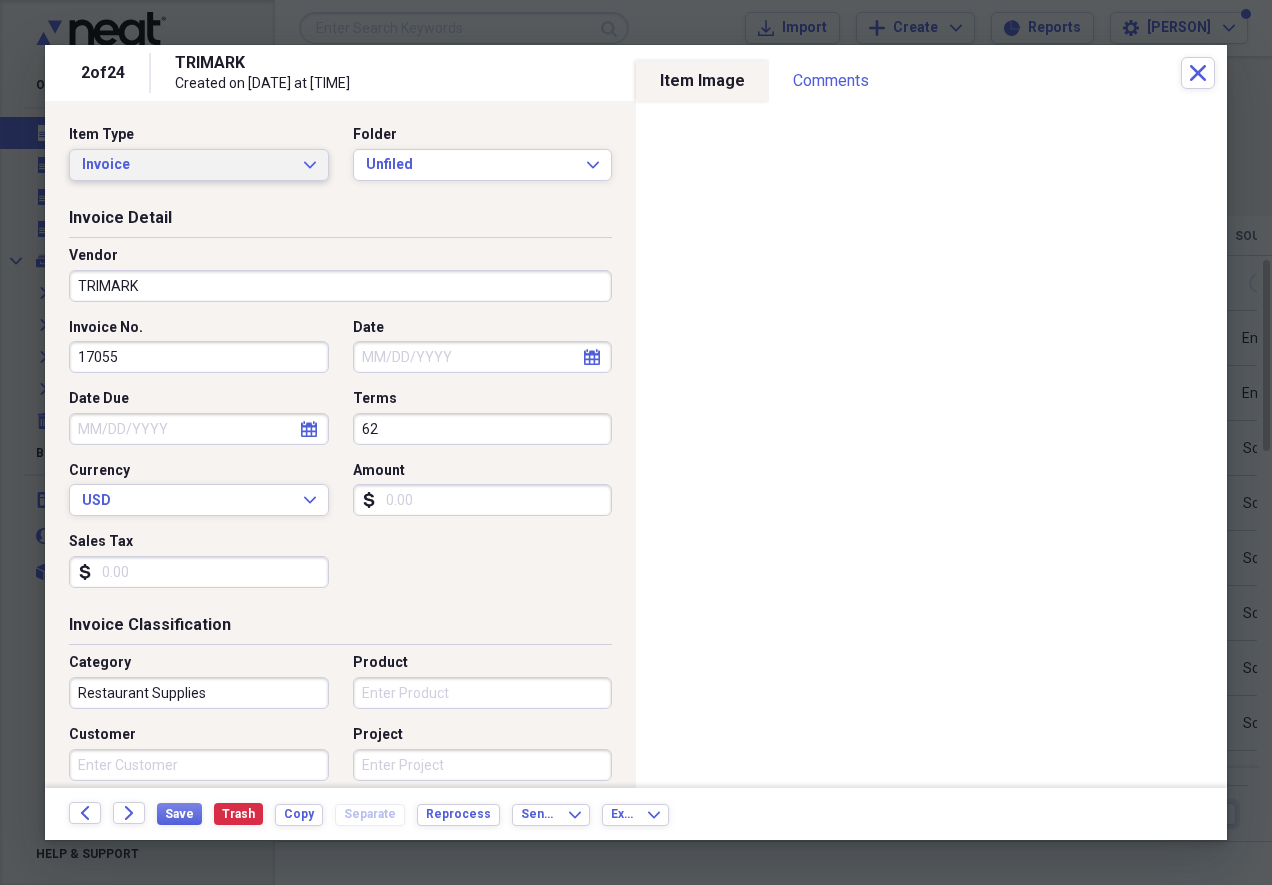 click on "Invoice Expand" at bounding box center (199, 165) 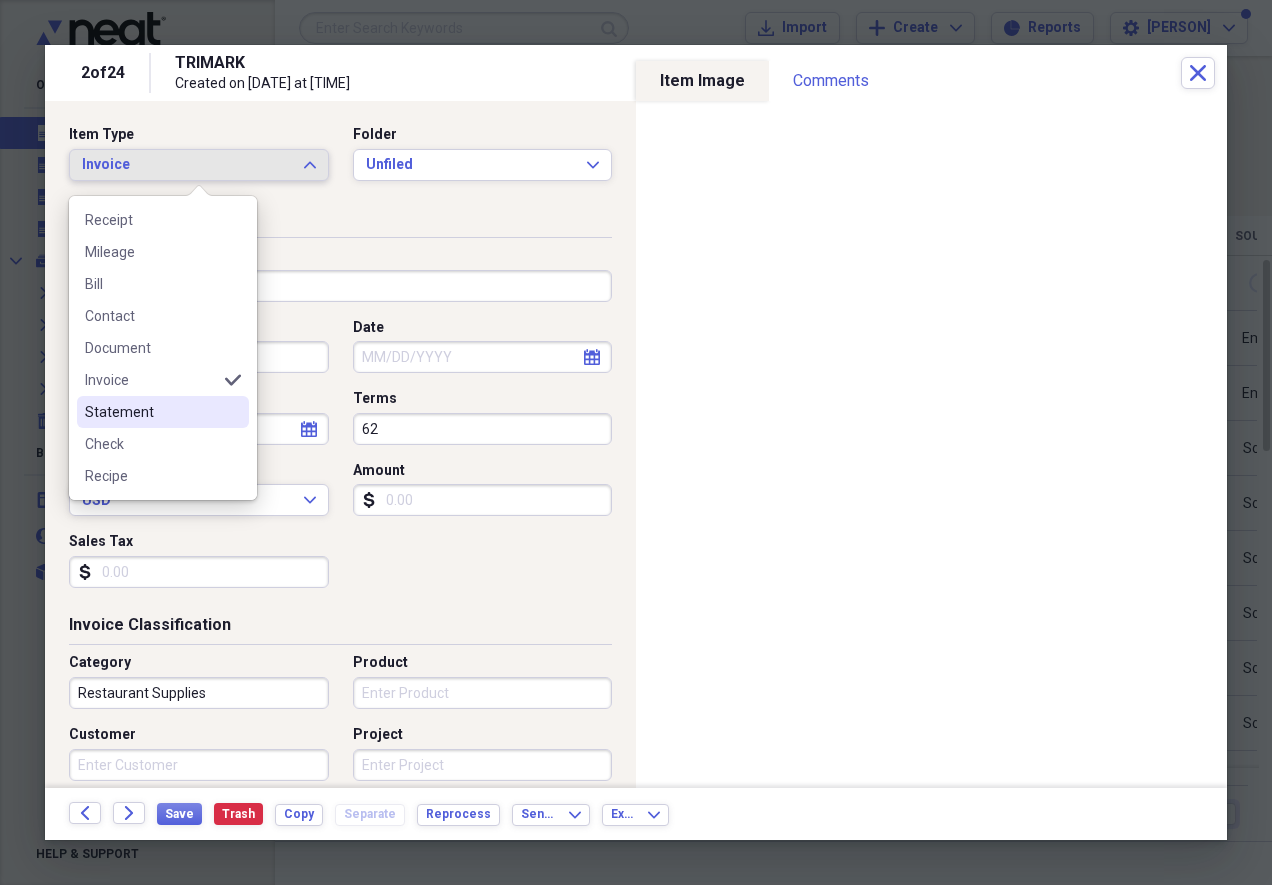 click on "Statement" at bounding box center (163, 412) 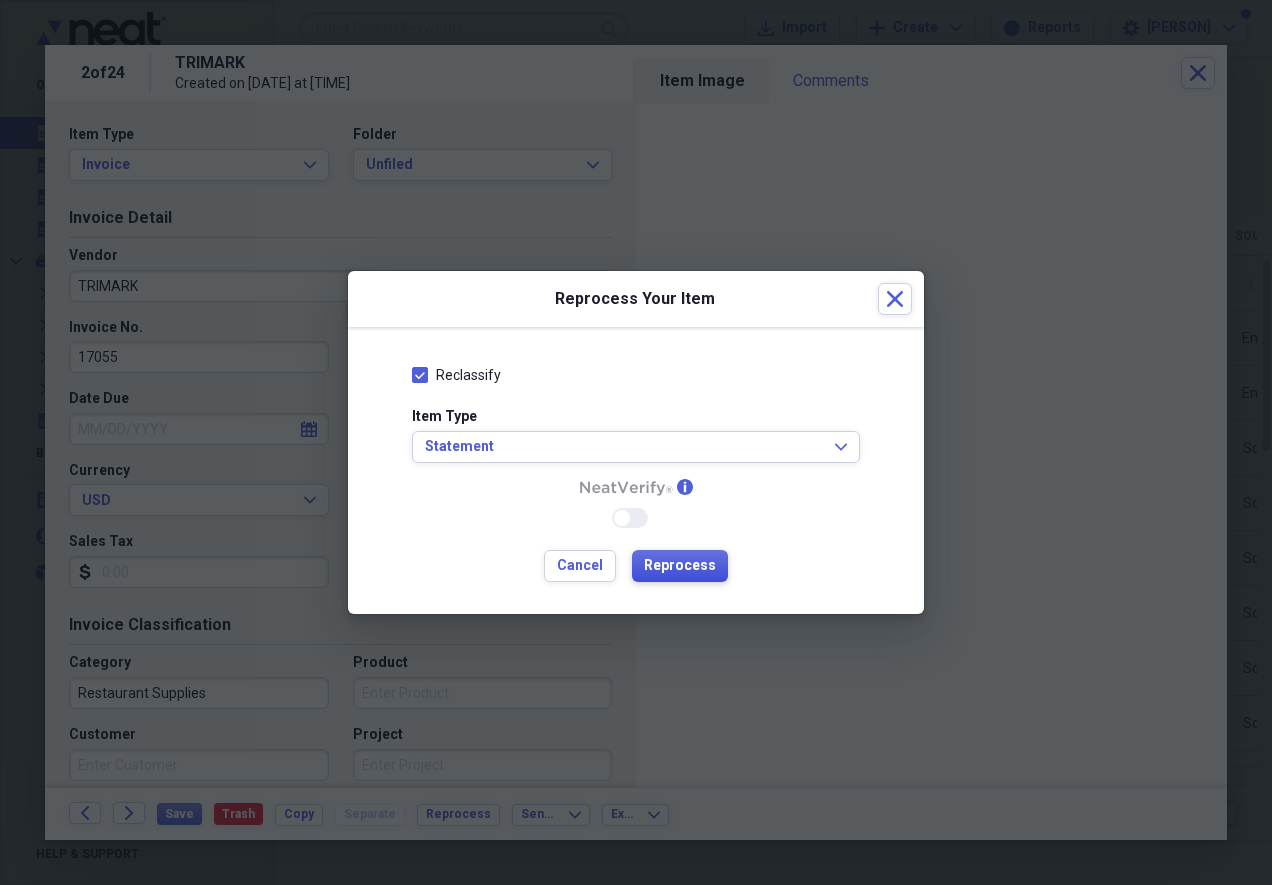 click on "Reprocess" at bounding box center [680, 566] 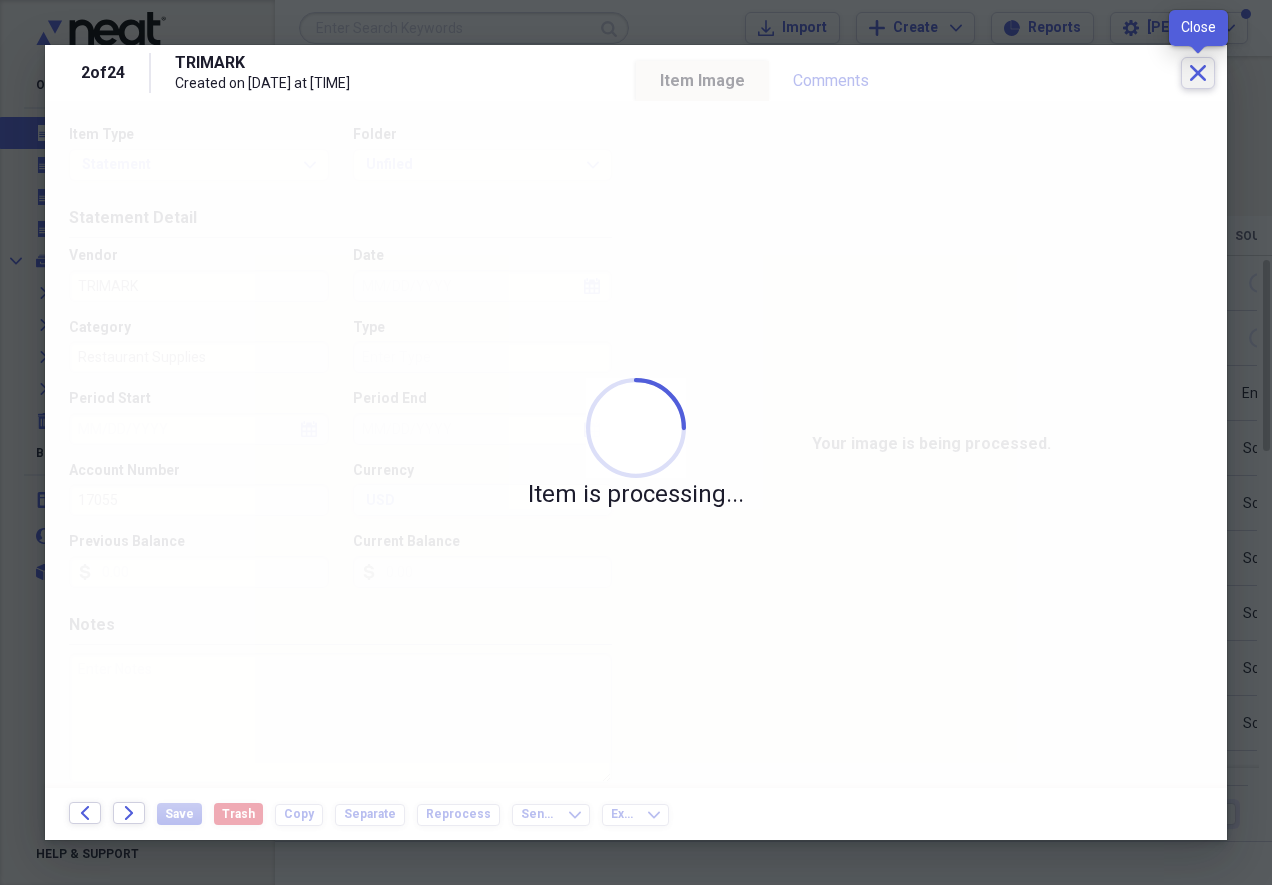 type on "06/27/2025" 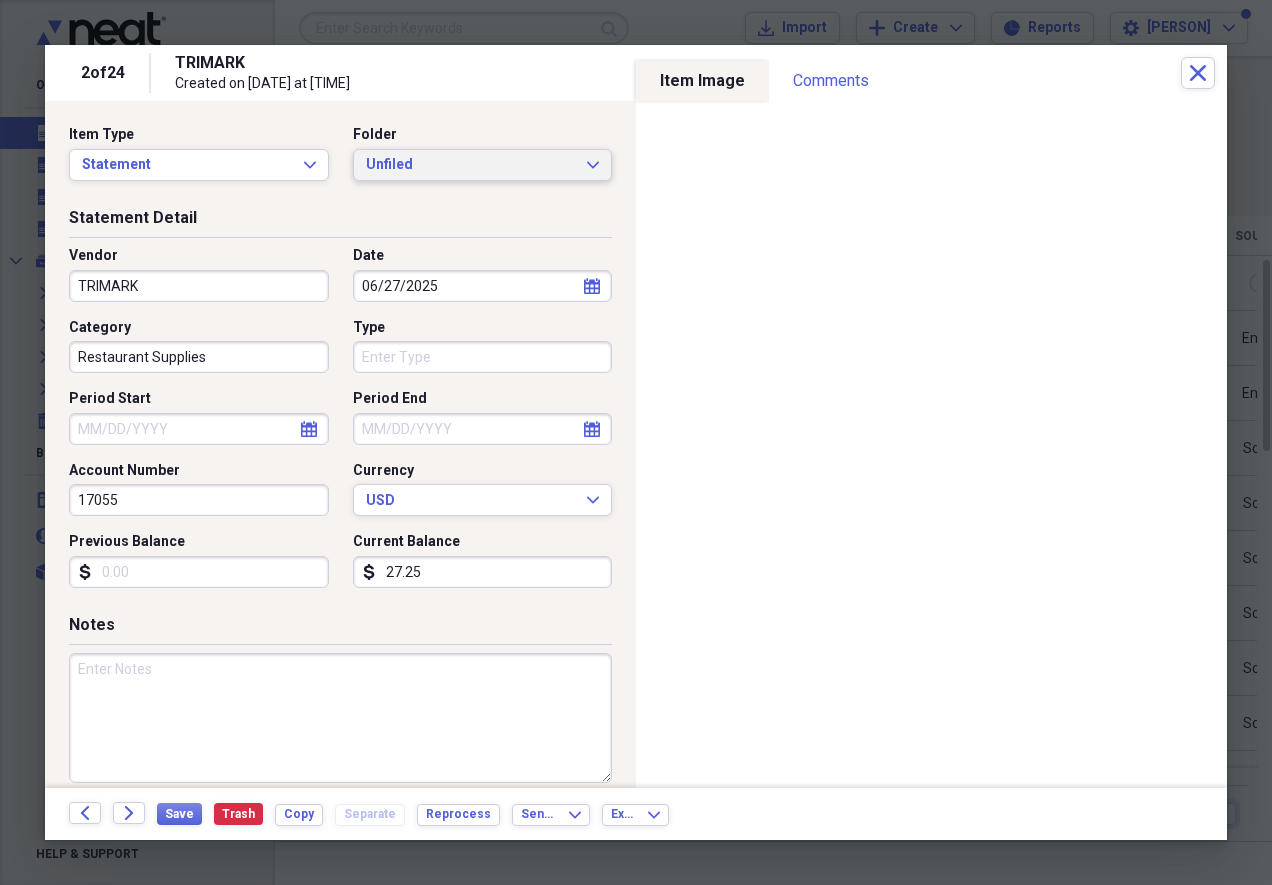 click on "Unfiled Expand" at bounding box center [483, 165] 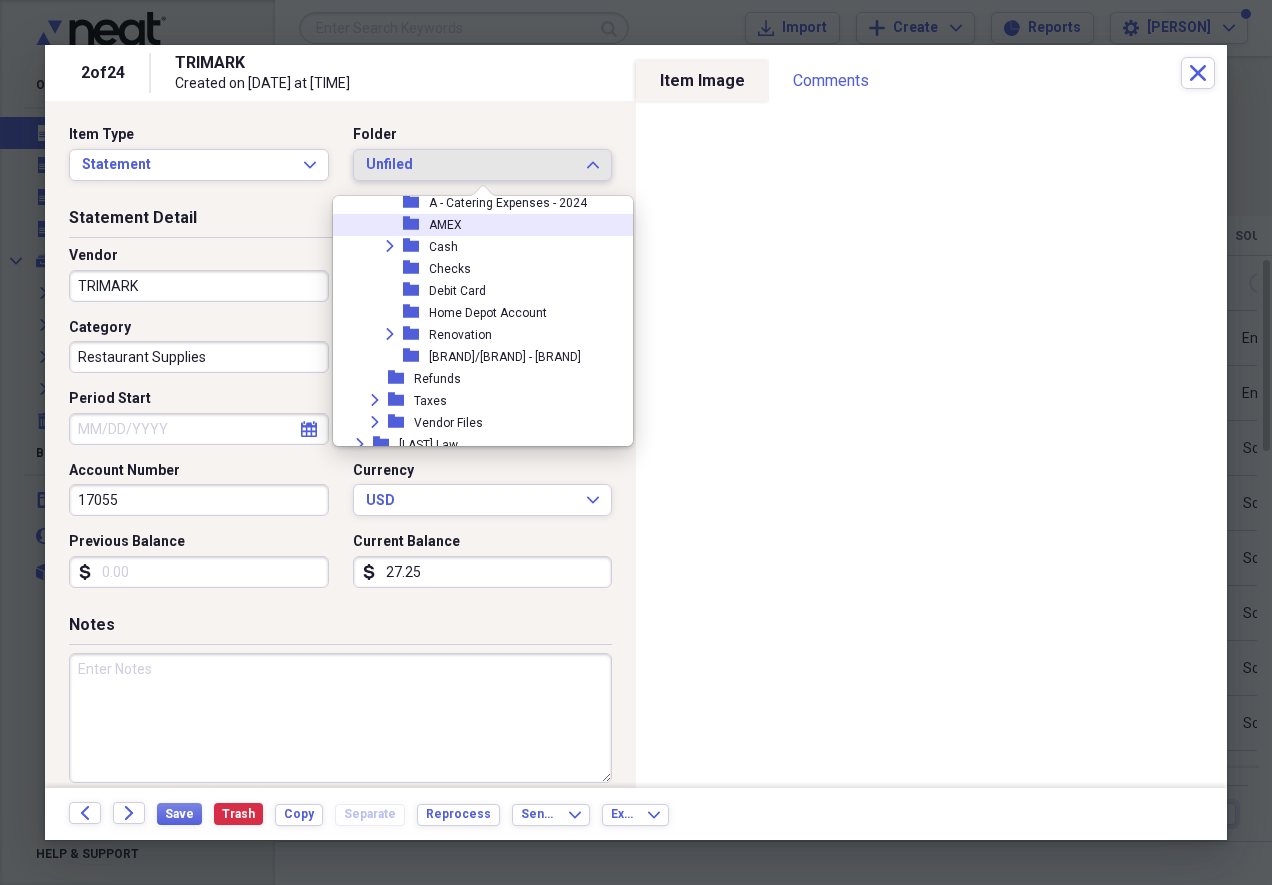 scroll, scrollTop: 374, scrollLeft: 0, axis: vertical 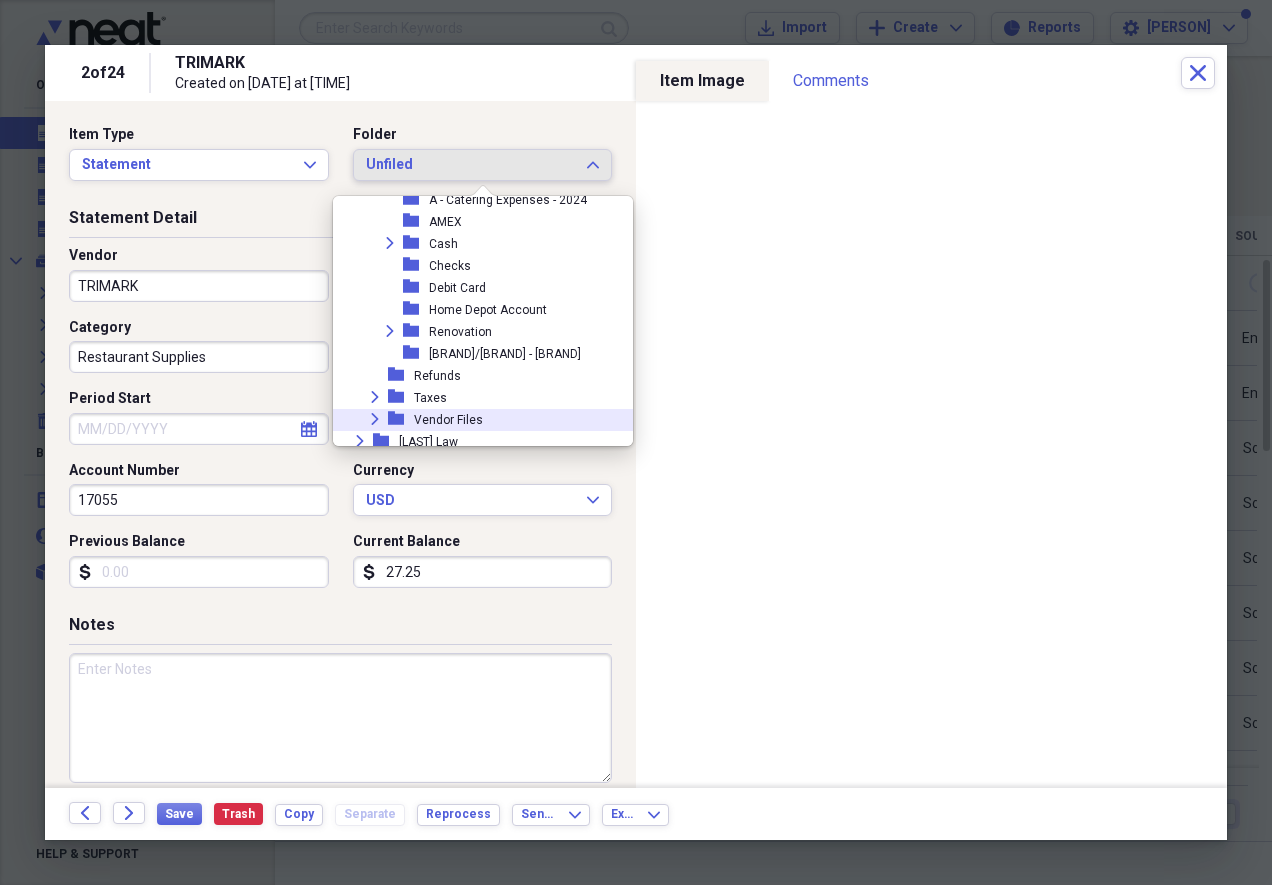 click on "Expand" 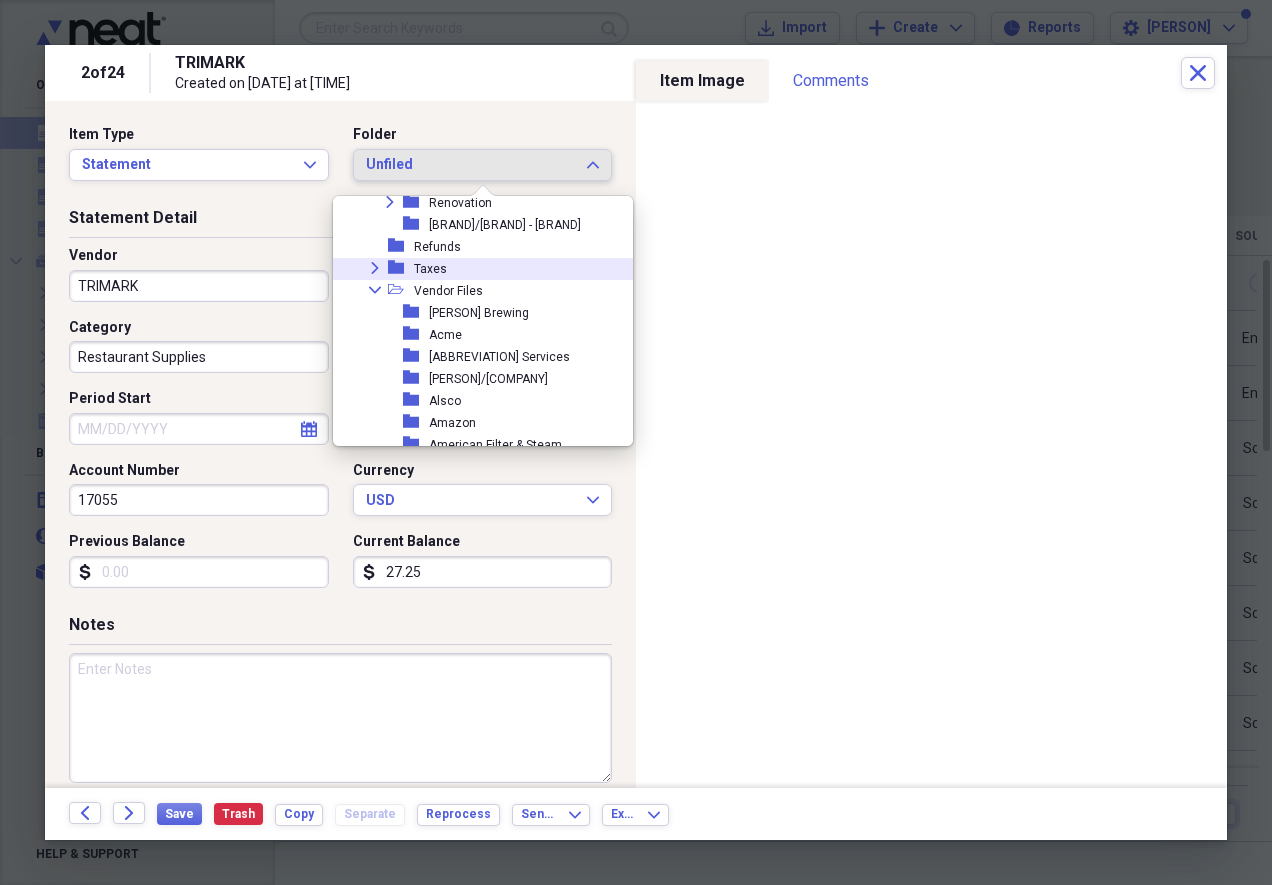 scroll, scrollTop: 512, scrollLeft: 0, axis: vertical 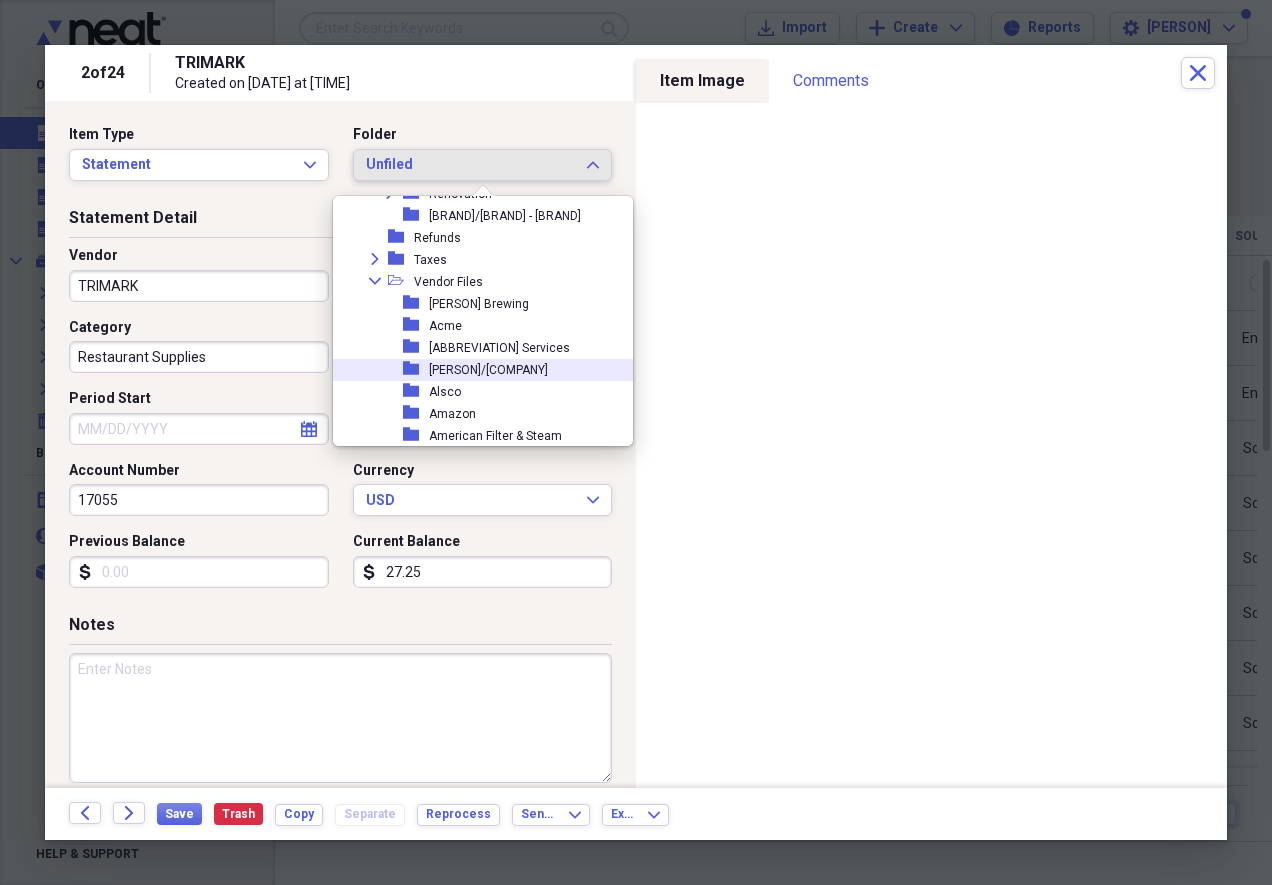 click on "[PERSON]/[COMPANY]" at bounding box center [488, 370] 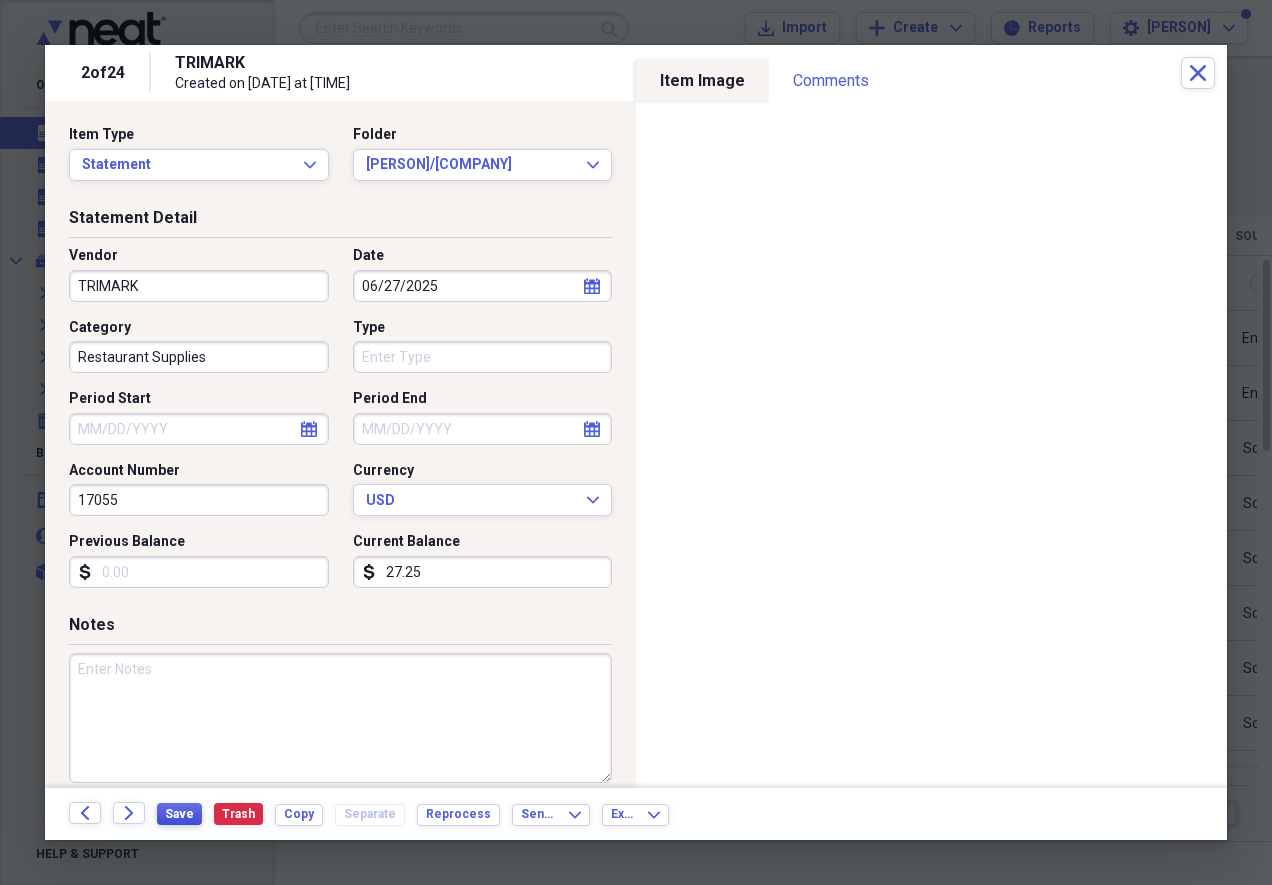 click on "Save" at bounding box center [179, 814] 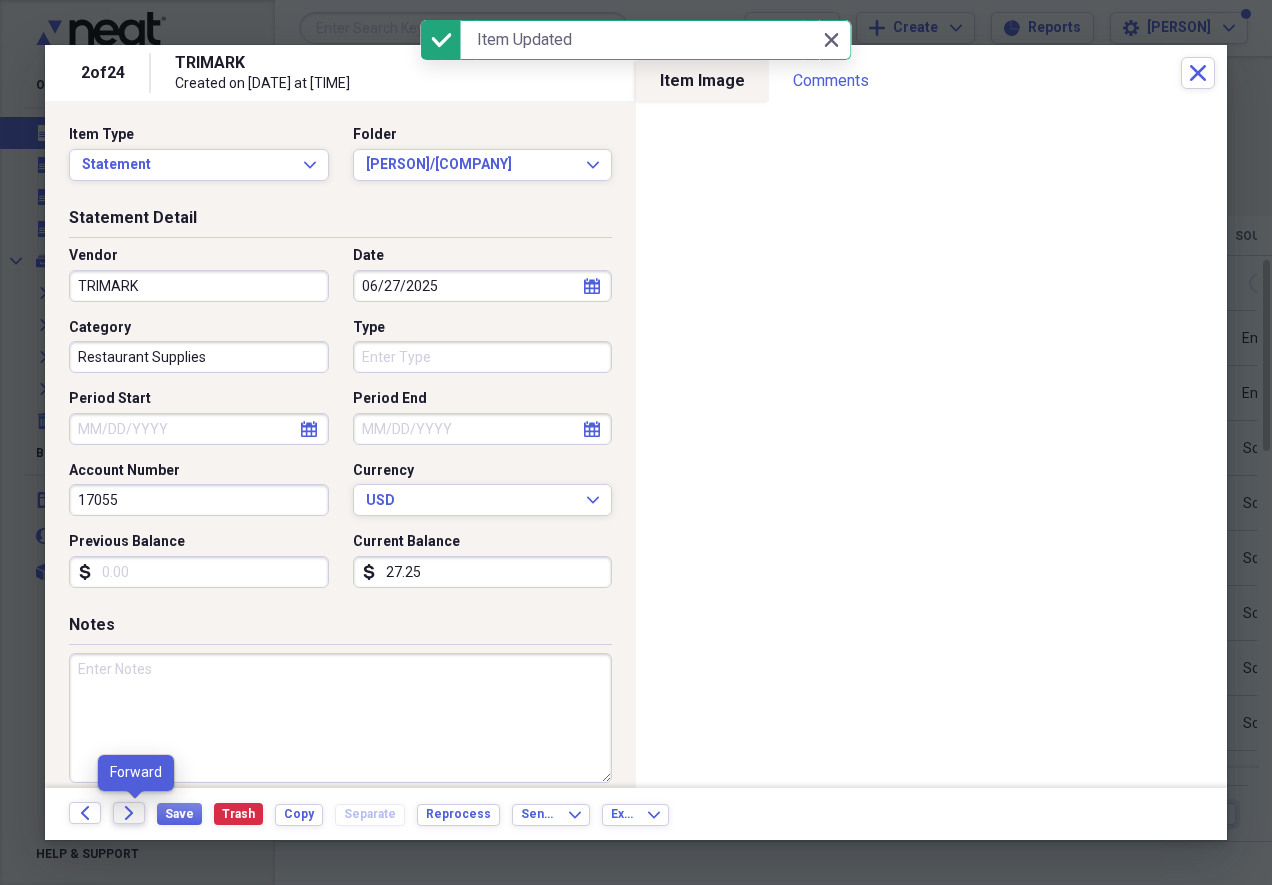 click on "Forward" 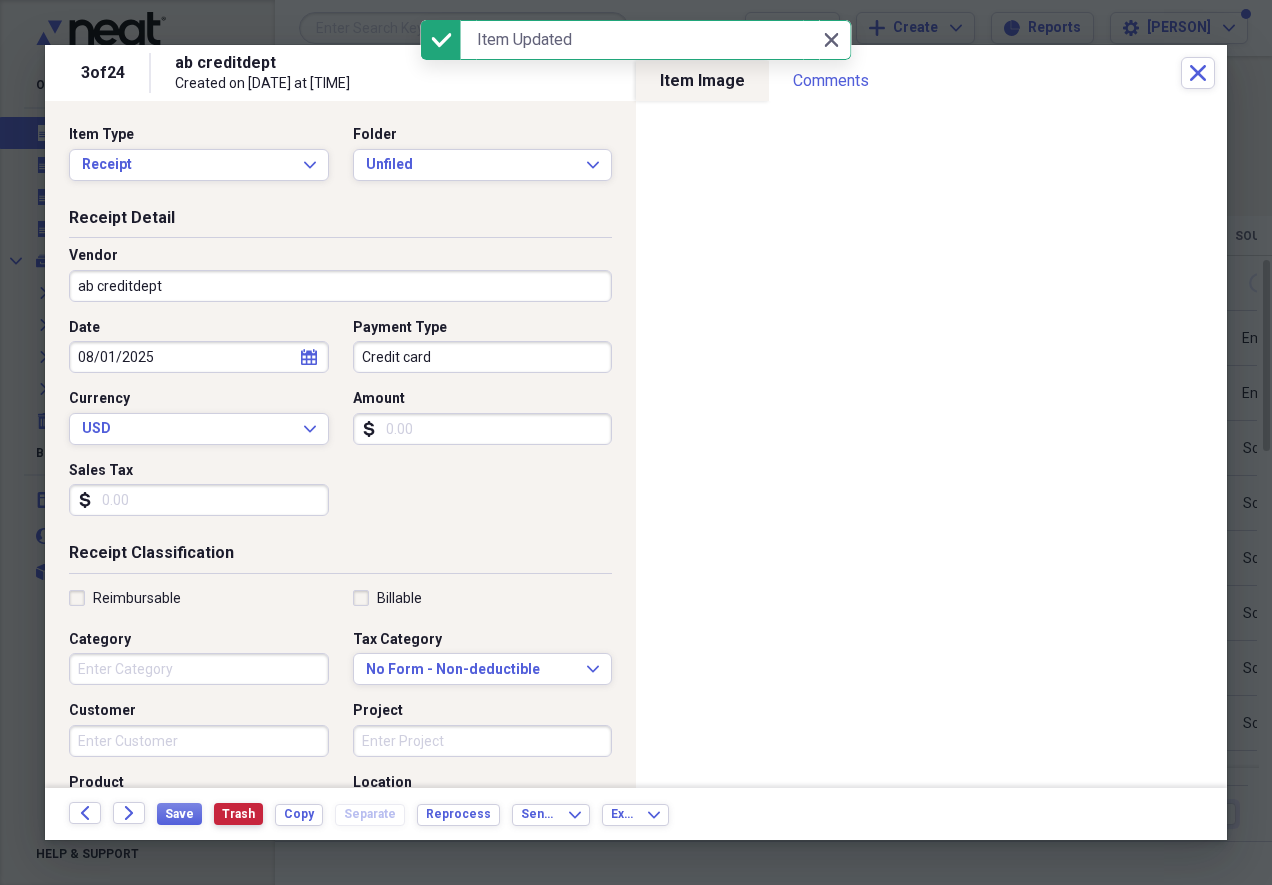 click on "Trash" at bounding box center [238, 814] 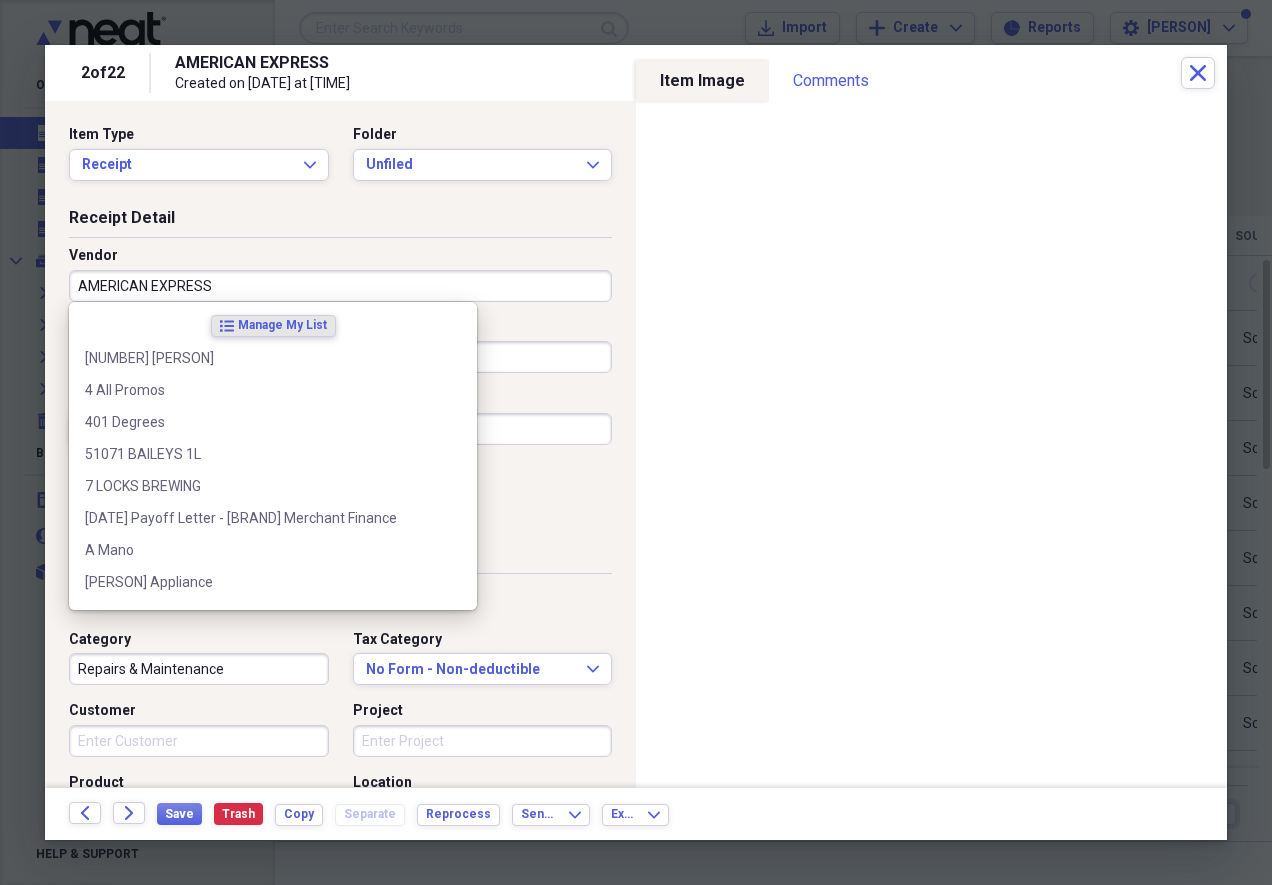 click on "AMERICAN EXPRESS" at bounding box center [340, 286] 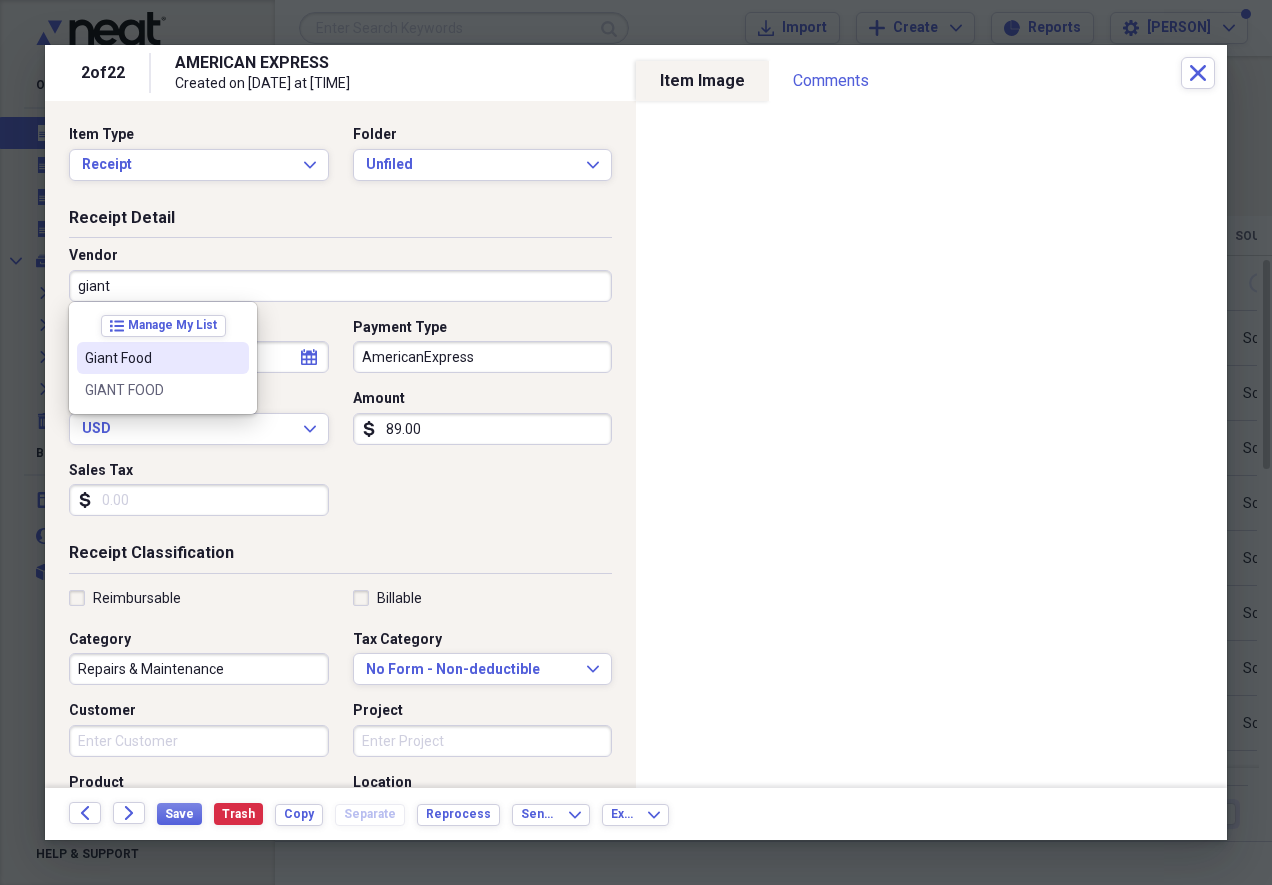 click on "Giant Food" at bounding box center (151, 358) 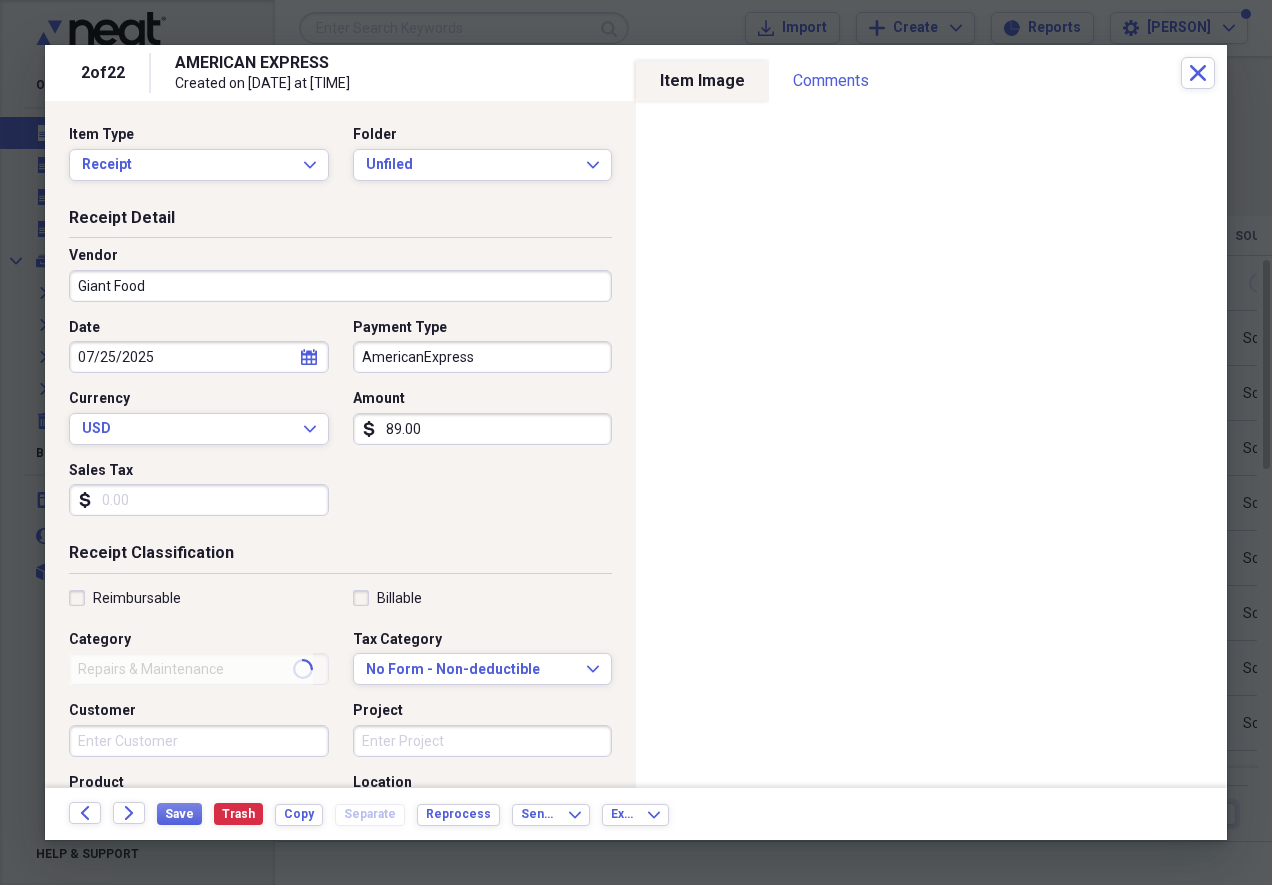 type on "Food Purchases" 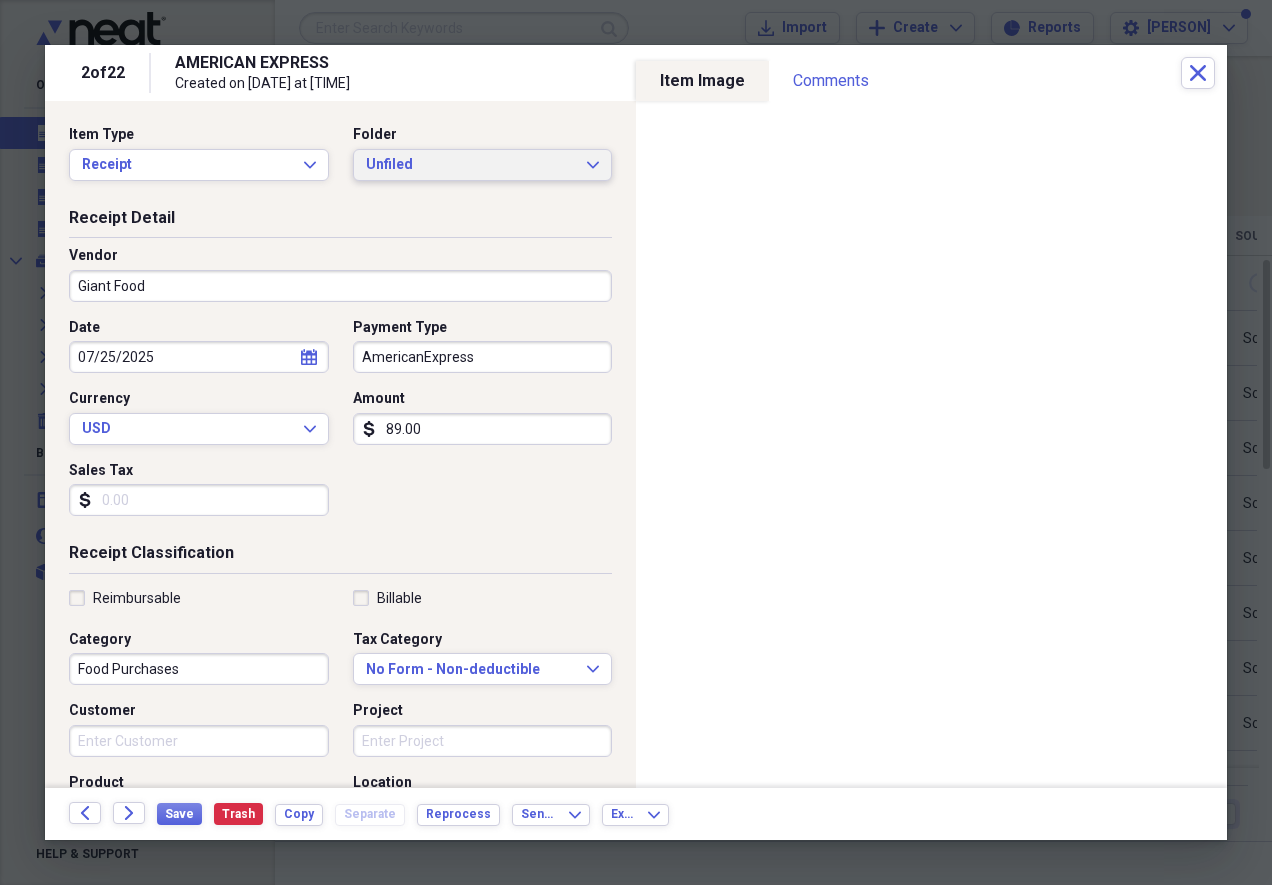 click on "Expand" 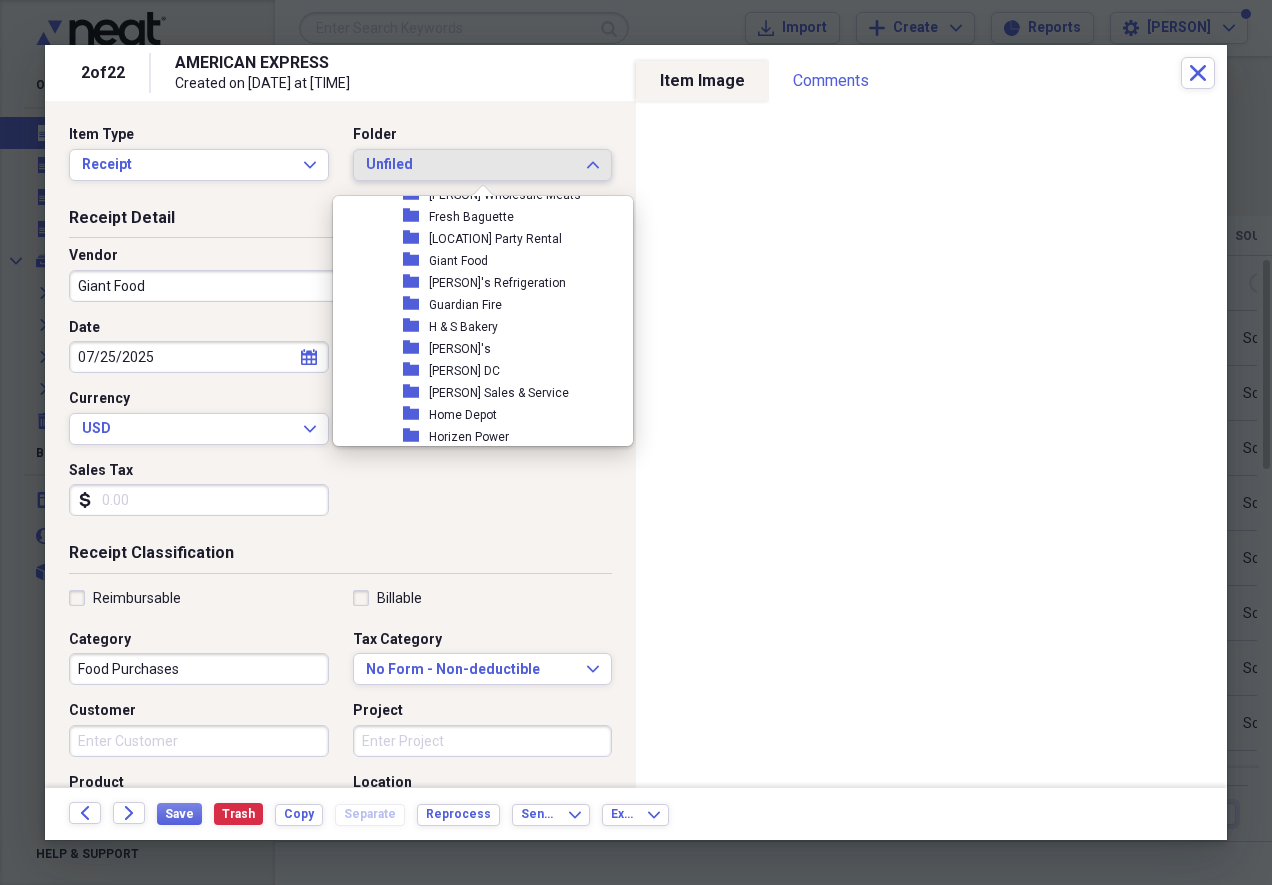 scroll, scrollTop: 1263, scrollLeft: 0, axis: vertical 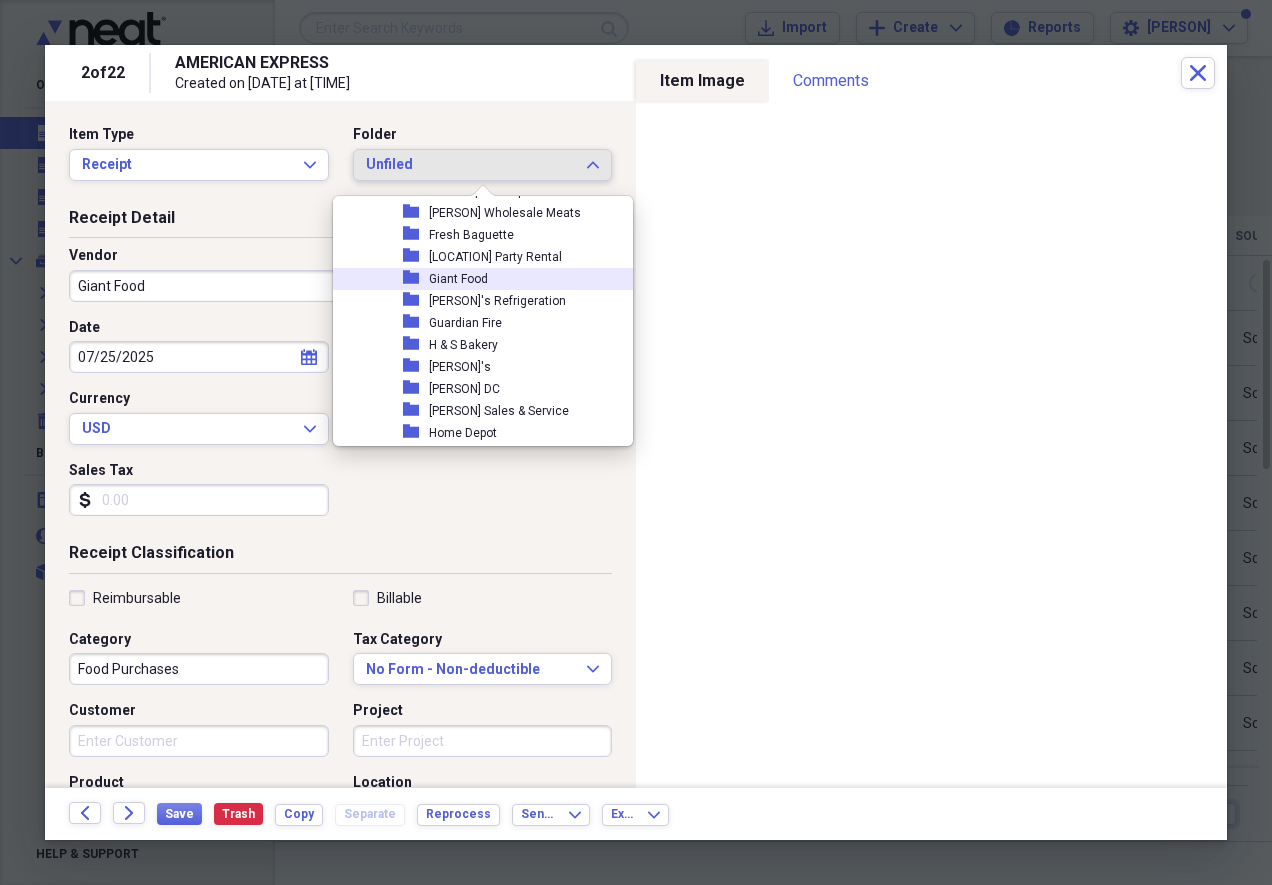 click 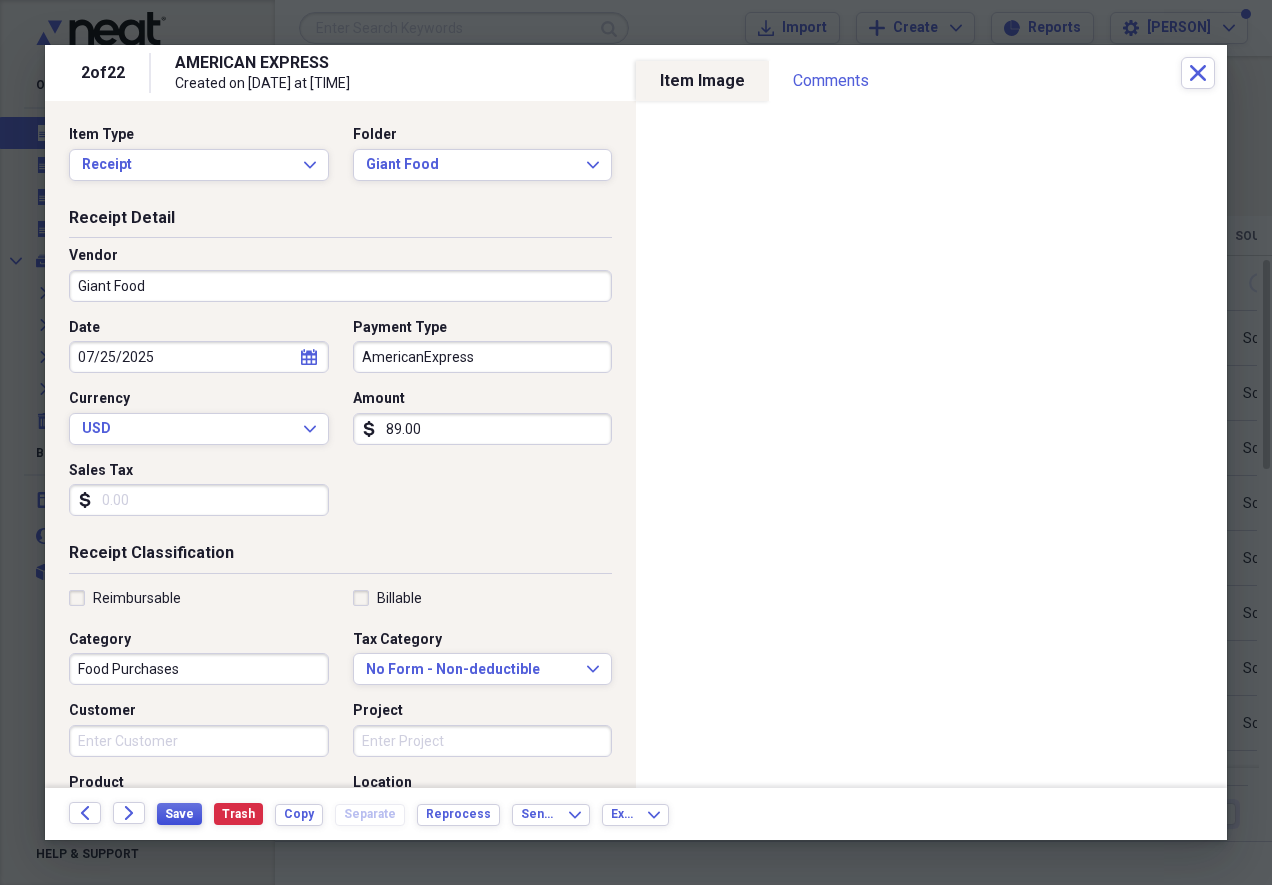 click on "Save" at bounding box center [179, 814] 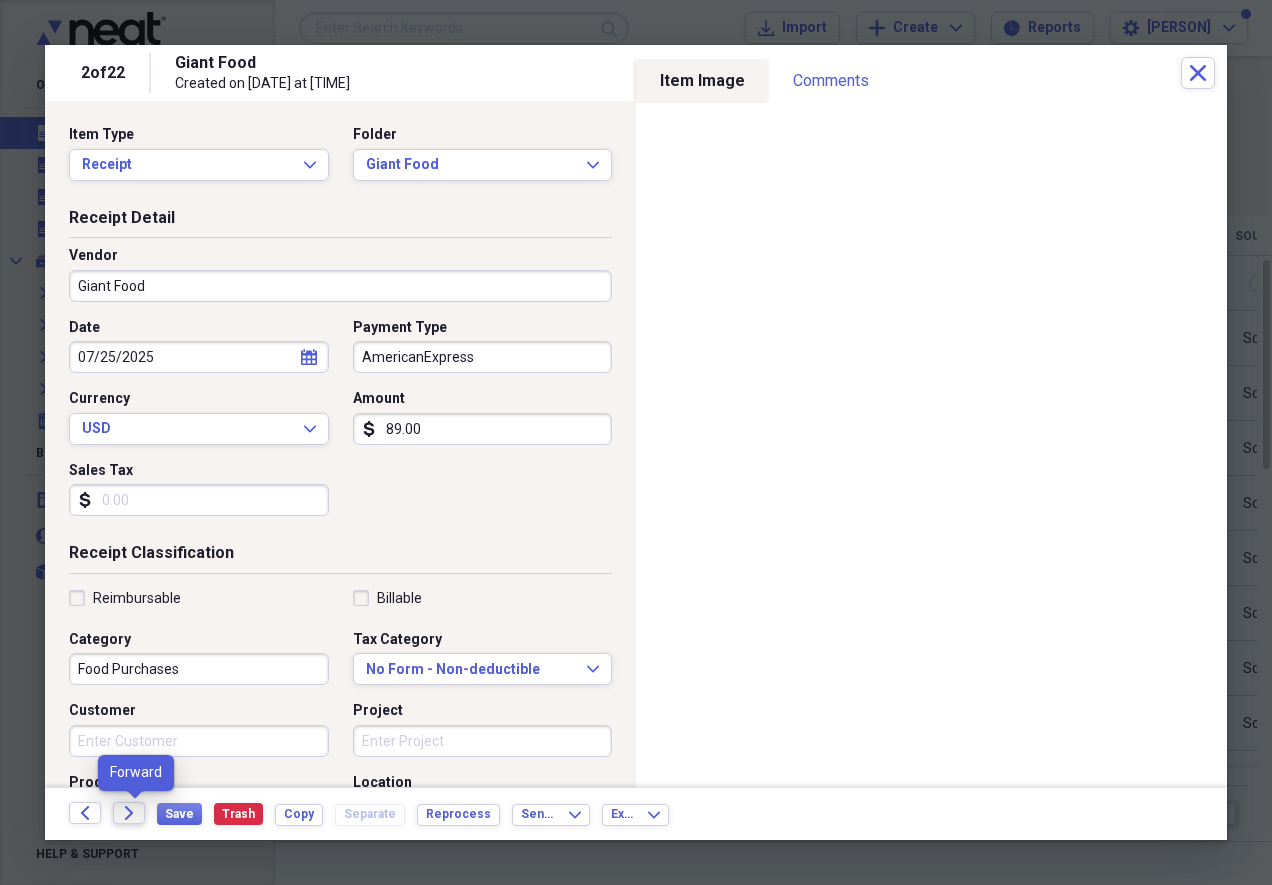 click on "Forward" 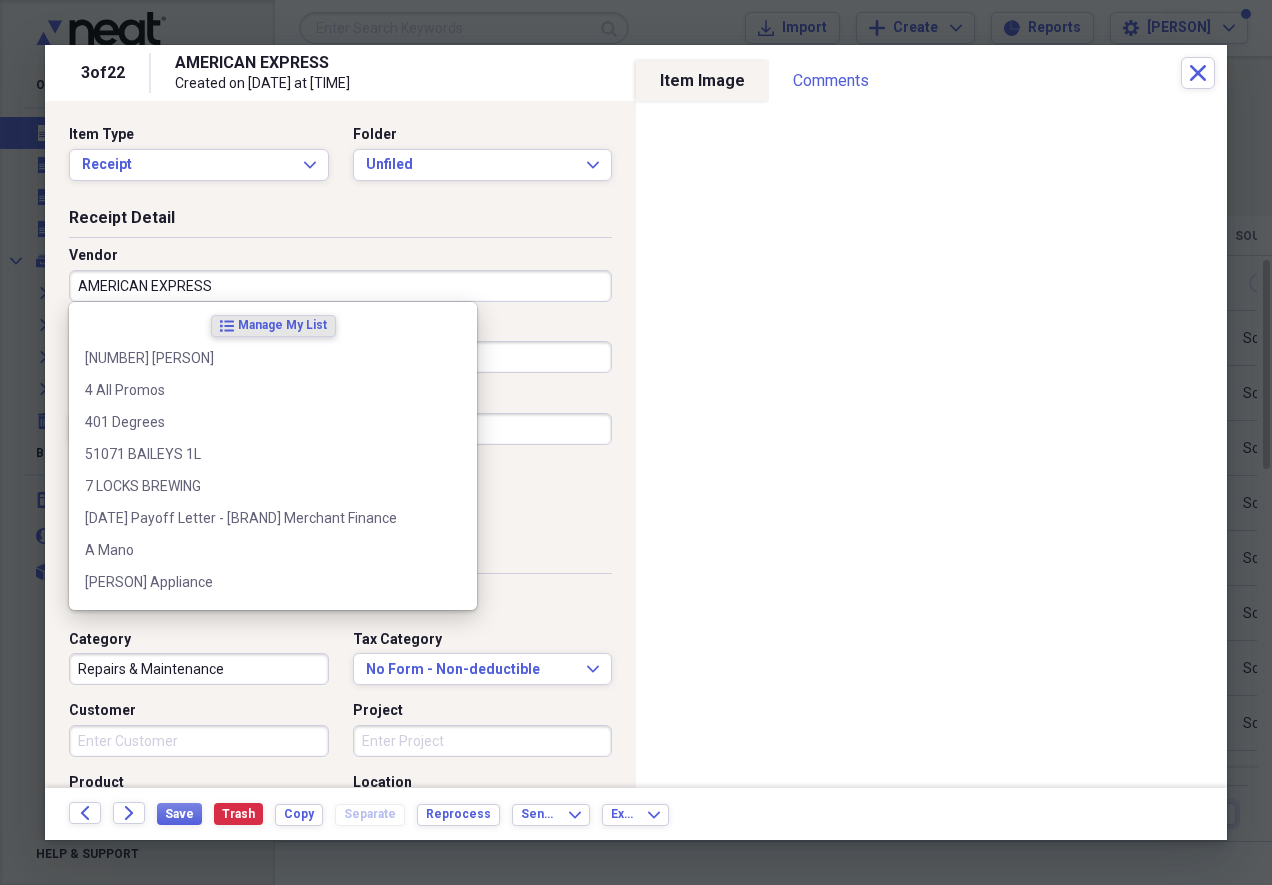 click on "AMERICAN EXPRESS" at bounding box center [340, 286] 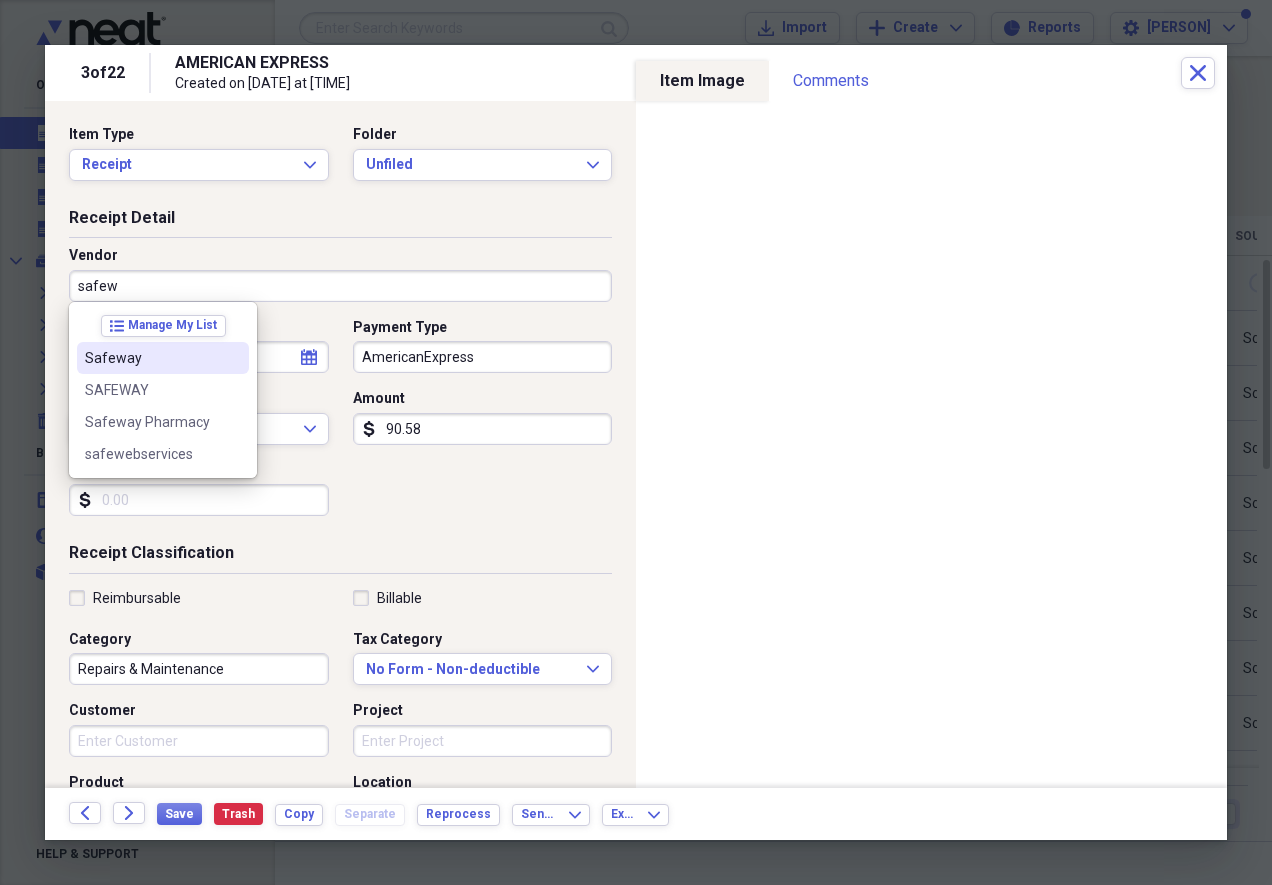 click on "Safeway" at bounding box center [151, 358] 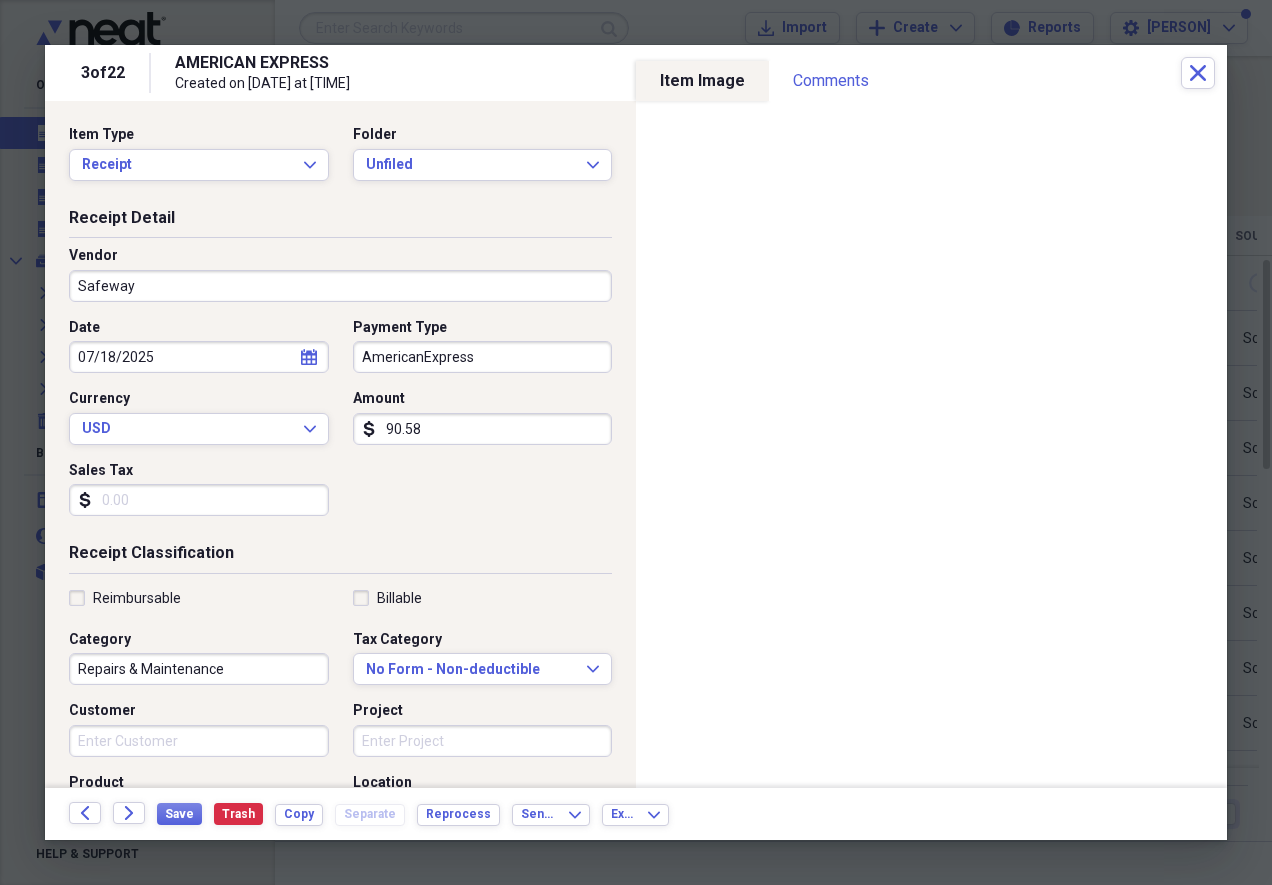 type on "Food Purchases" 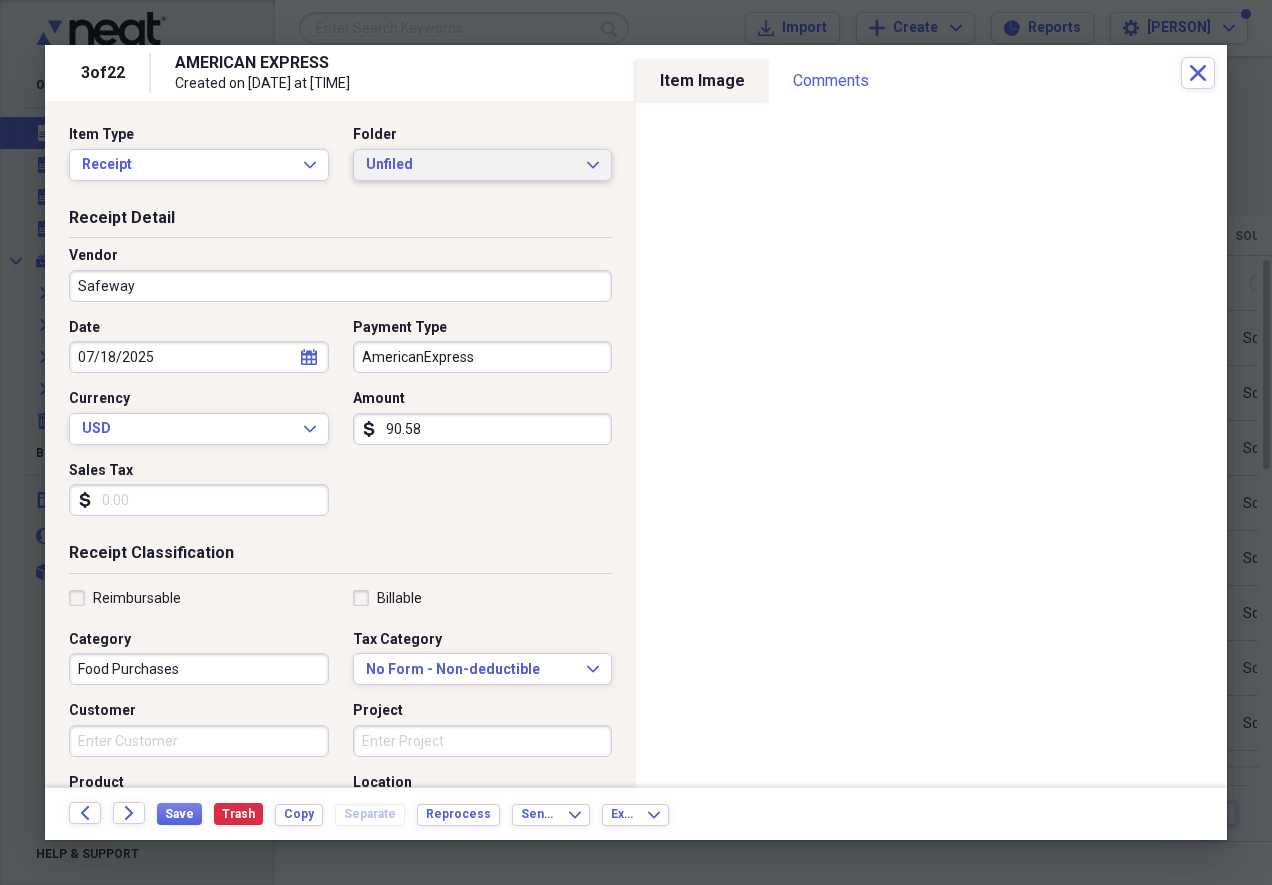 click on "Expand" 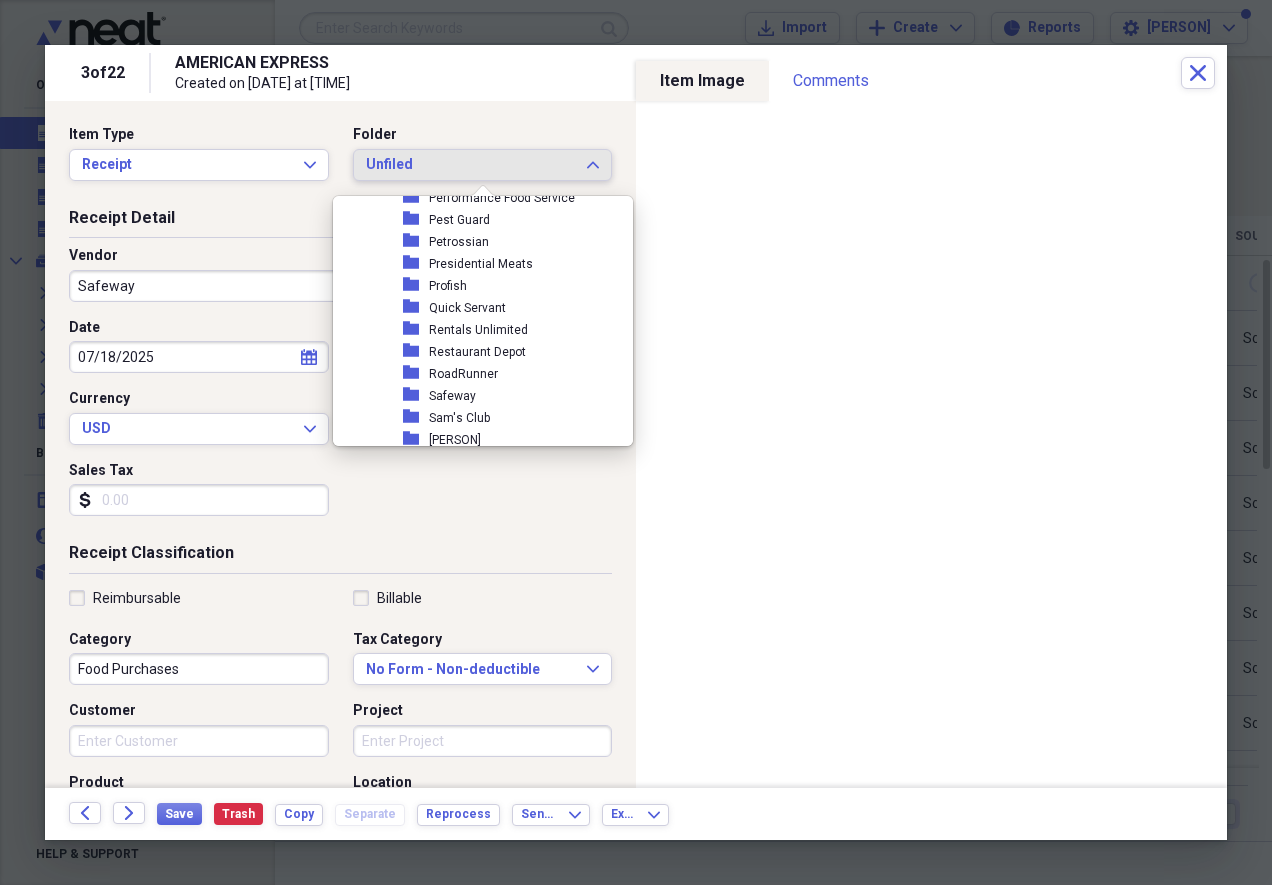 scroll, scrollTop: 1876, scrollLeft: 0, axis: vertical 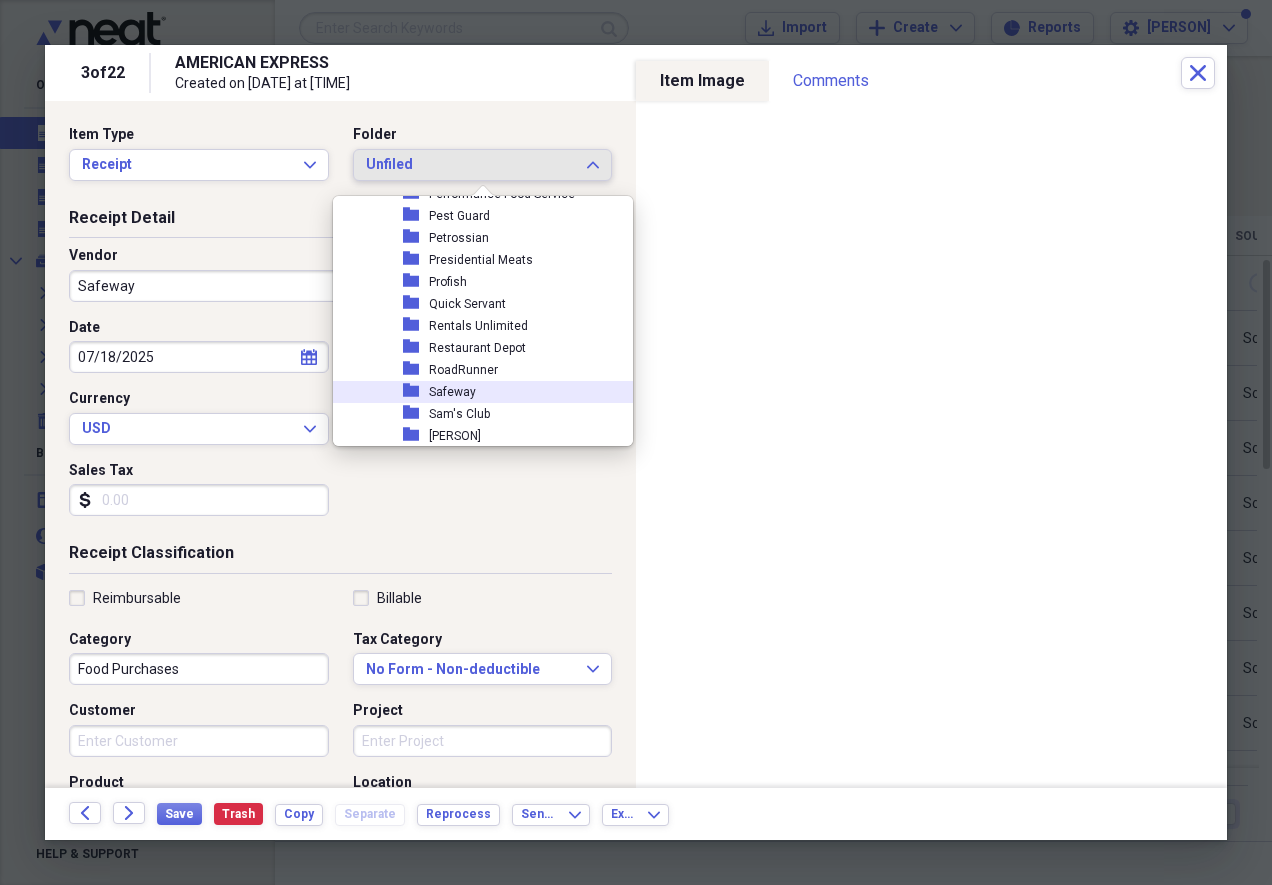 click on "Safeway" at bounding box center [452, 392] 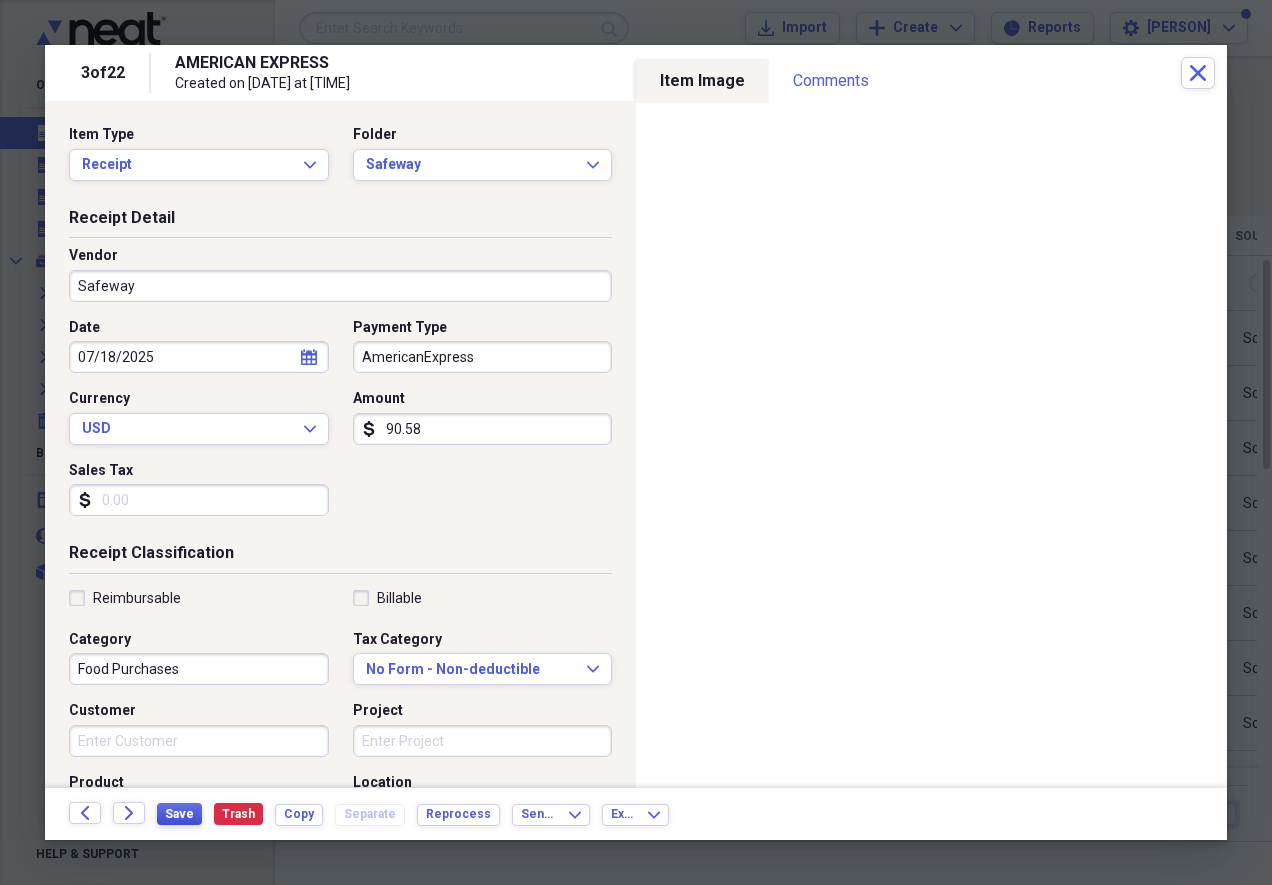 click on "Save" at bounding box center (179, 814) 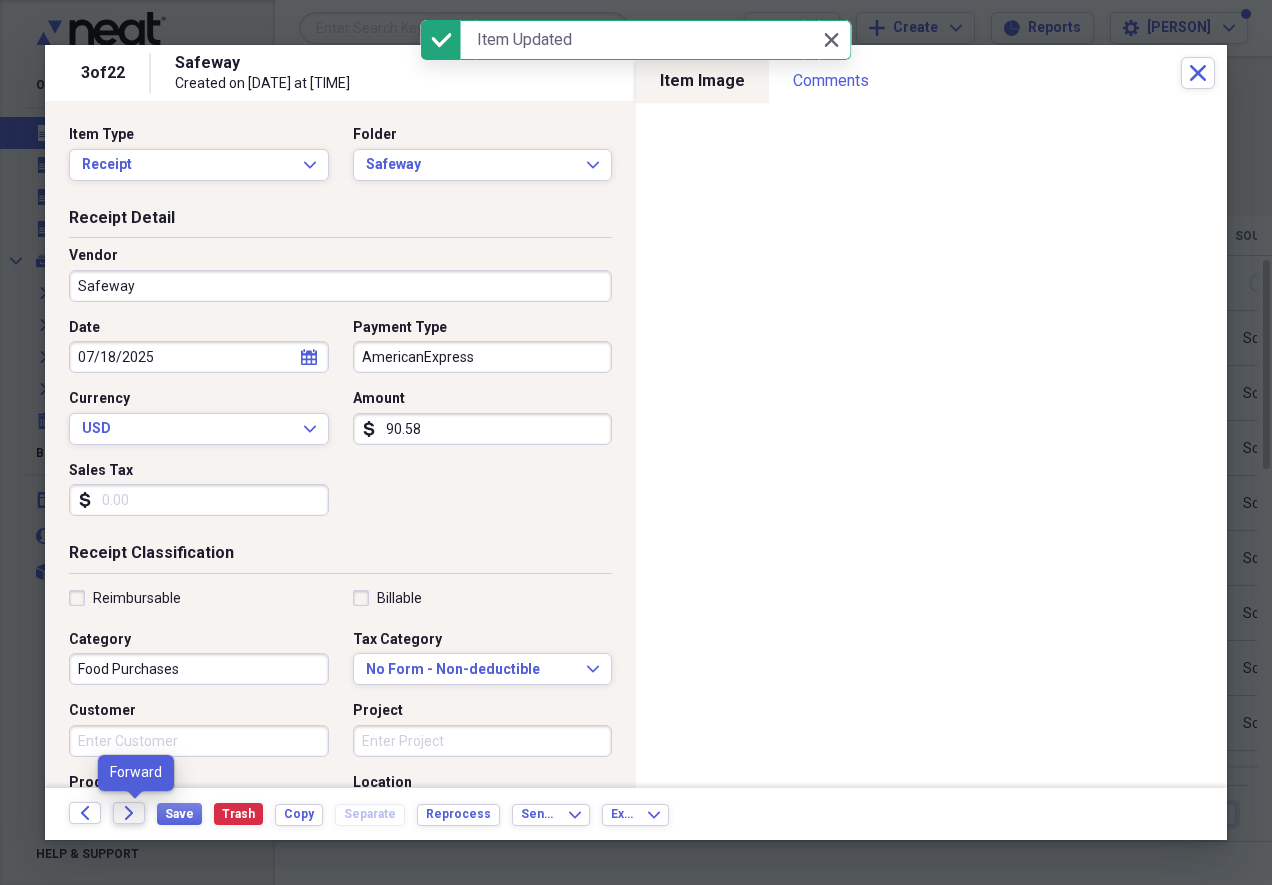 click on "Forward" 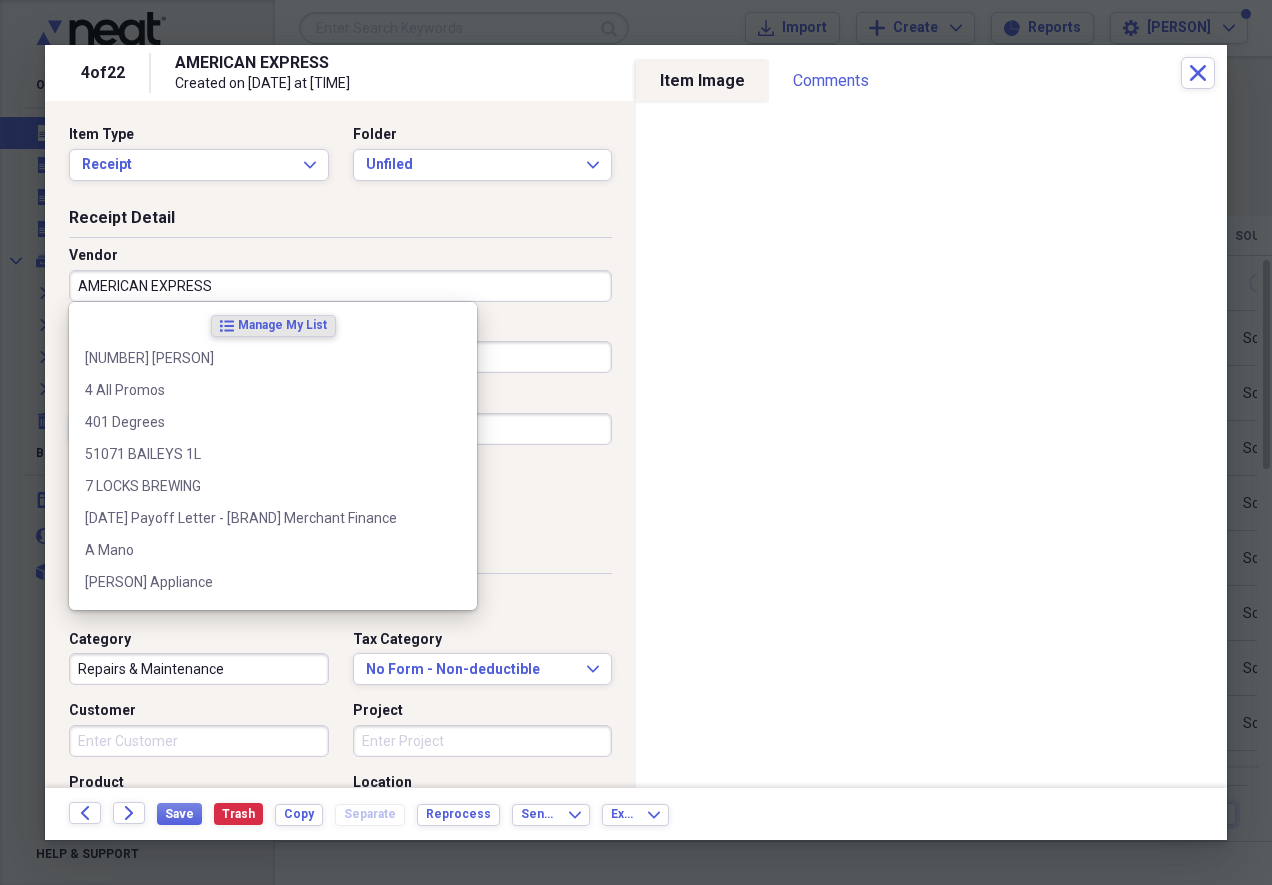 click on "AMERICAN EXPRESS" at bounding box center [340, 286] 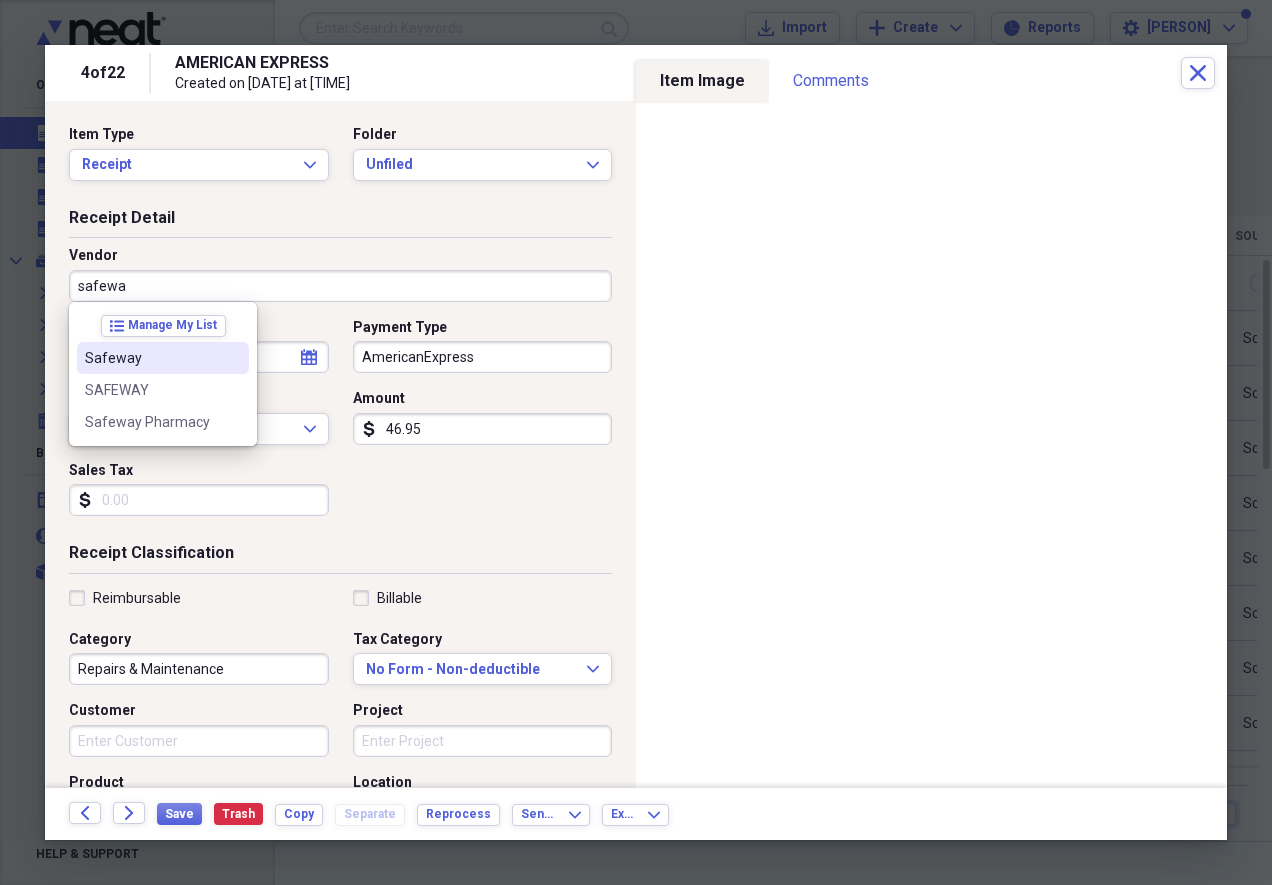 click on "Safeway" at bounding box center [151, 358] 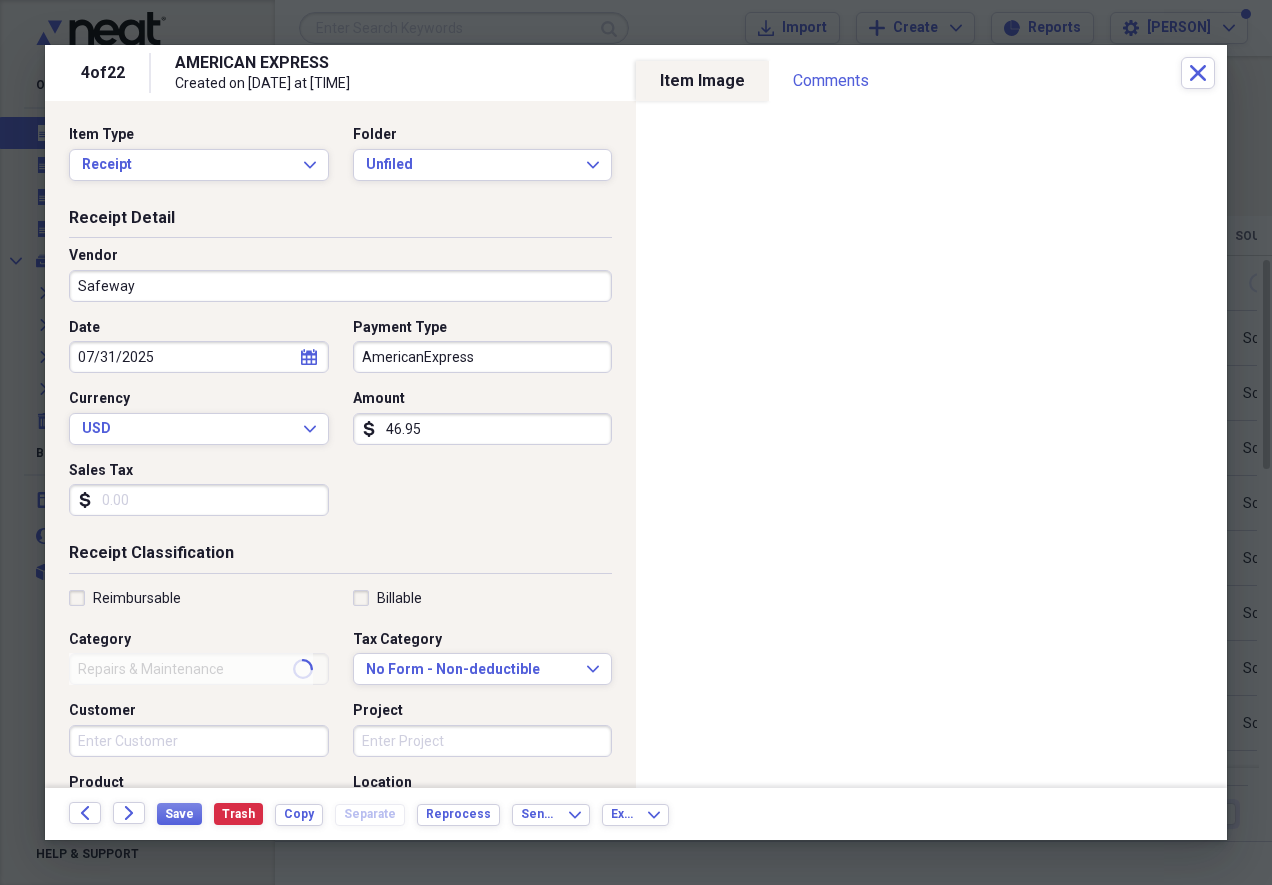 type on "Food Purchases" 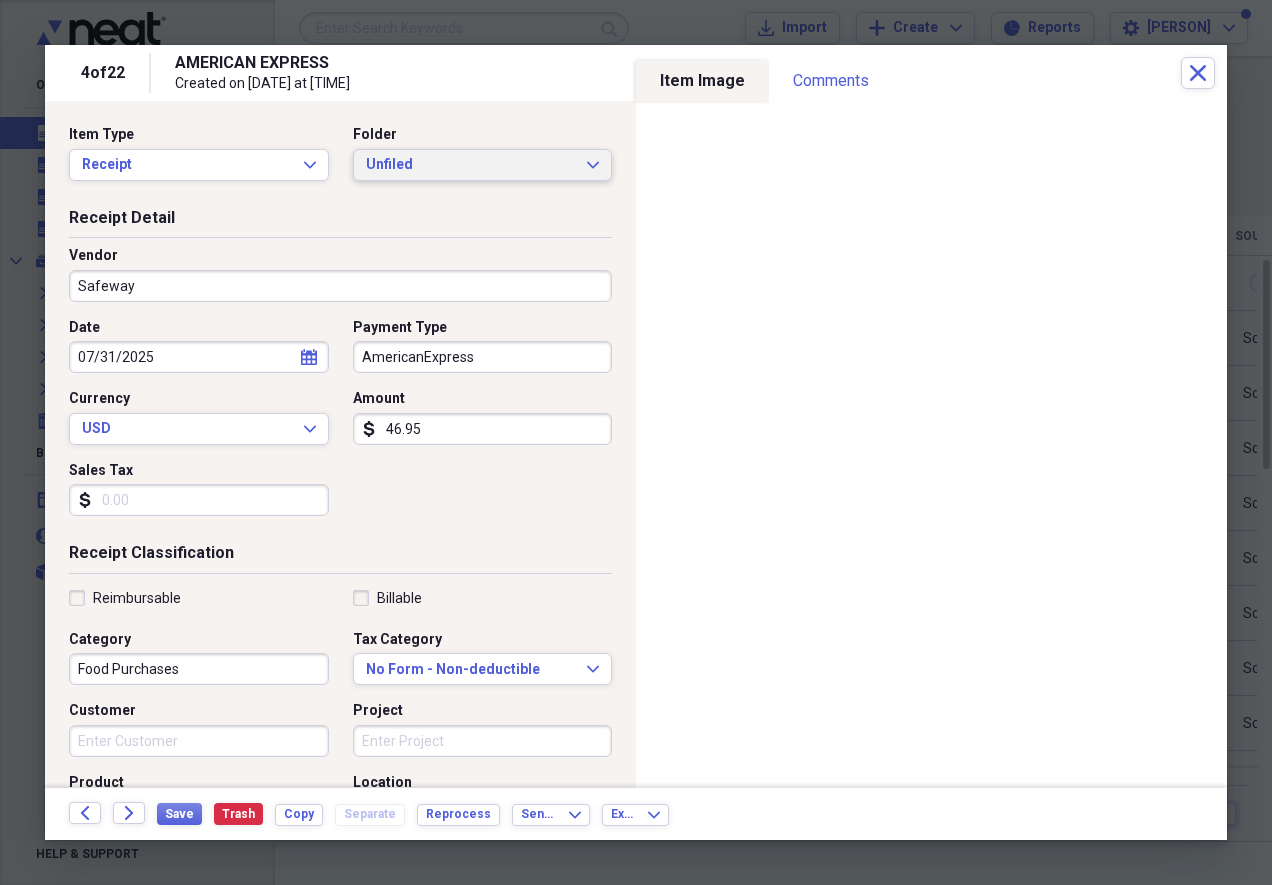 click on "Unfiled Expand" at bounding box center [483, 165] 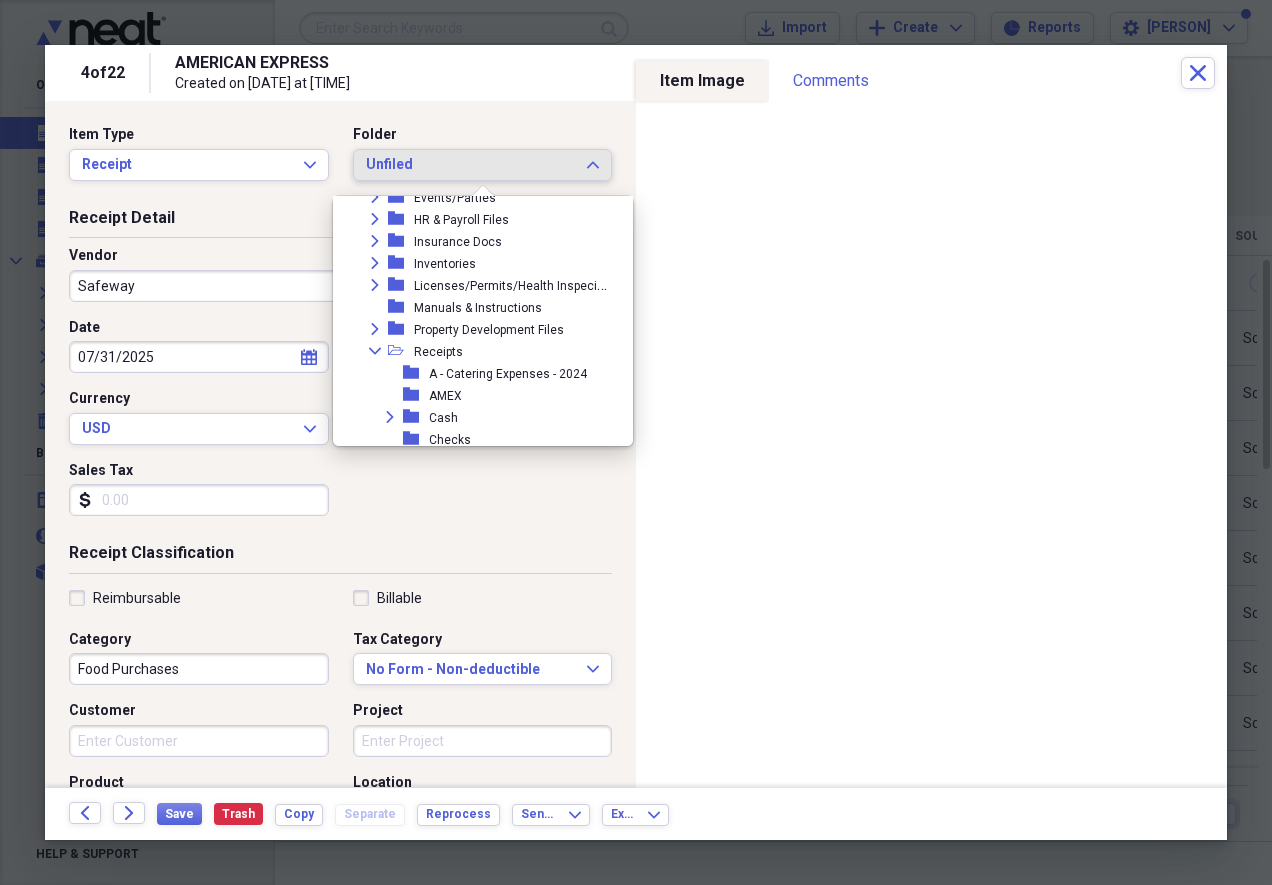 scroll, scrollTop: 198, scrollLeft: 0, axis: vertical 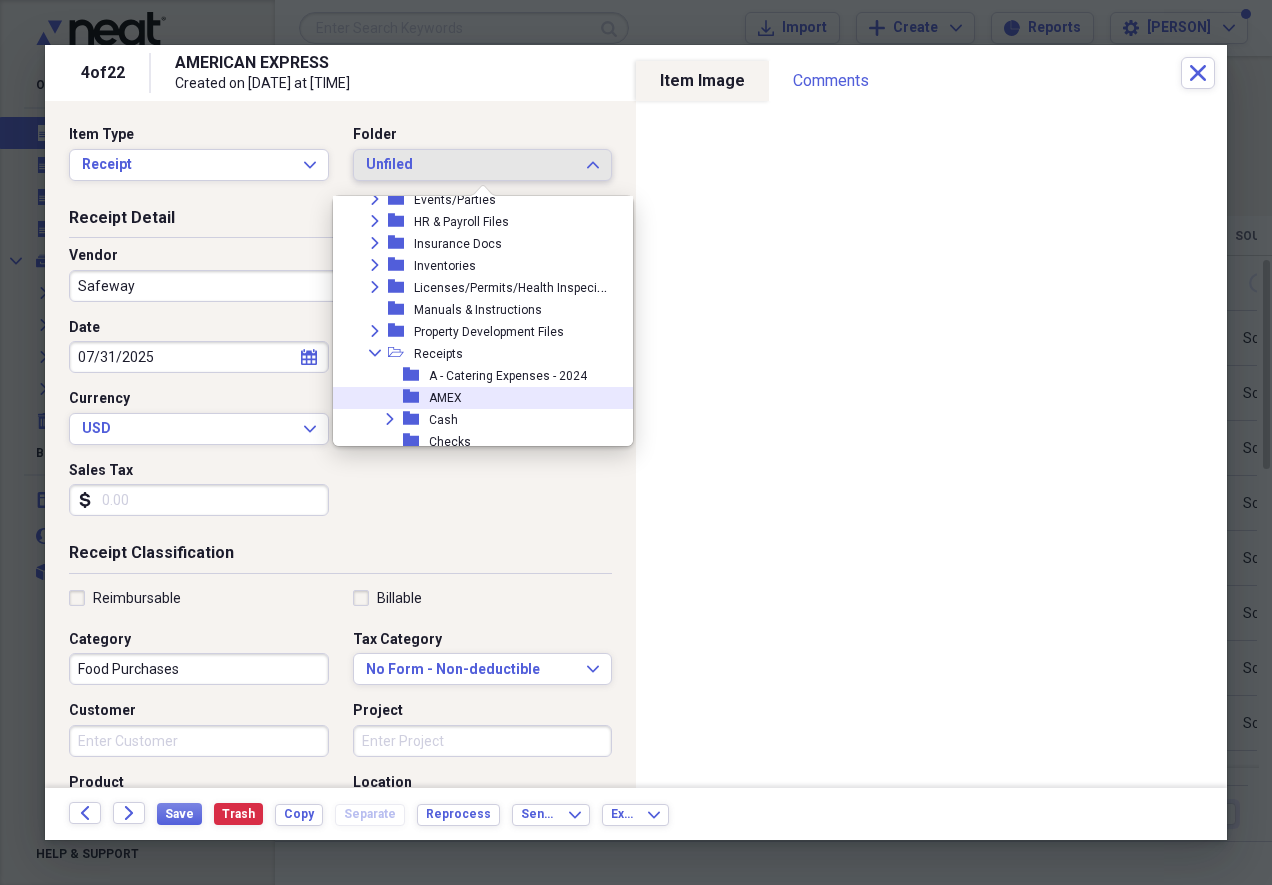 click on "AMEX" at bounding box center (445, 398) 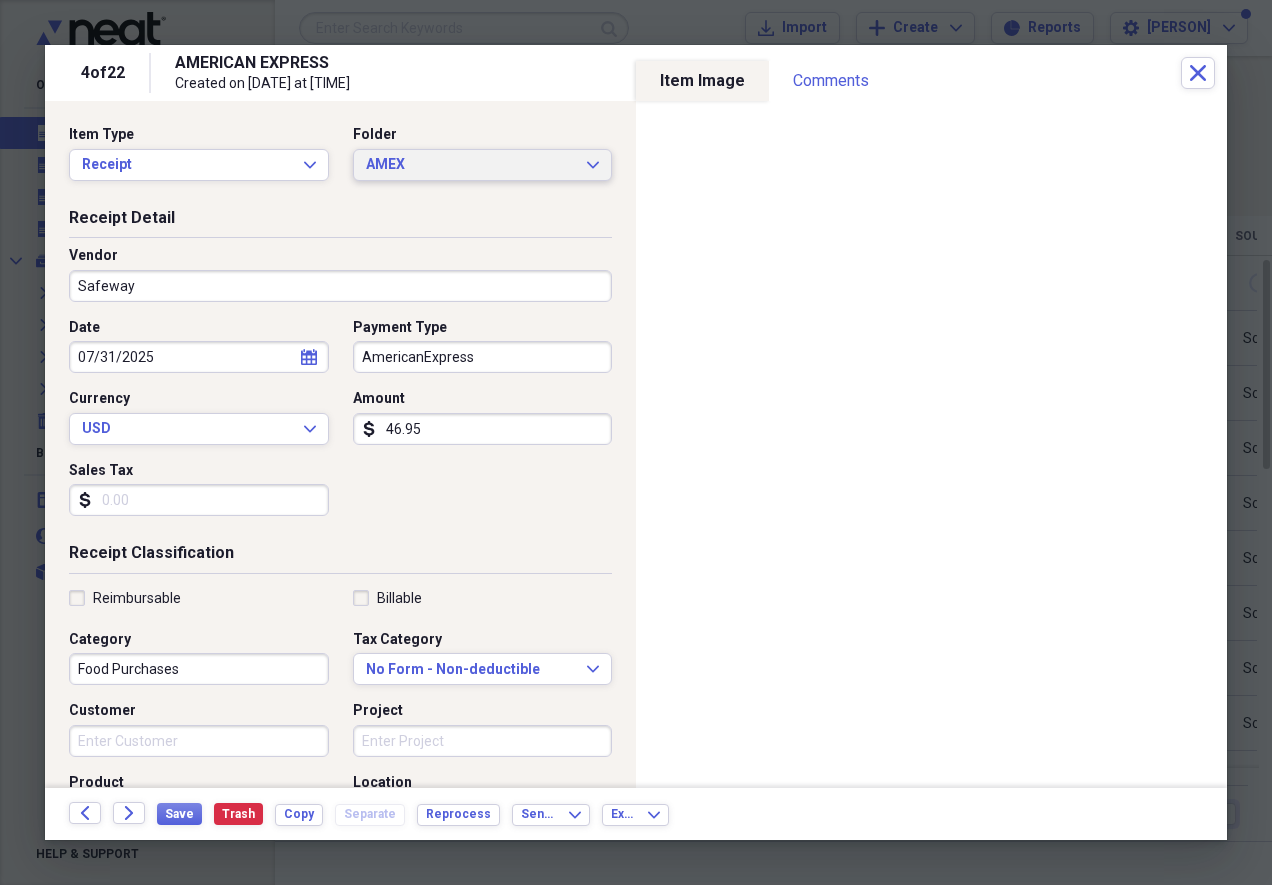 click on "[CREDIT CARD] Expand" at bounding box center (483, 165) 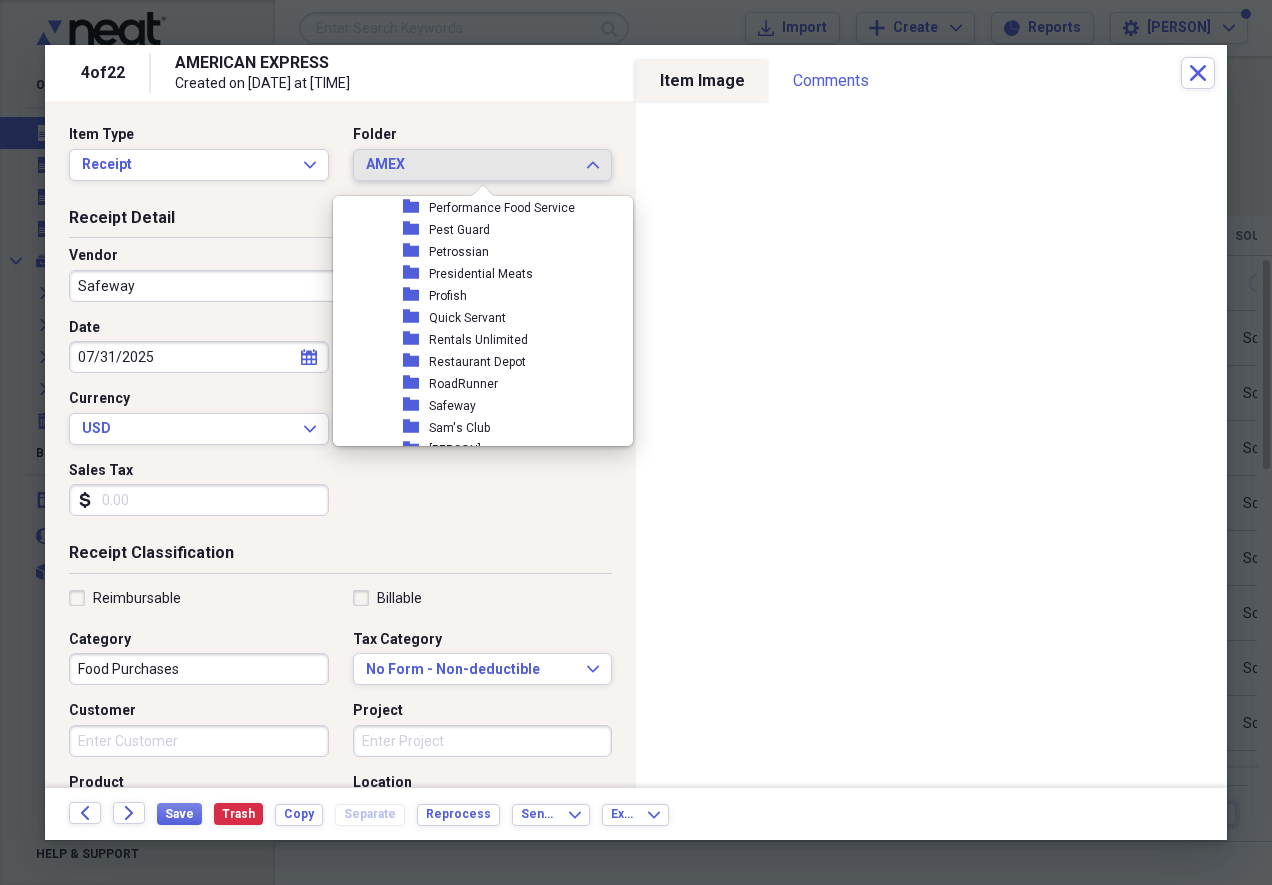 scroll, scrollTop: 1868, scrollLeft: 0, axis: vertical 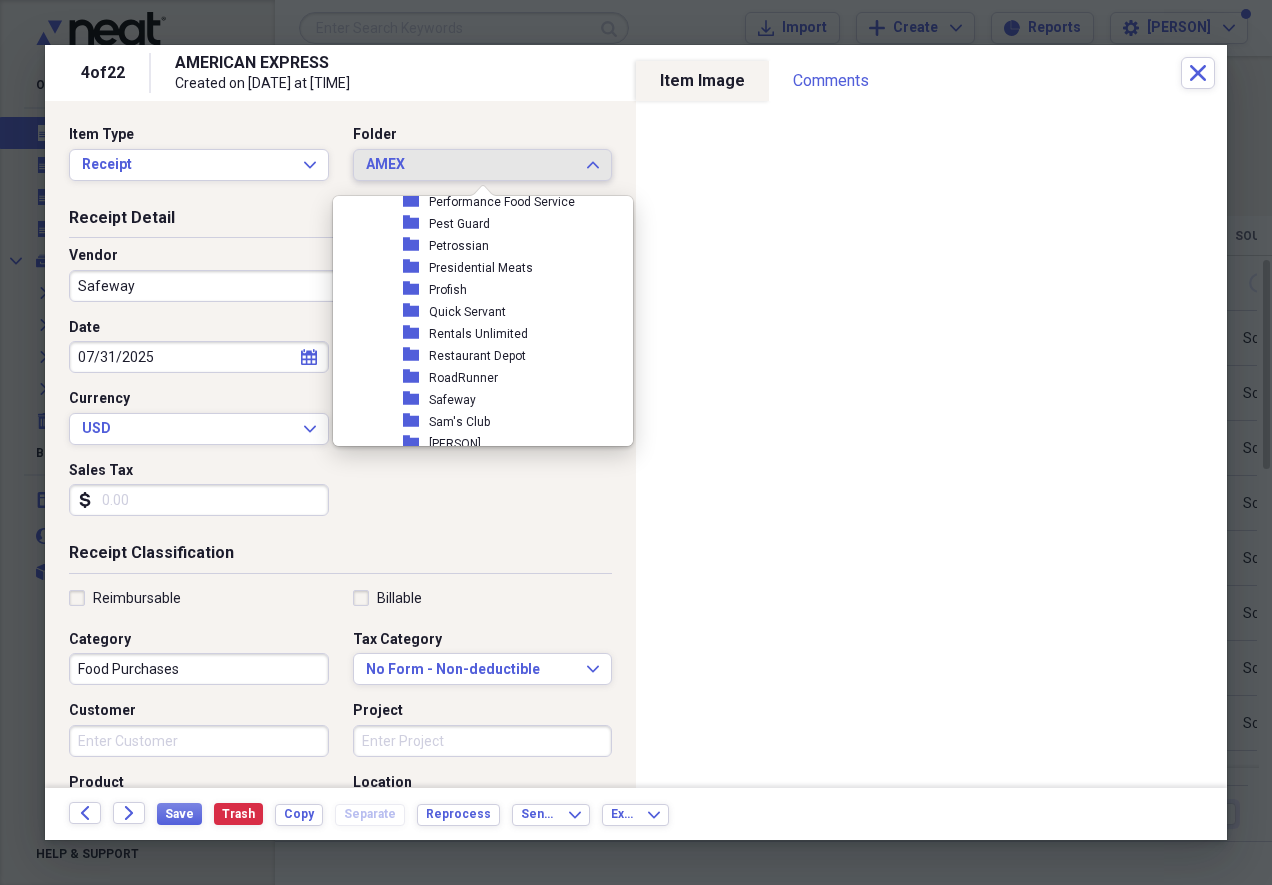 click on "Safeway" at bounding box center [452, 400] 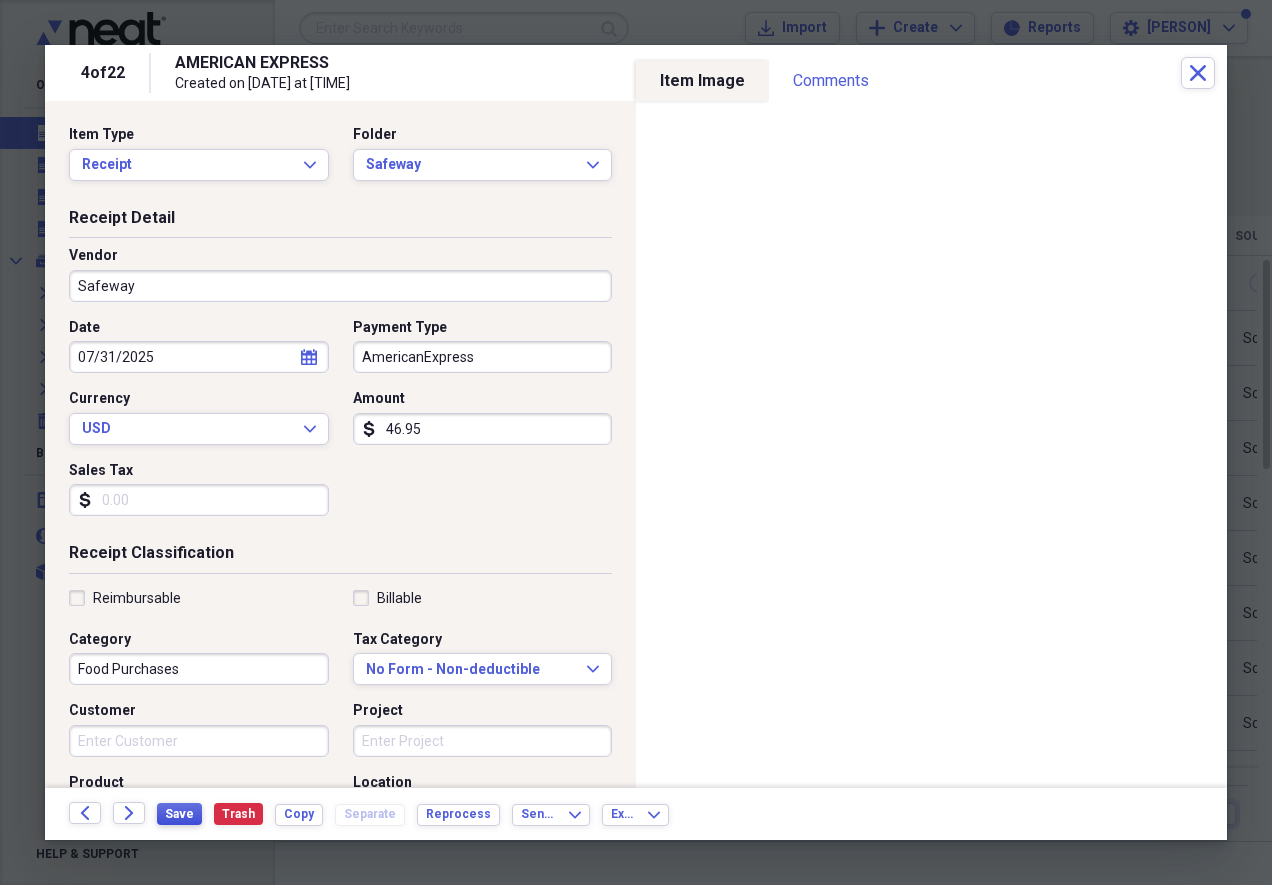 click on "Save" at bounding box center (179, 814) 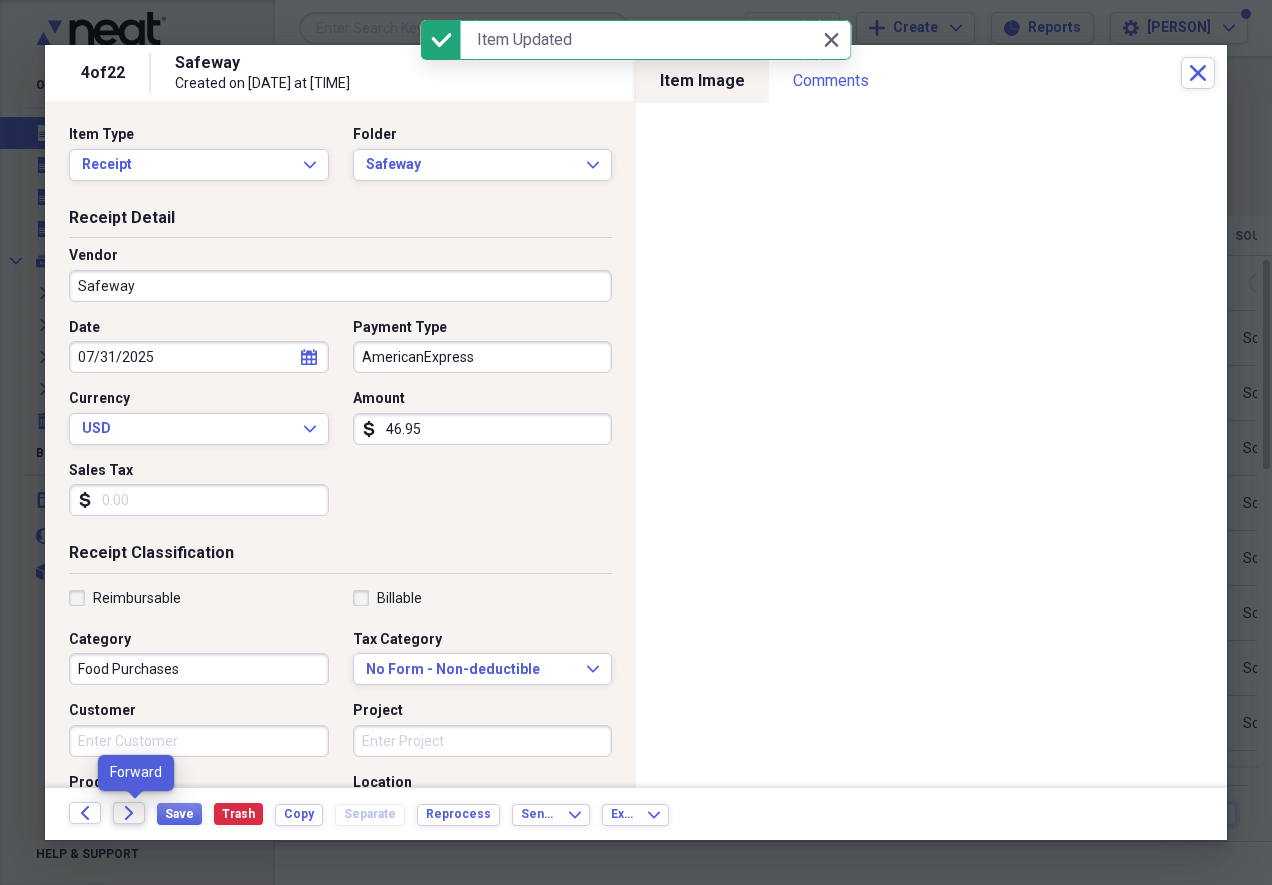 click on "Forward" 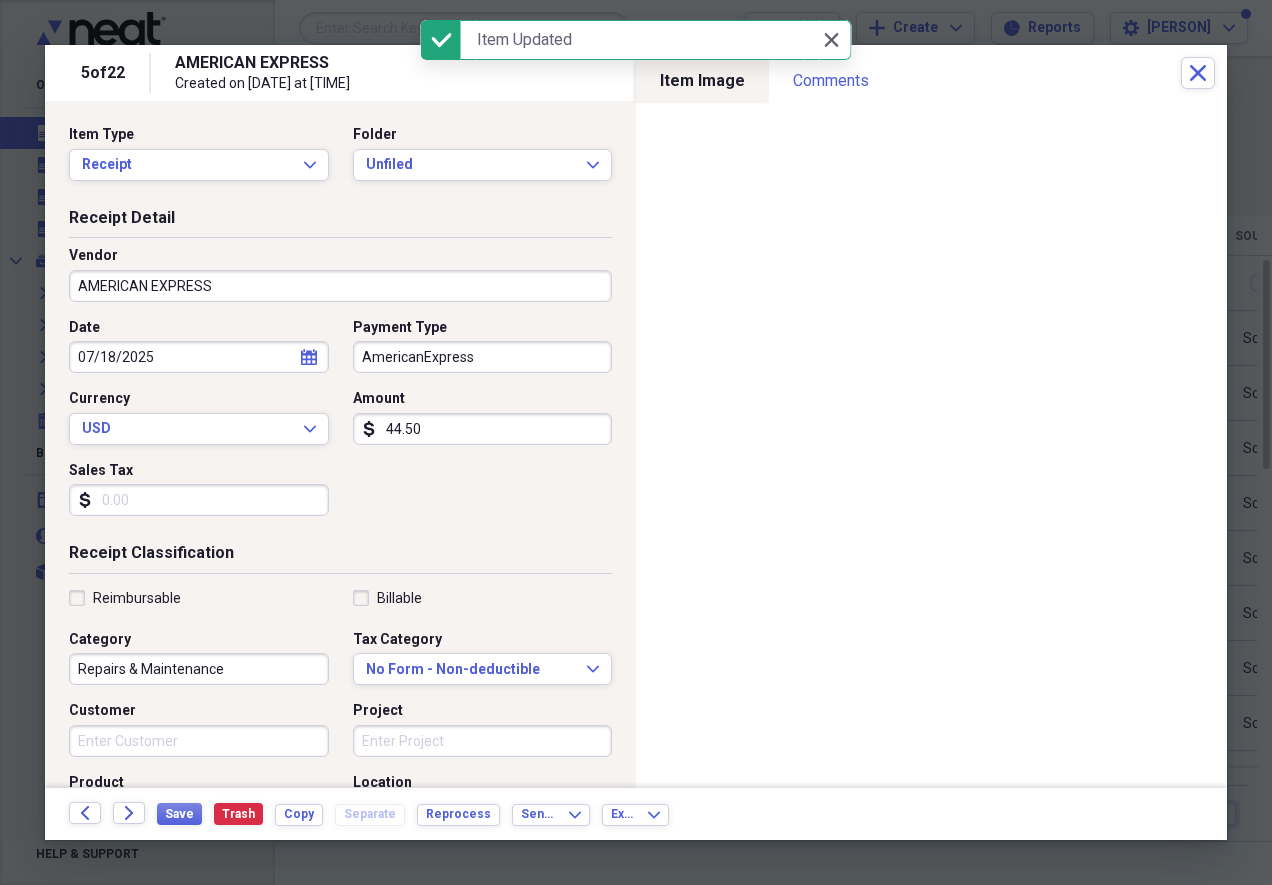 click on "AMERICAN EXPRESS" at bounding box center (340, 286) 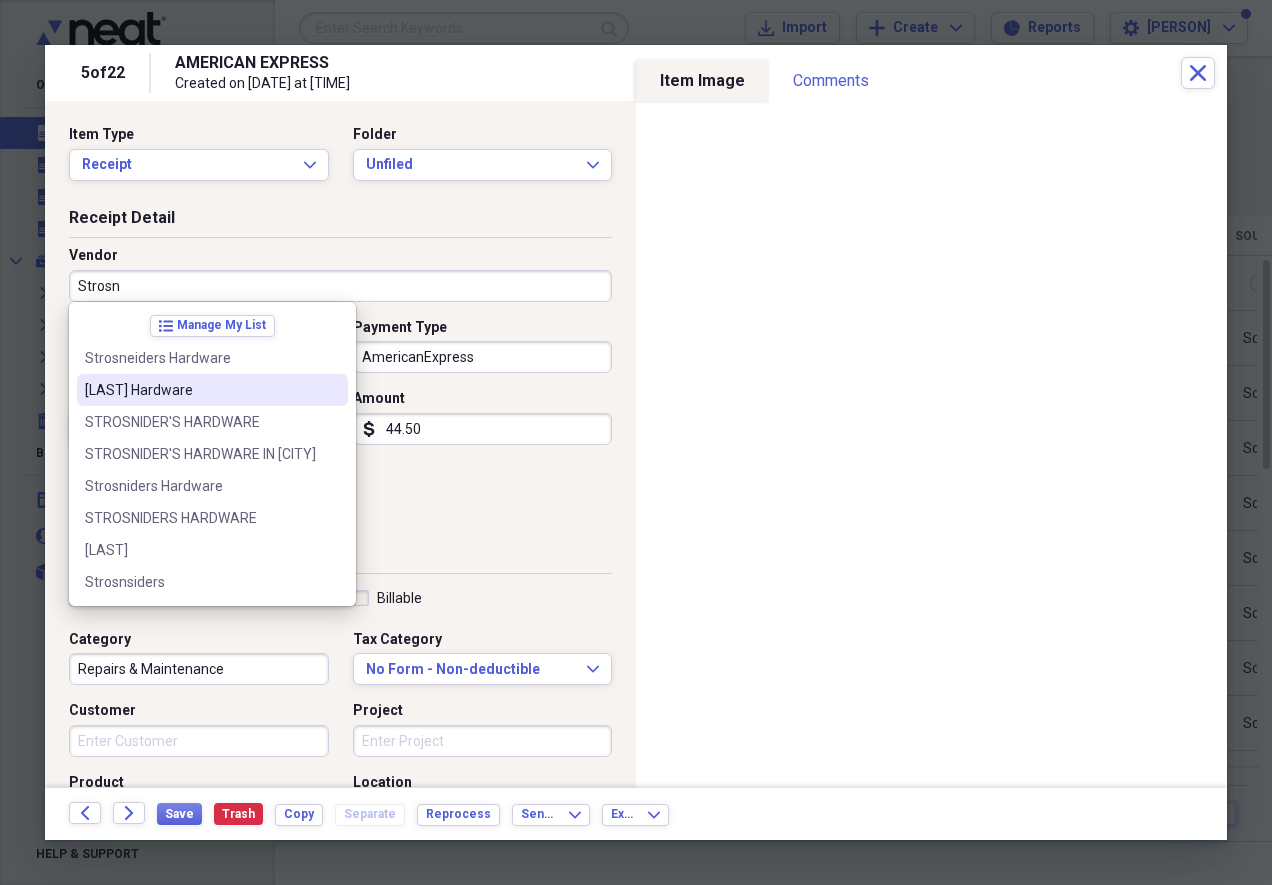 click on "[LAST] Hardware" at bounding box center [200, 390] 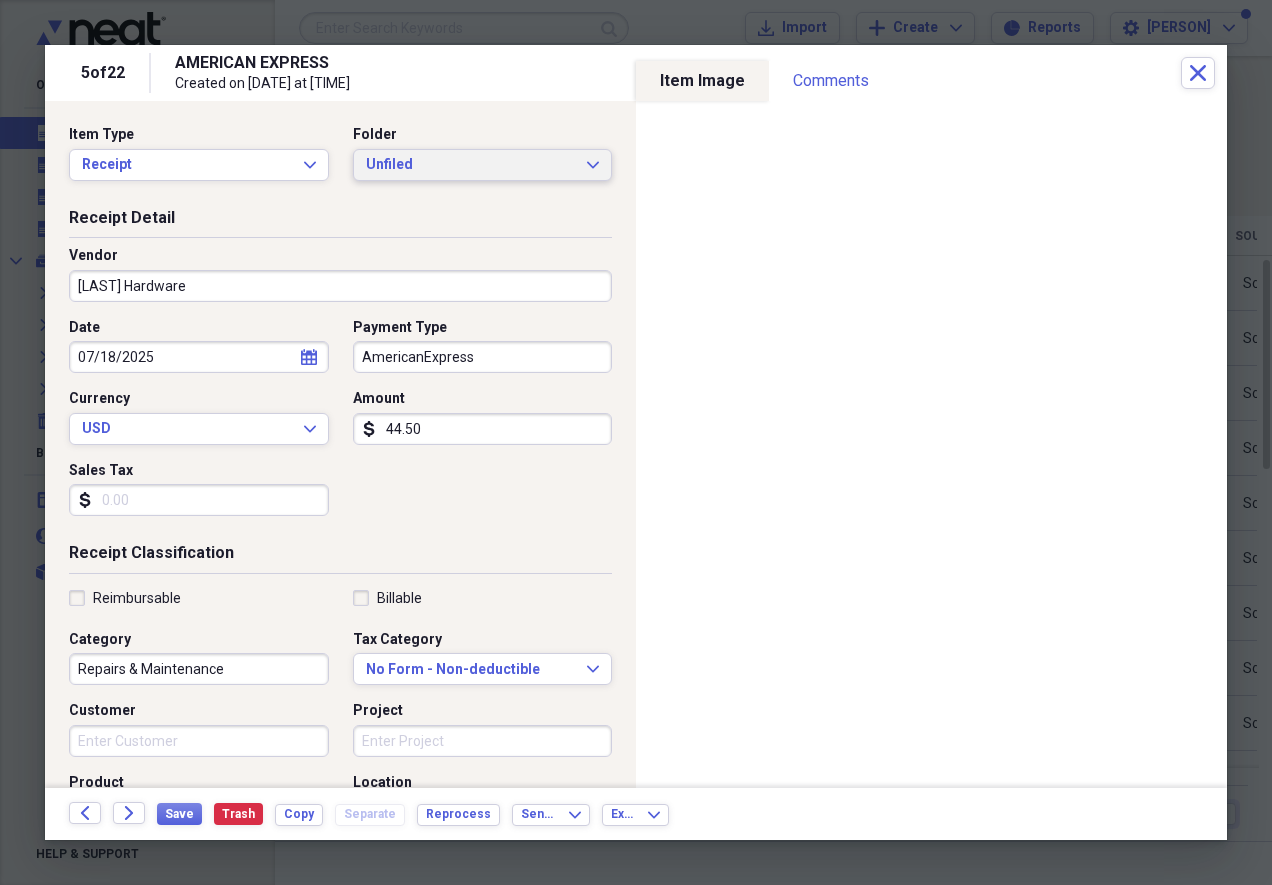 click on "Unfiled Expand" at bounding box center (483, 165) 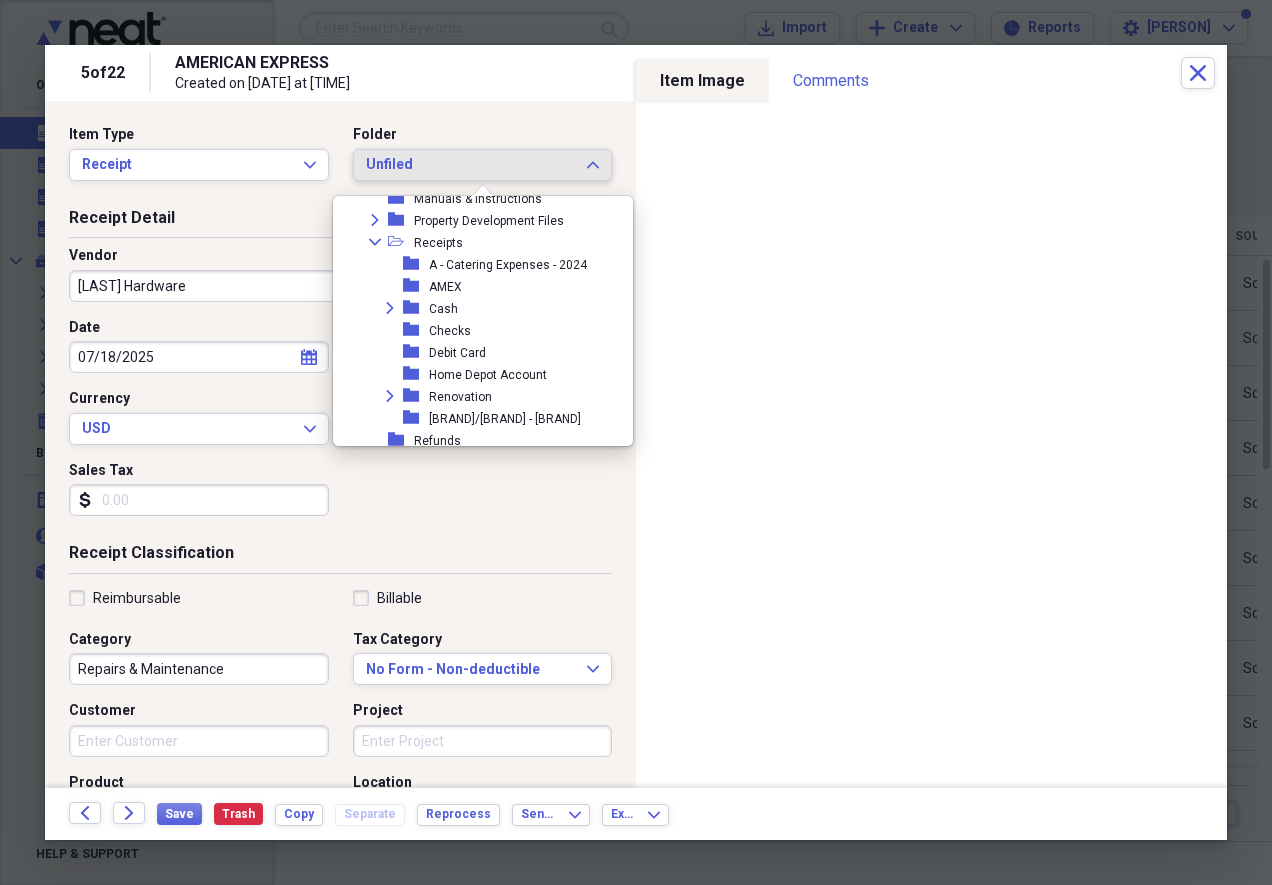 scroll, scrollTop: 310, scrollLeft: 0, axis: vertical 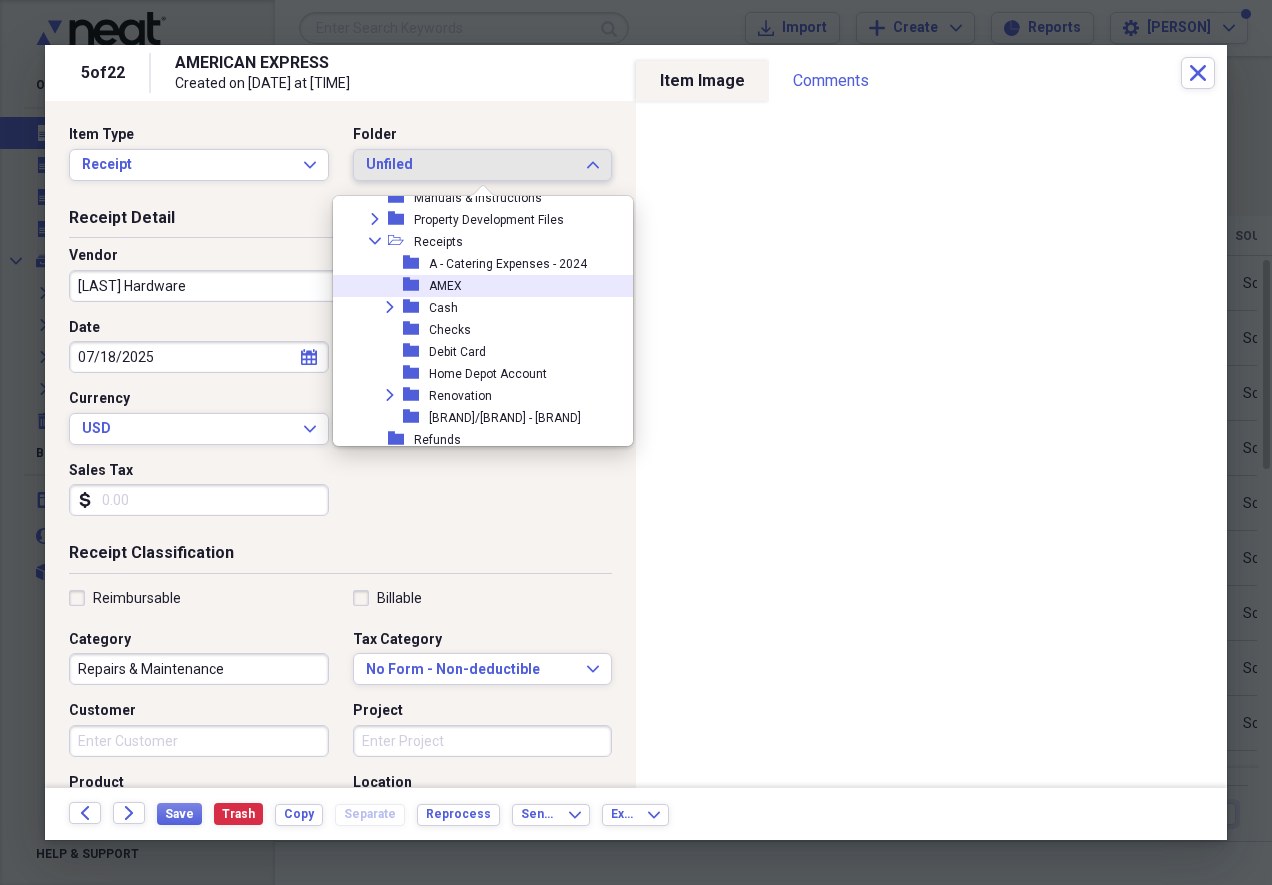 click on "AMEX" at bounding box center (445, 286) 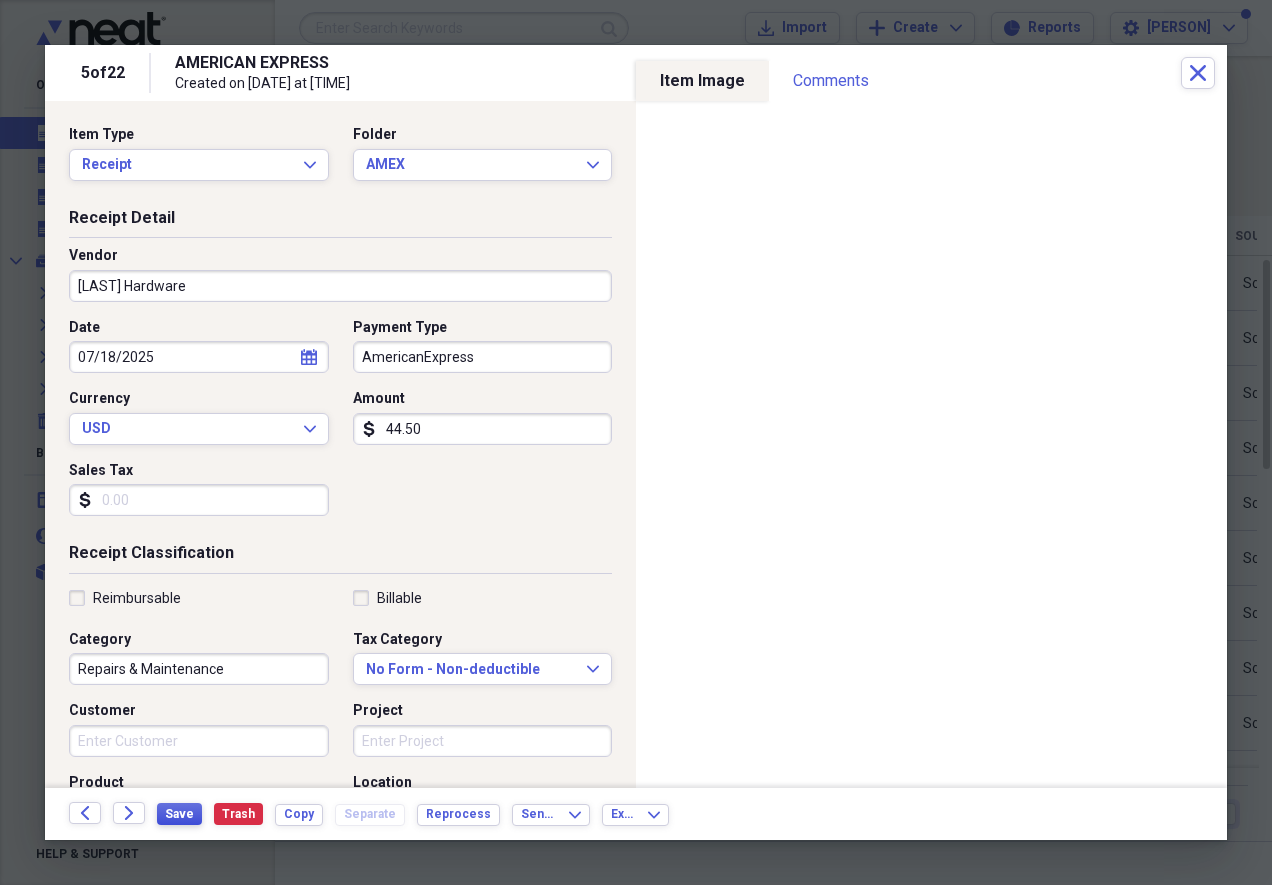 click on "Save" at bounding box center (179, 814) 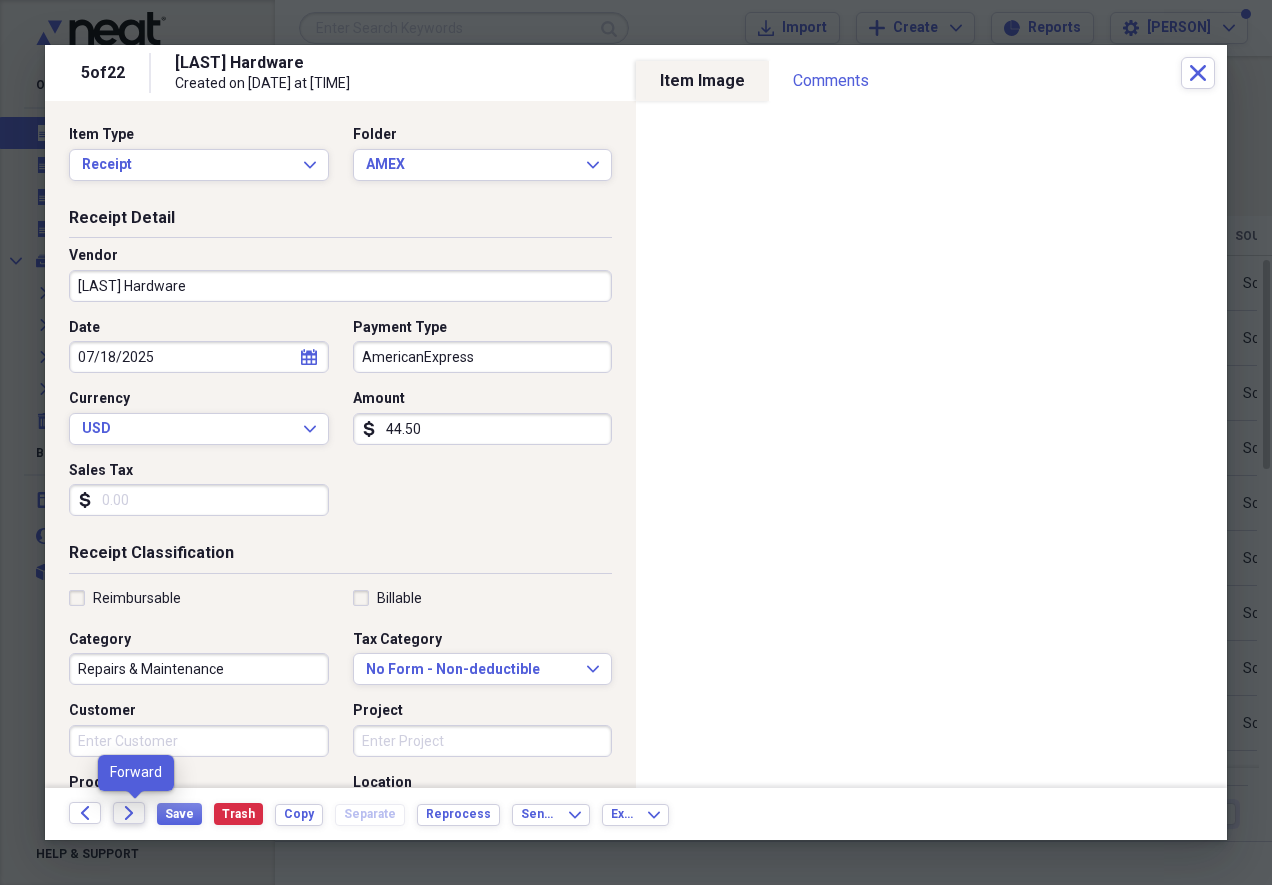click on "Forward" 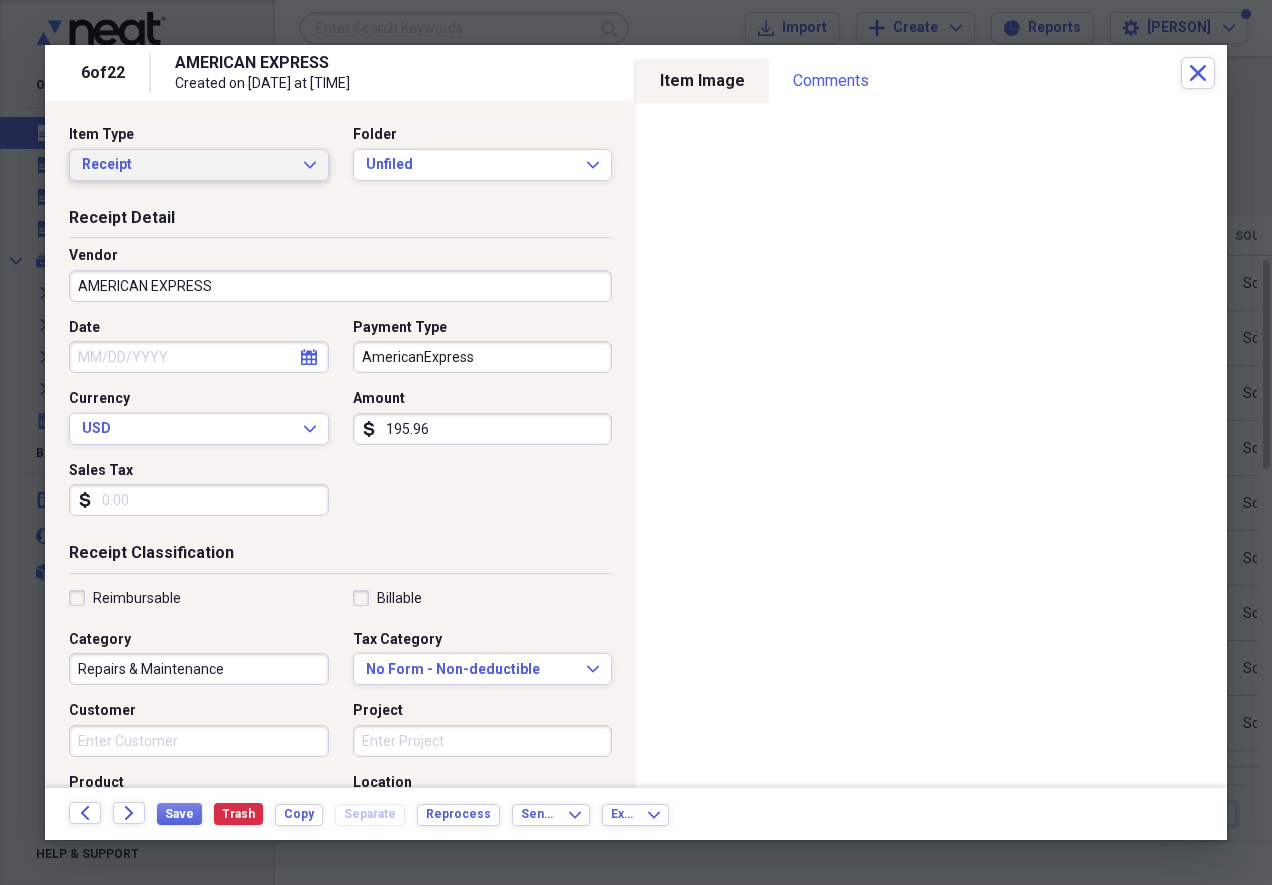 click on "Expand" 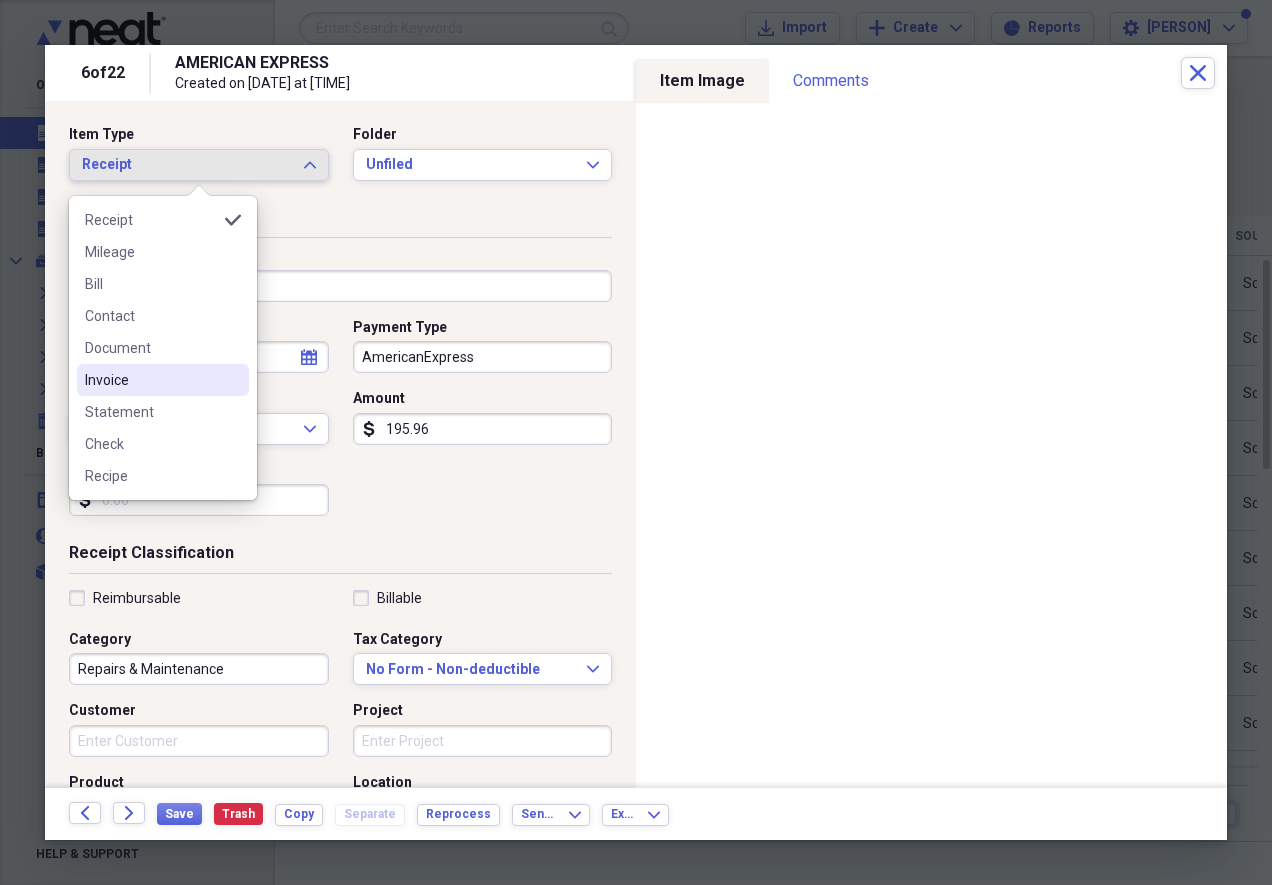 click on "Invoice" at bounding box center [151, 380] 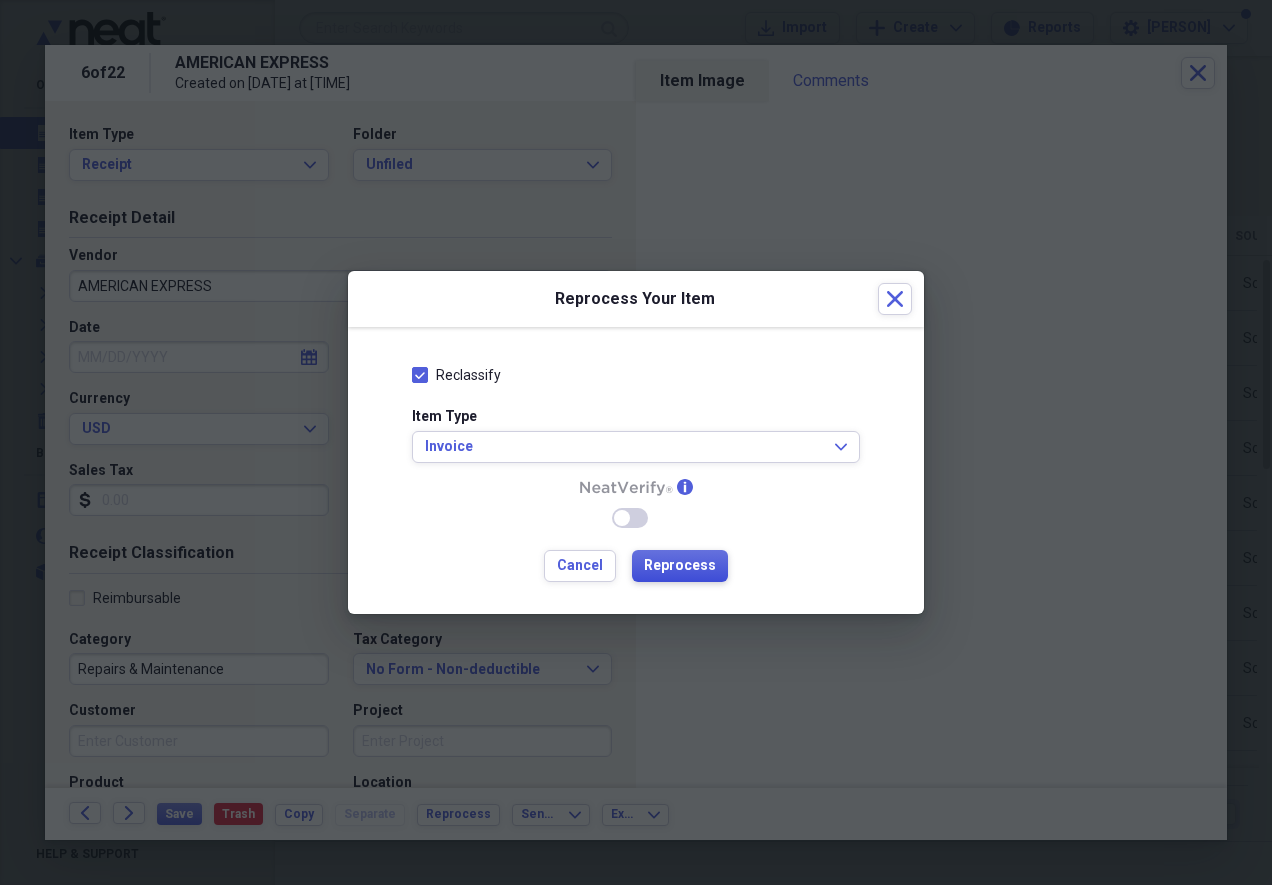 click on "Reprocess" at bounding box center (680, 566) 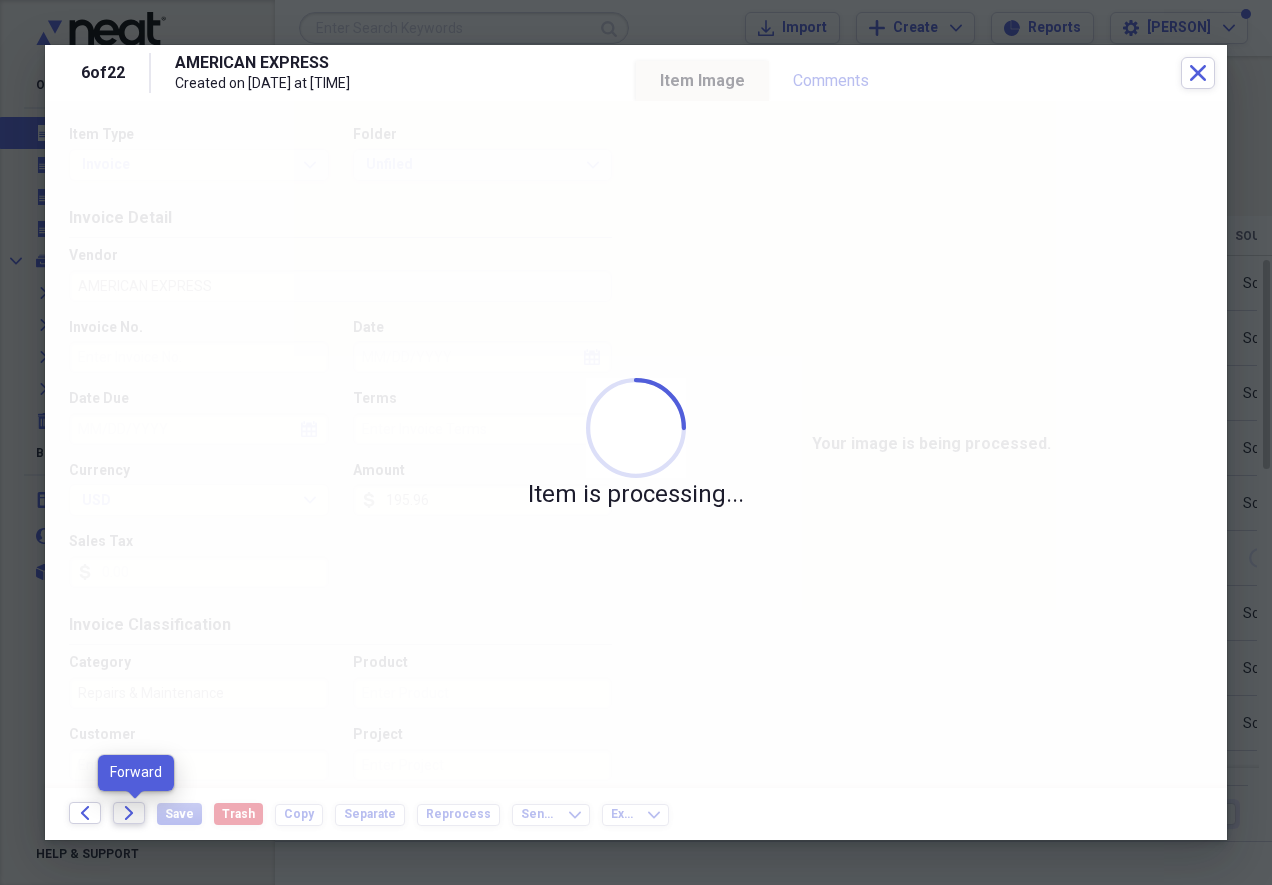 click on "Forward" 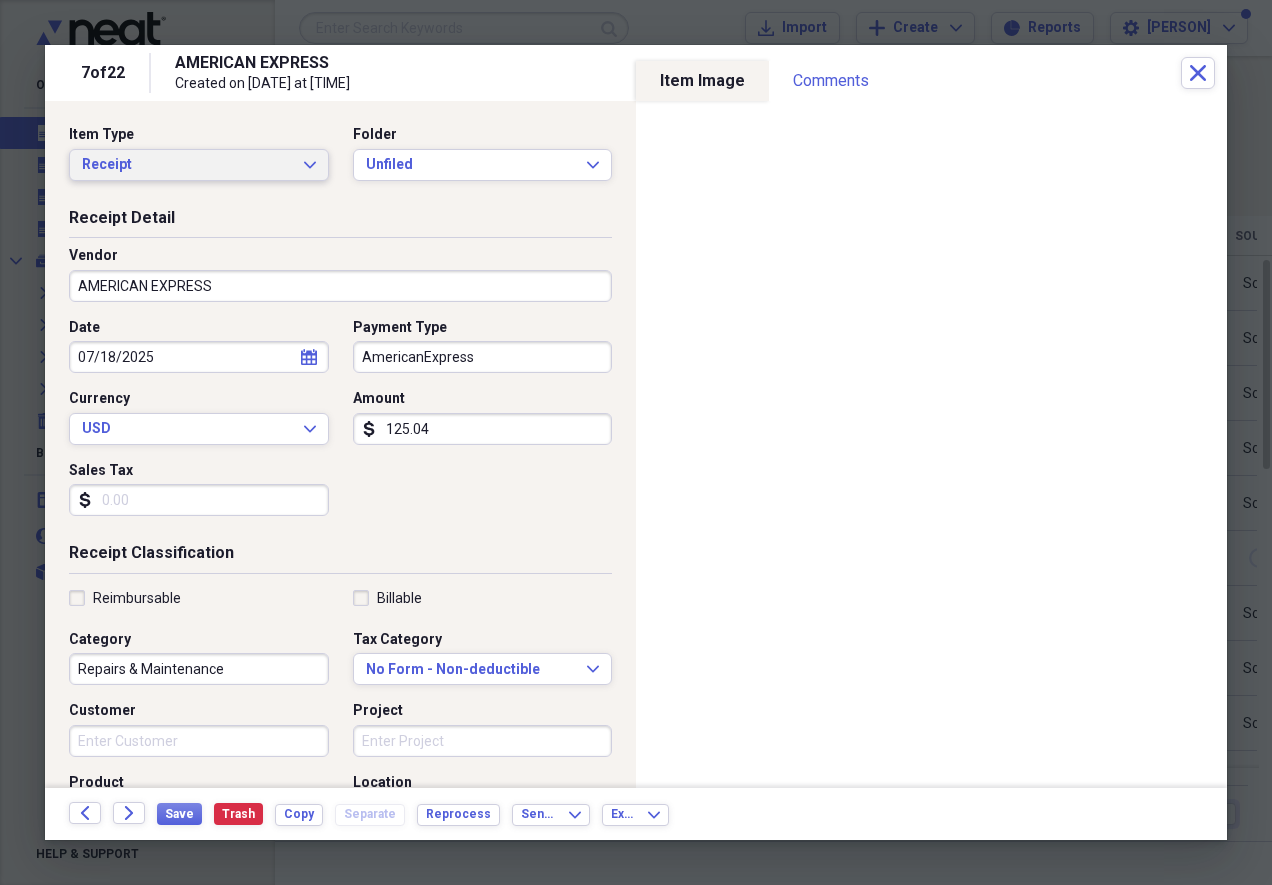 click on "Receipt Expand" at bounding box center [199, 165] 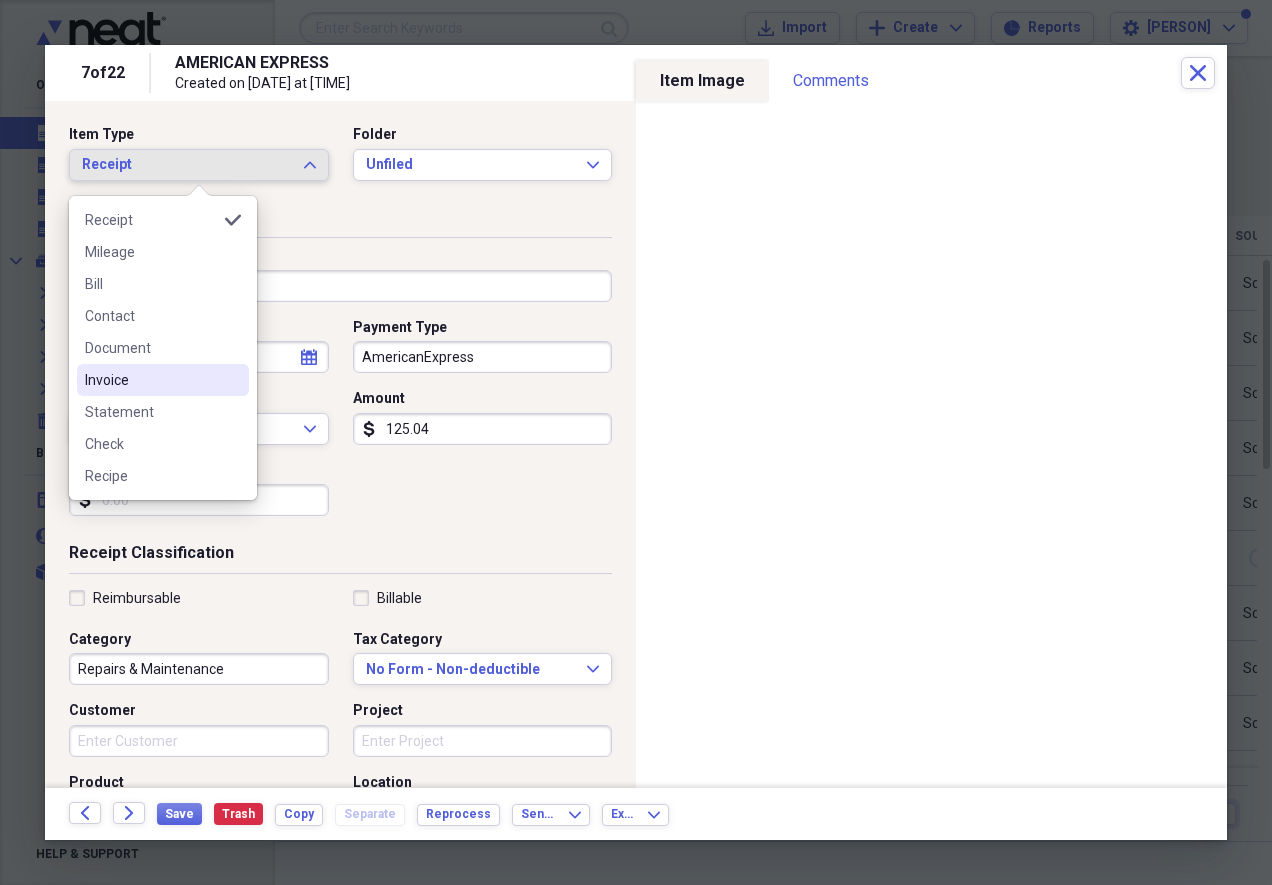 click on "Invoice" at bounding box center (151, 380) 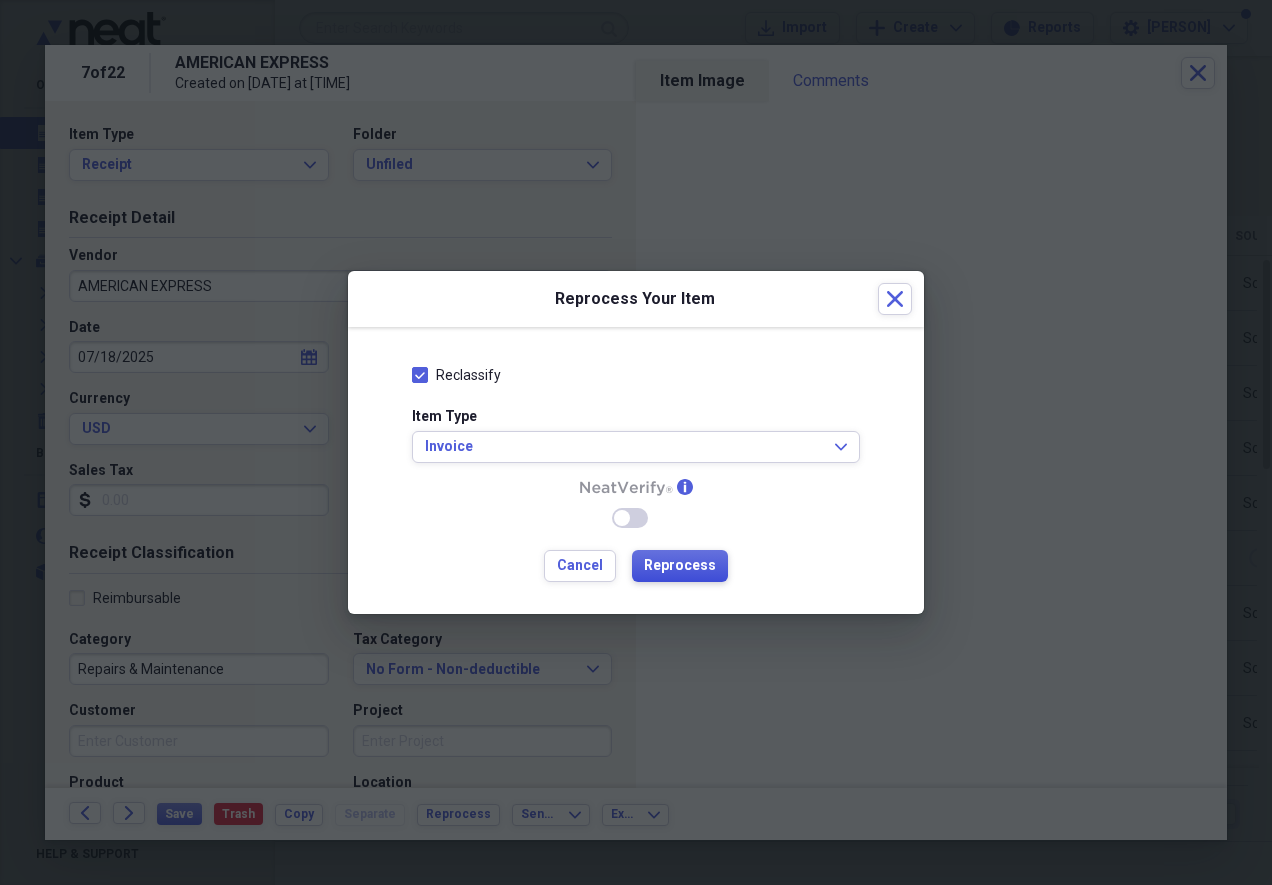 click on "Reprocess" at bounding box center [680, 566] 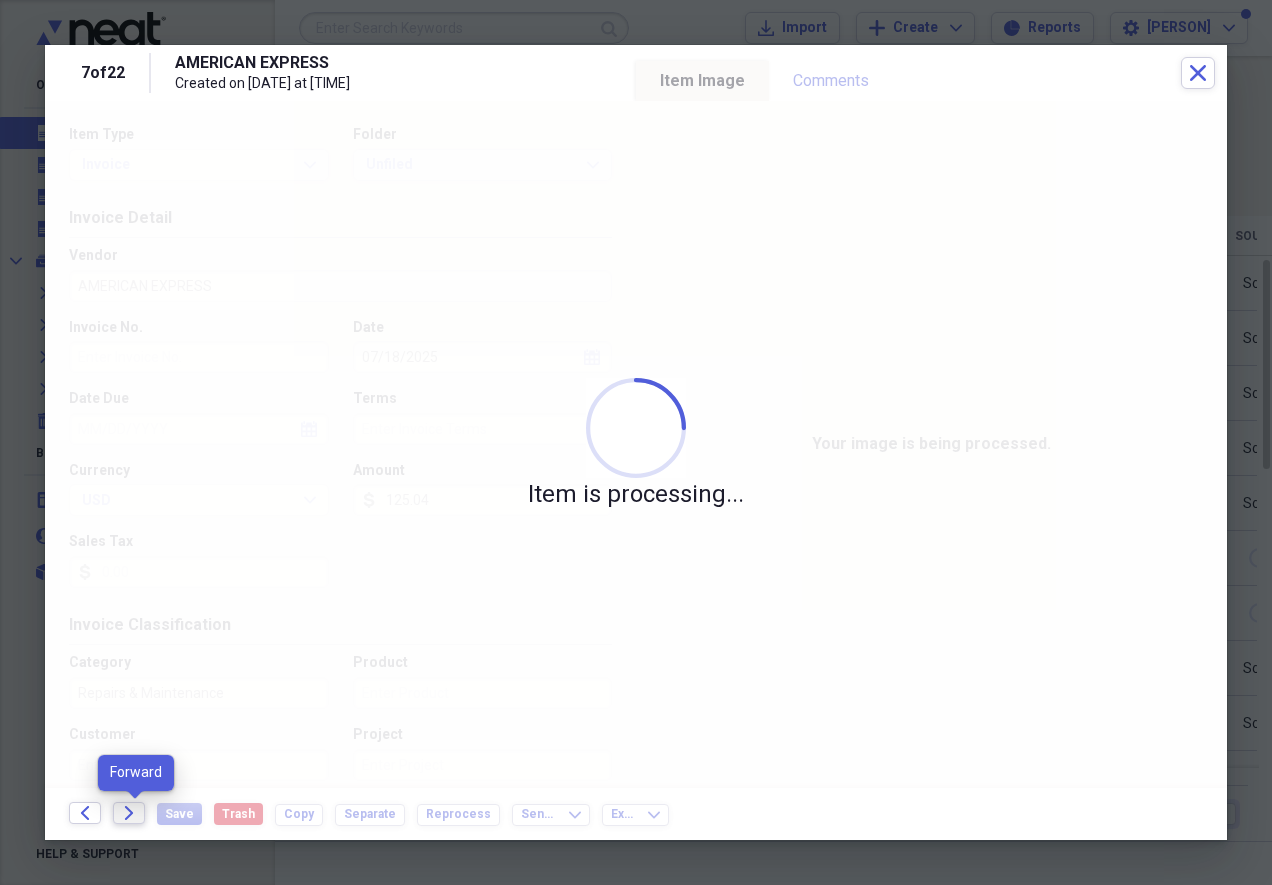 click 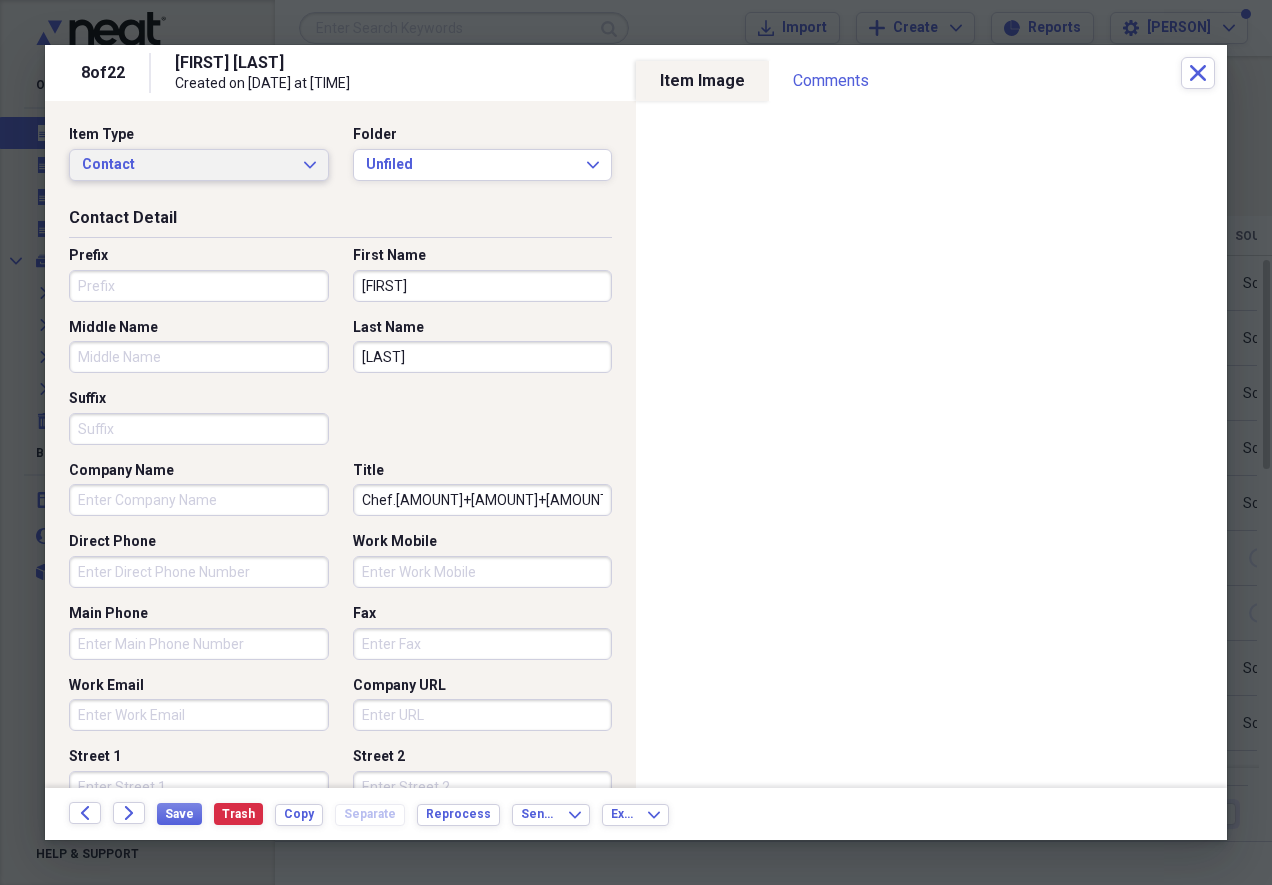 click on "Contact" at bounding box center (187, 165) 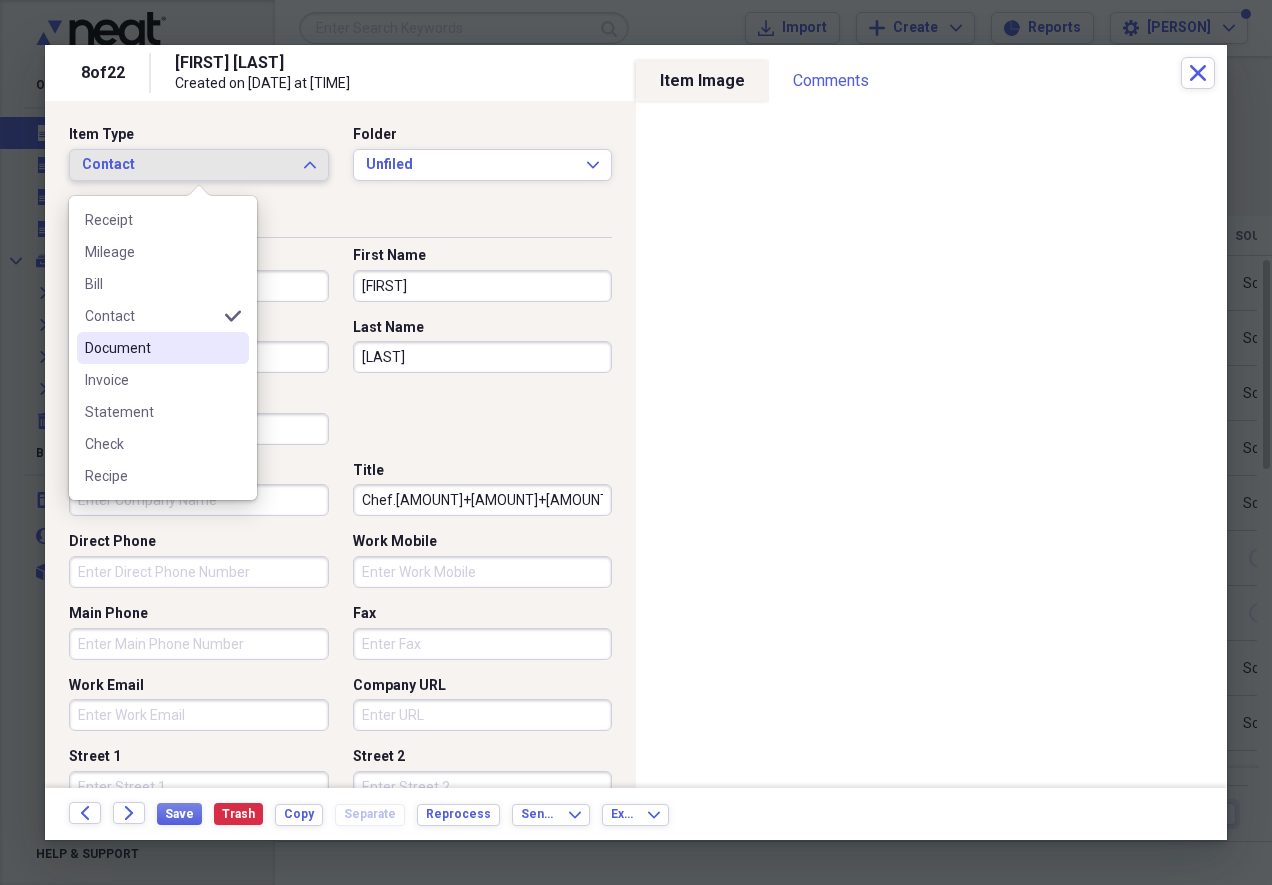 click on "Document" at bounding box center [163, 348] 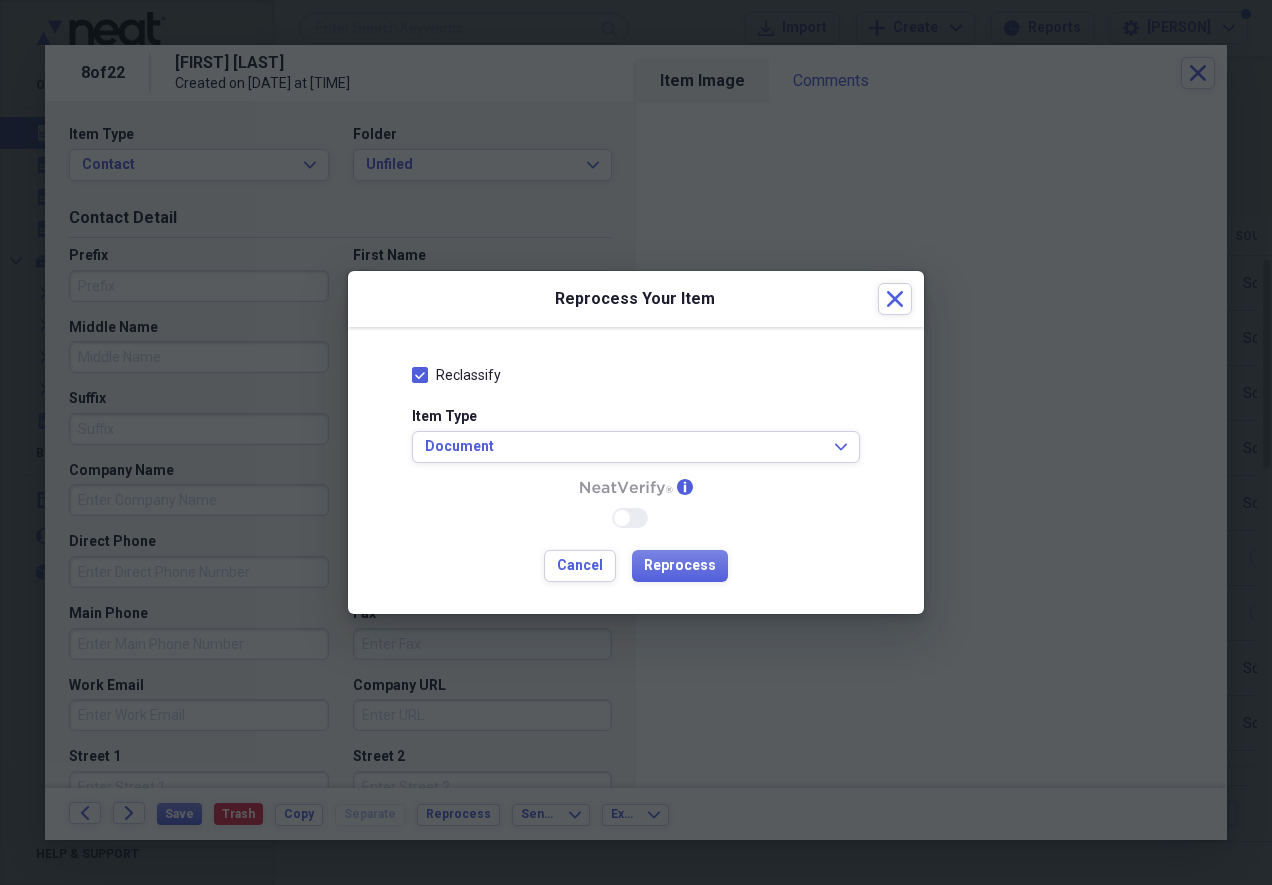 click on "Reclassify Item Type Document Expand info Enable Neat Verify Cancel Reprocess" at bounding box center [636, 470] 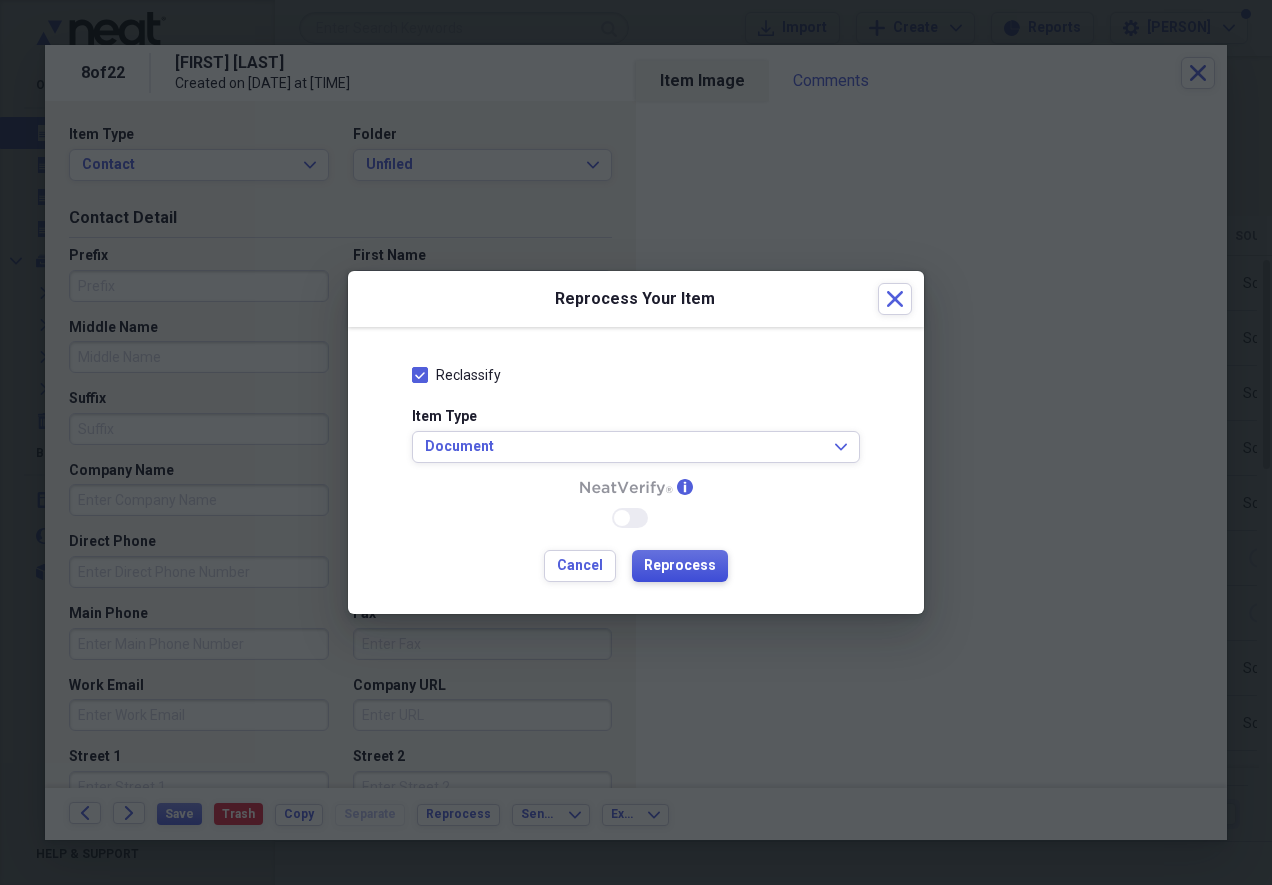 click on "Reprocess" at bounding box center (680, 566) 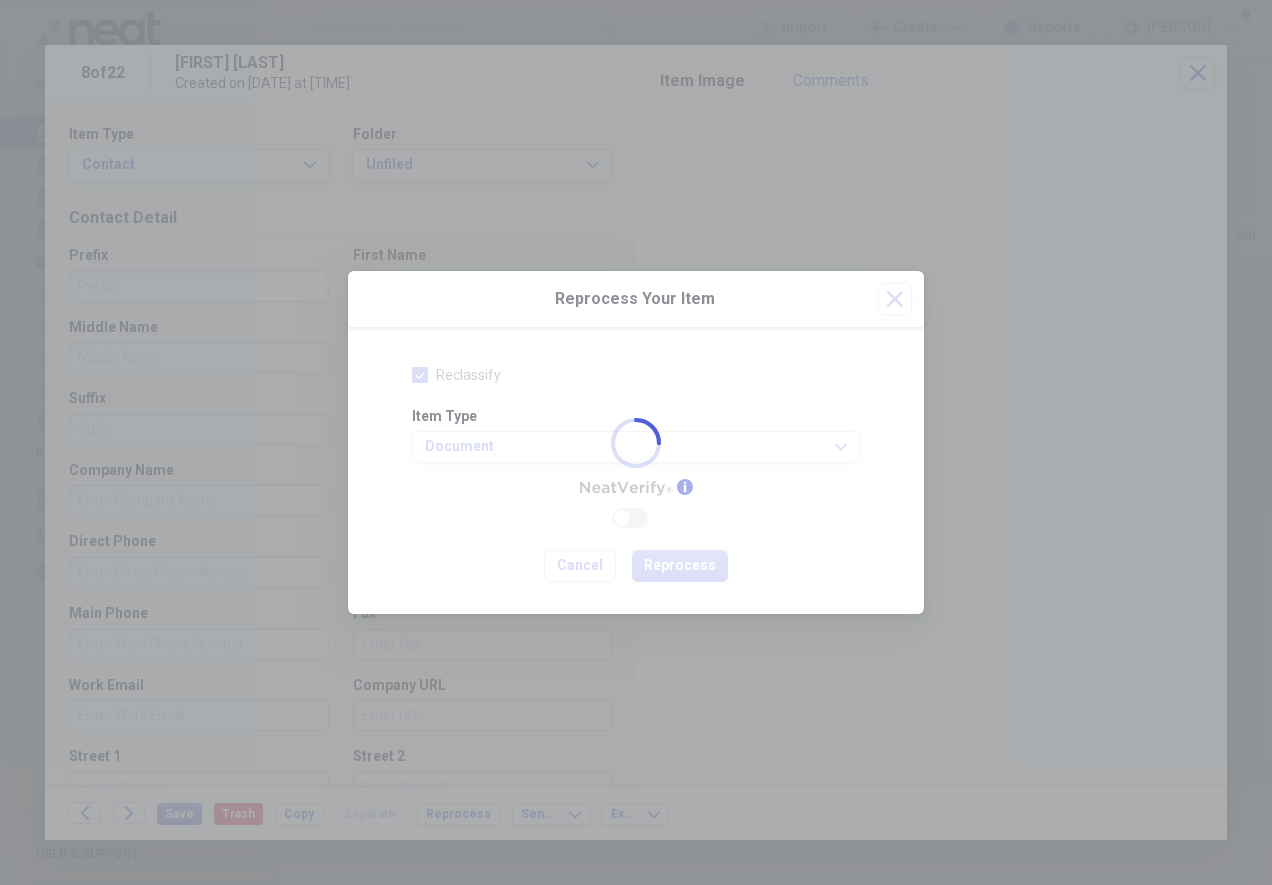 type on "Chef.[AMOUNT]+[AMOUNT]+[AMOUNT]+[AMOUNT]+[AMOUNT]+[FIRST] [LAST]" 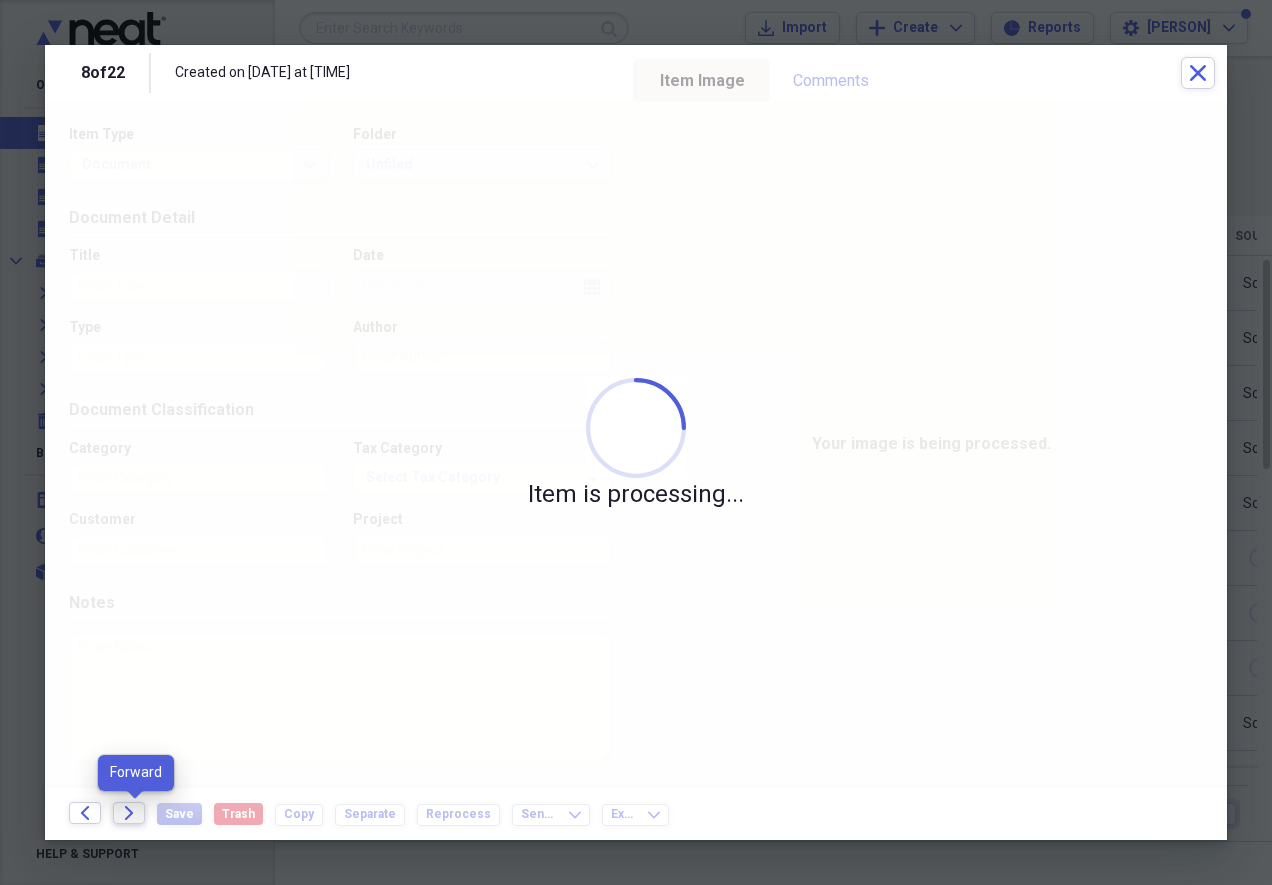 click on "Forward" 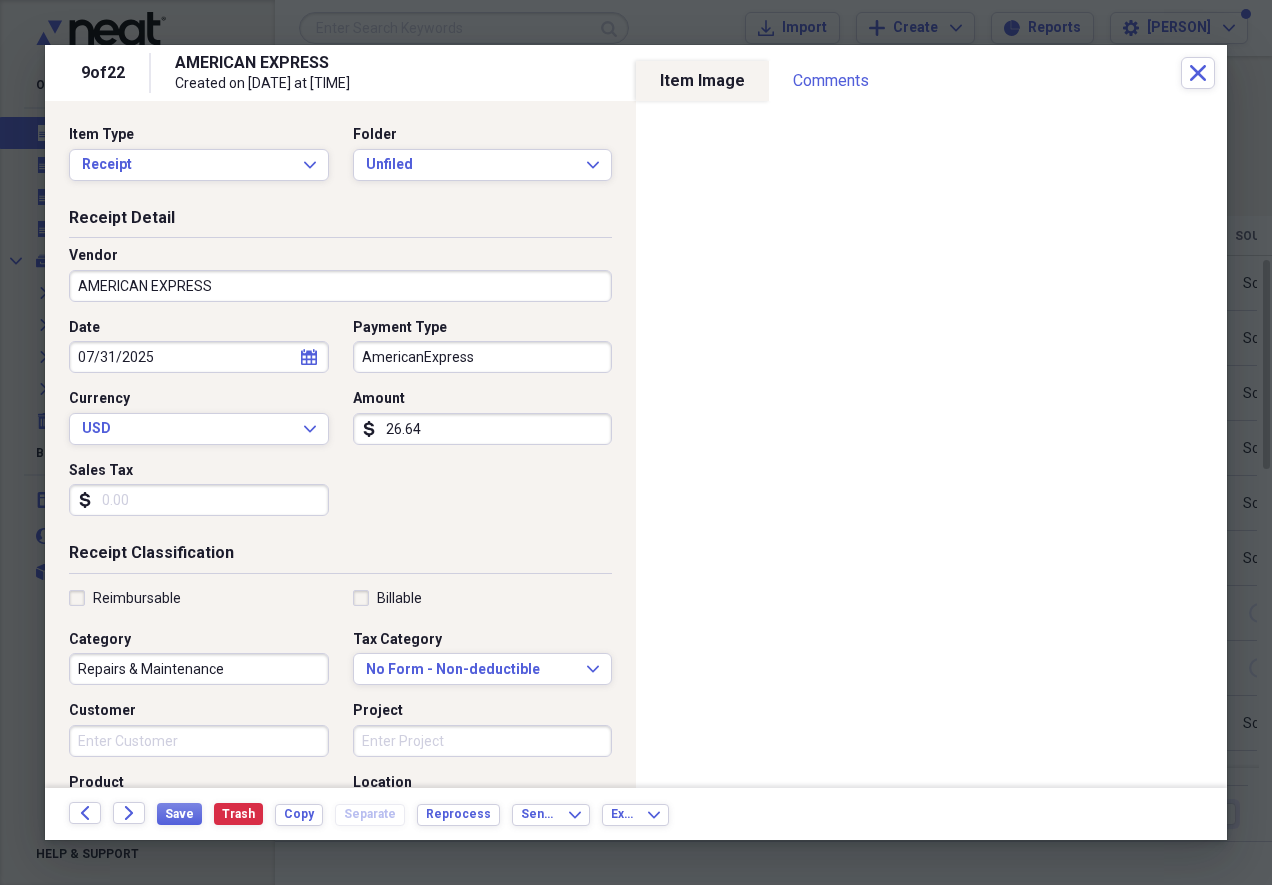 click on "AMERICAN EXPRESS" at bounding box center [340, 286] 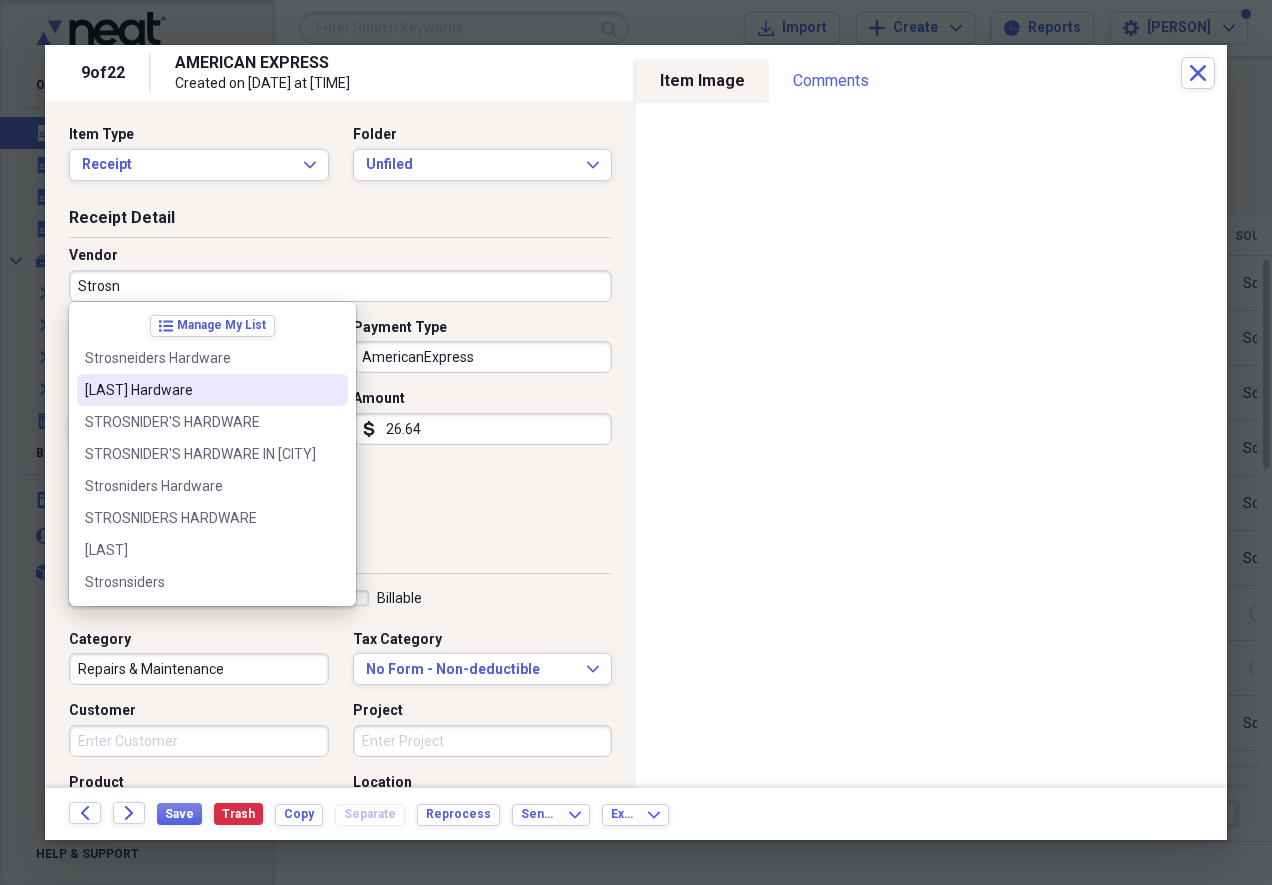 click on "[LAST] Hardware" at bounding box center [200, 390] 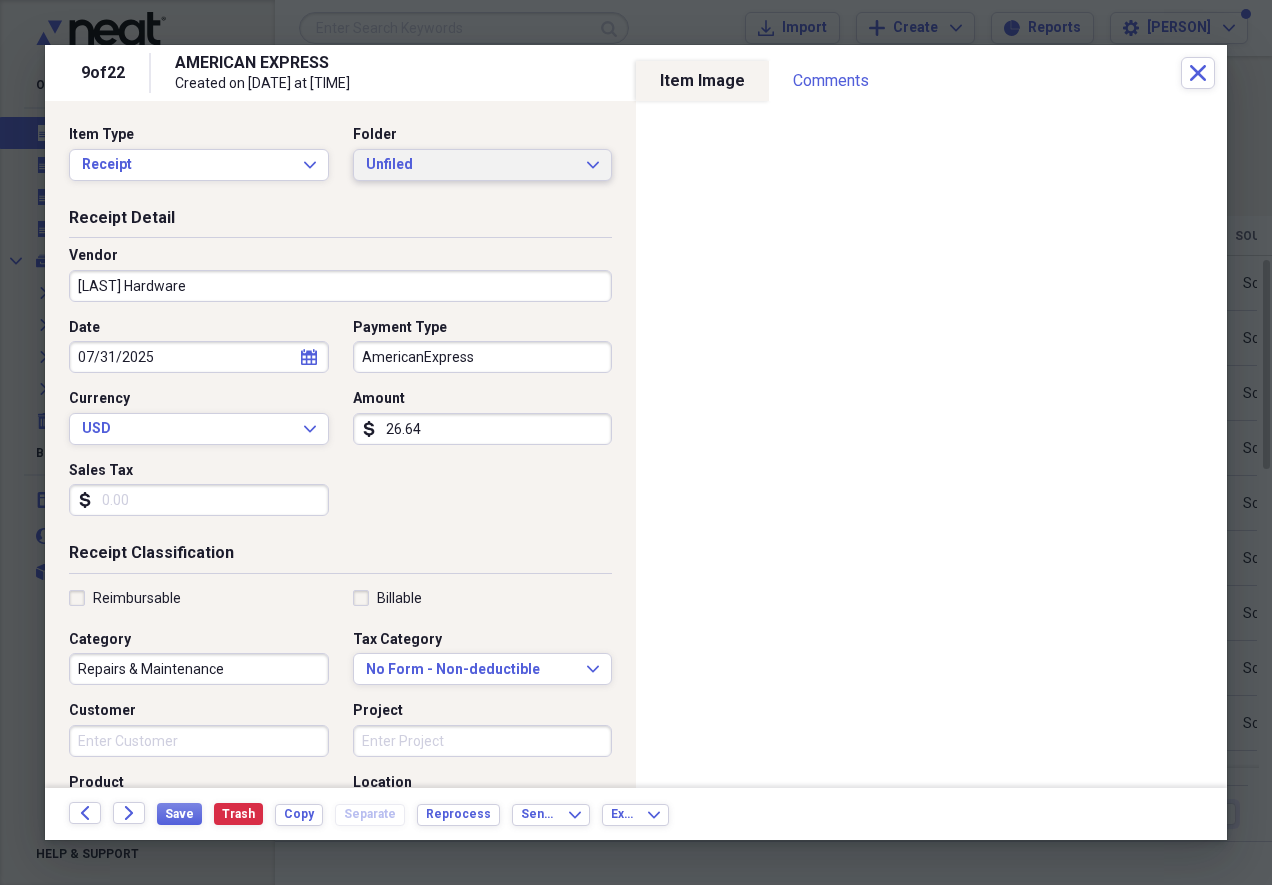 click on "Unfiled Expand" at bounding box center (483, 165) 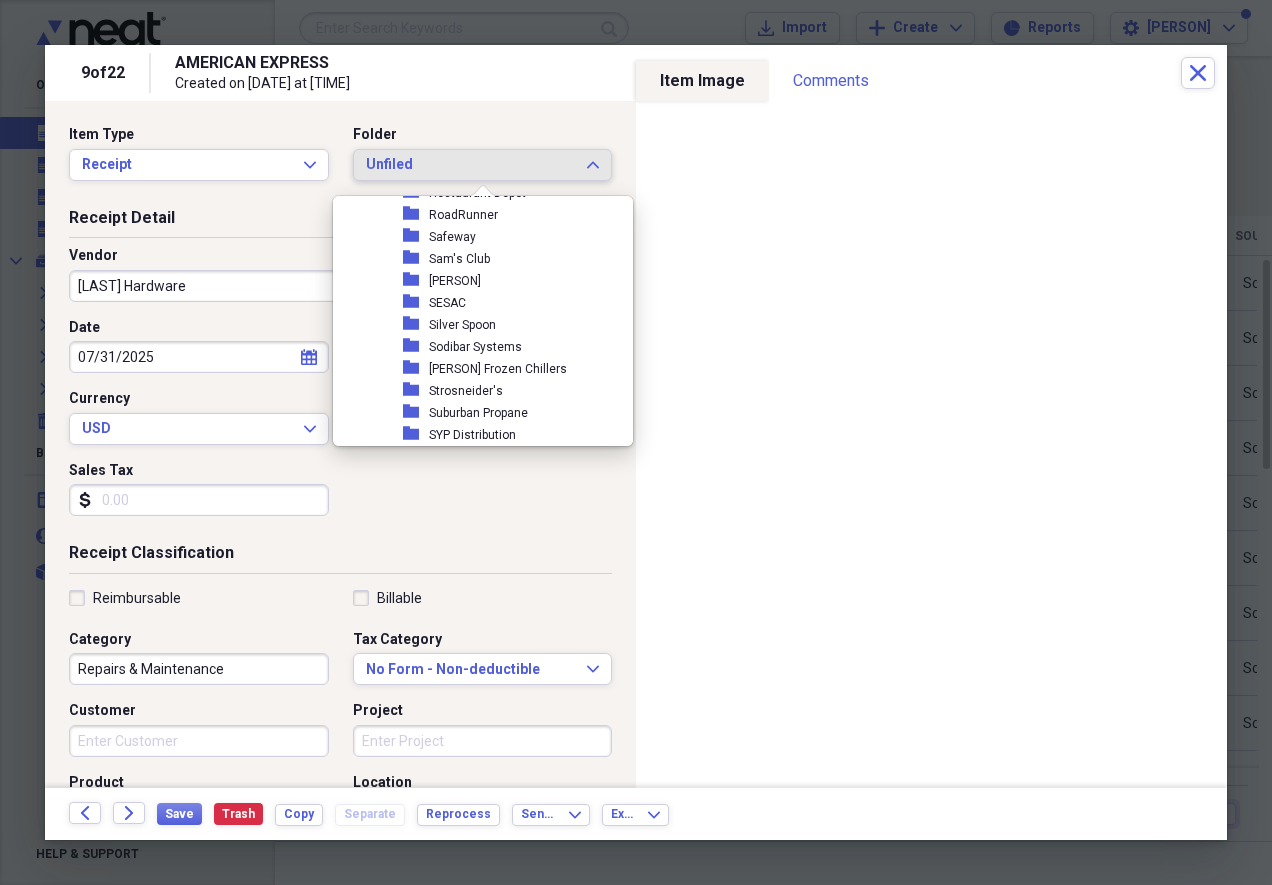 scroll, scrollTop: 2032, scrollLeft: 0, axis: vertical 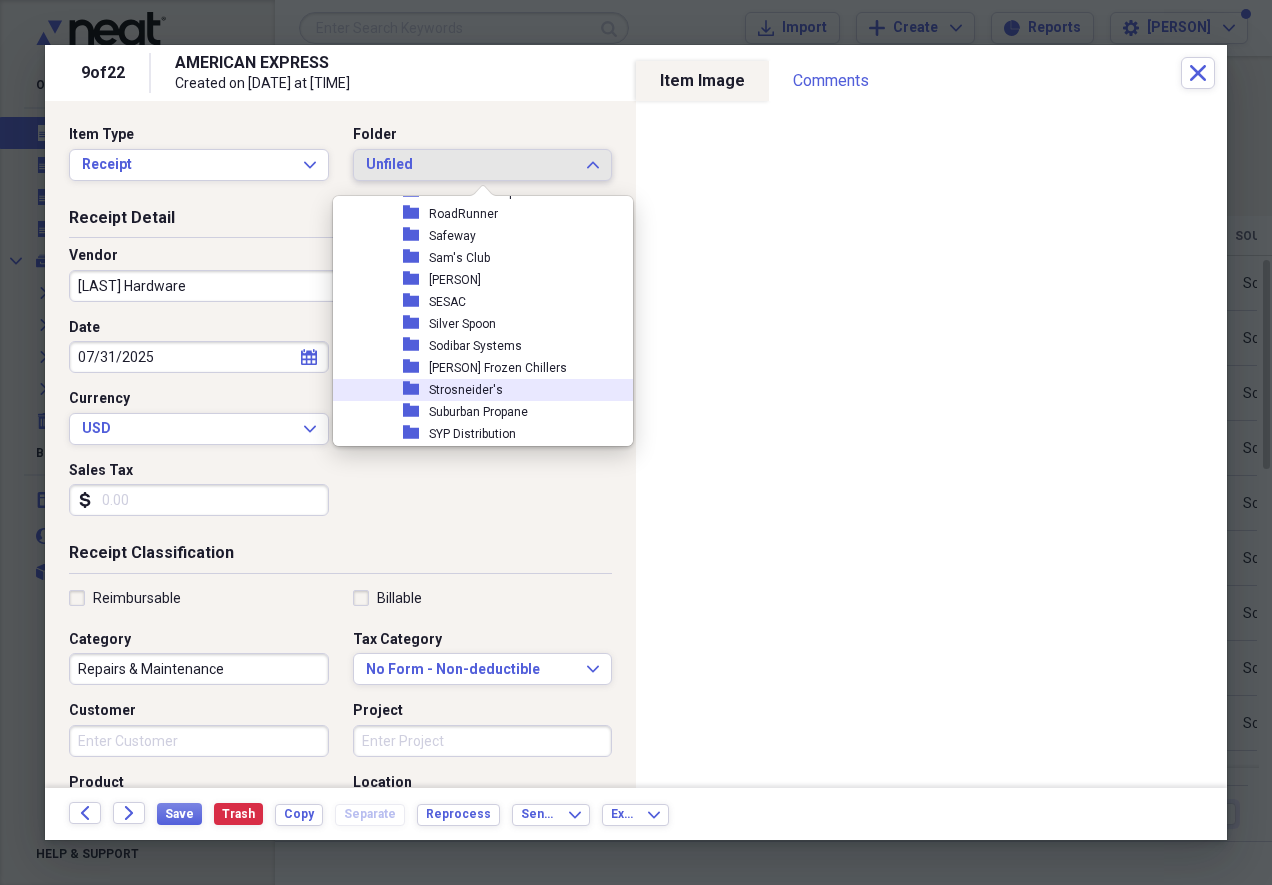 click on "Strosneider's" at bounding box center (466, 390) 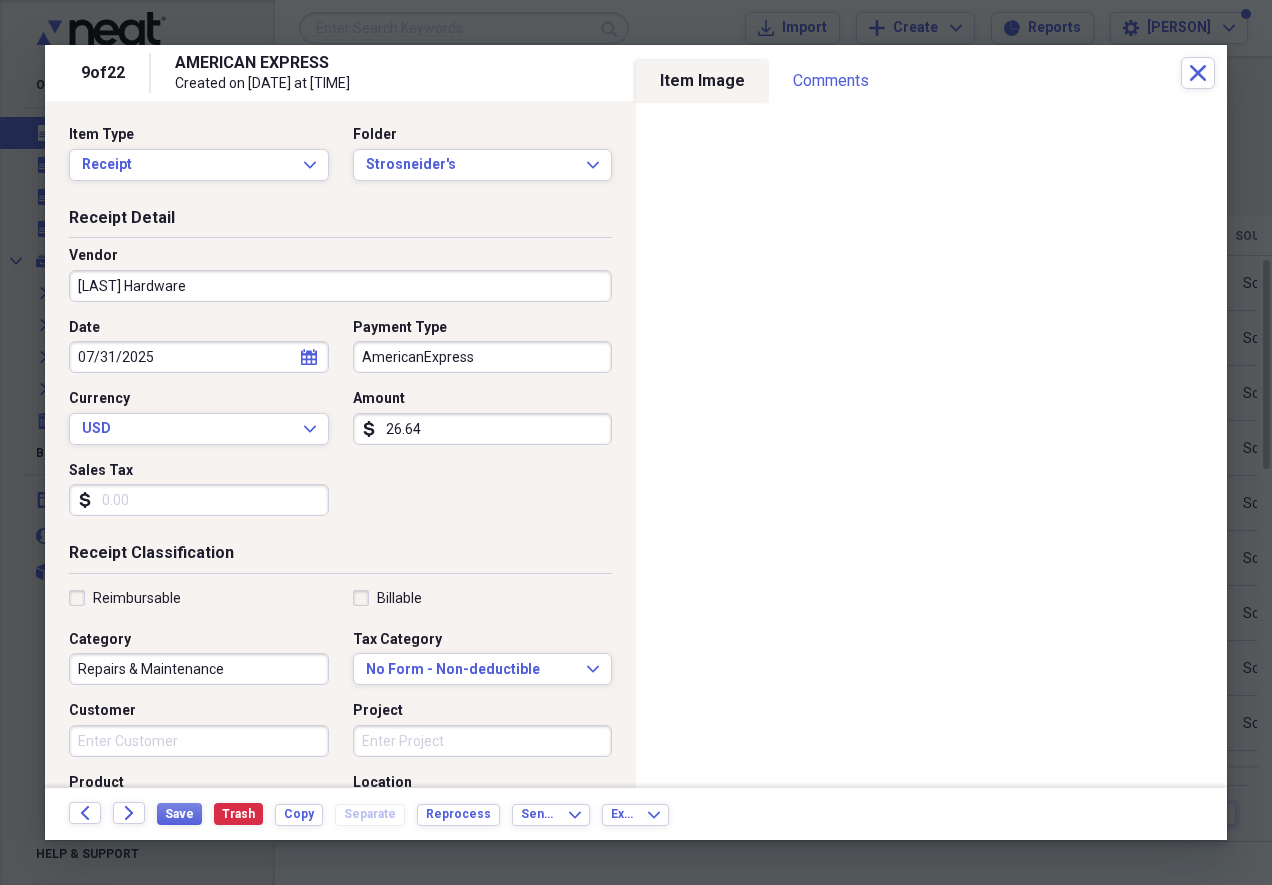 click on "AmericanExpress" at bounding box center [483, 357] 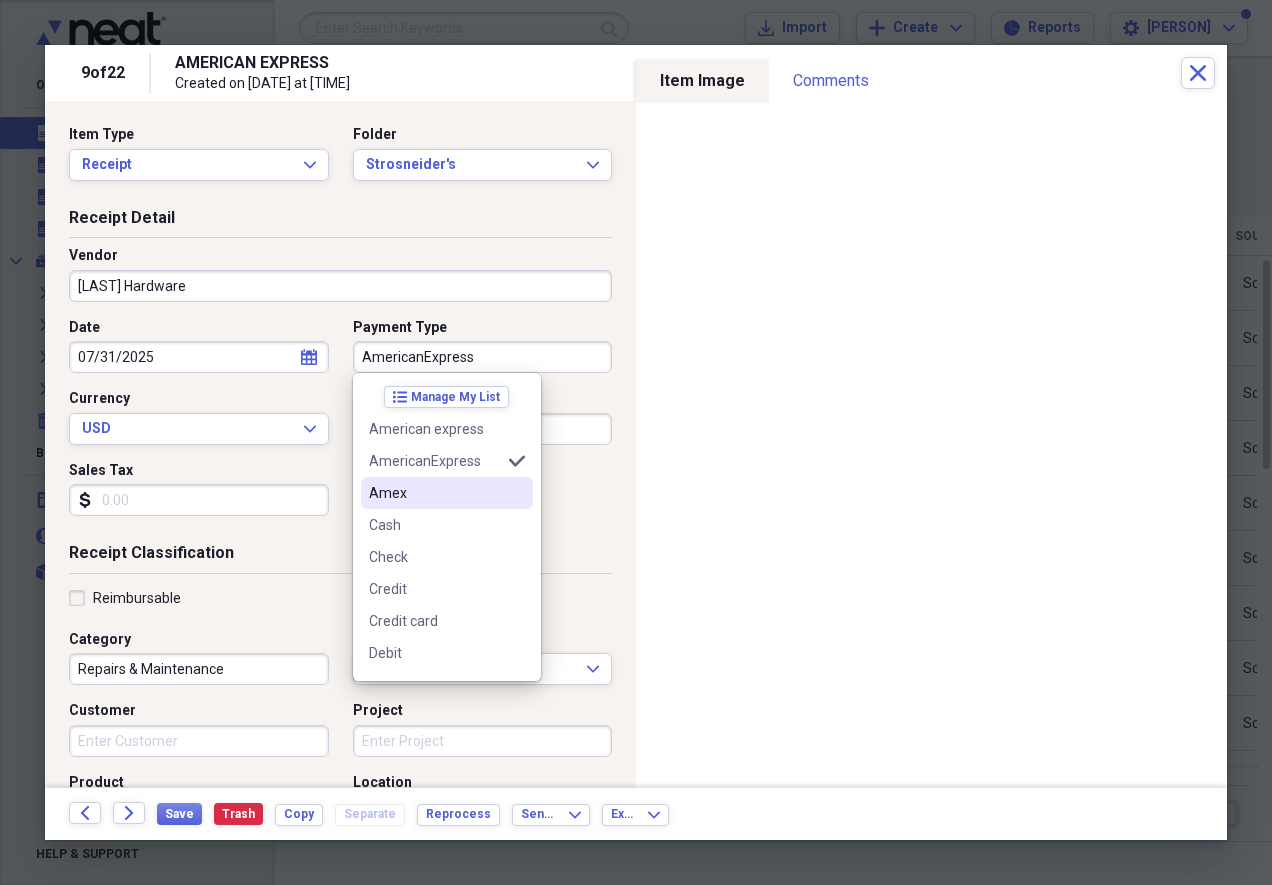 click on "Amex" at bounding box center (435, 493) 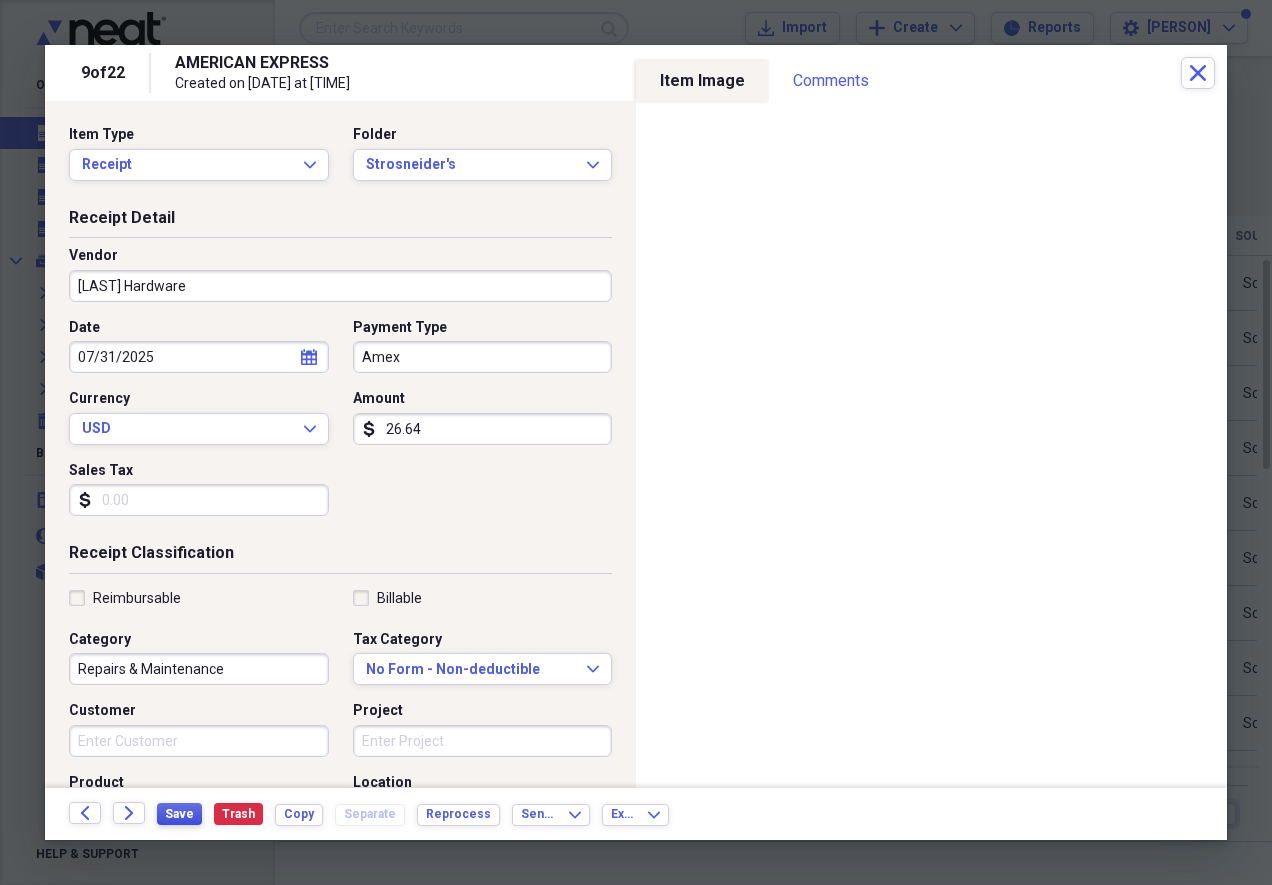 click on "Save" at bounding box center [179, 814] 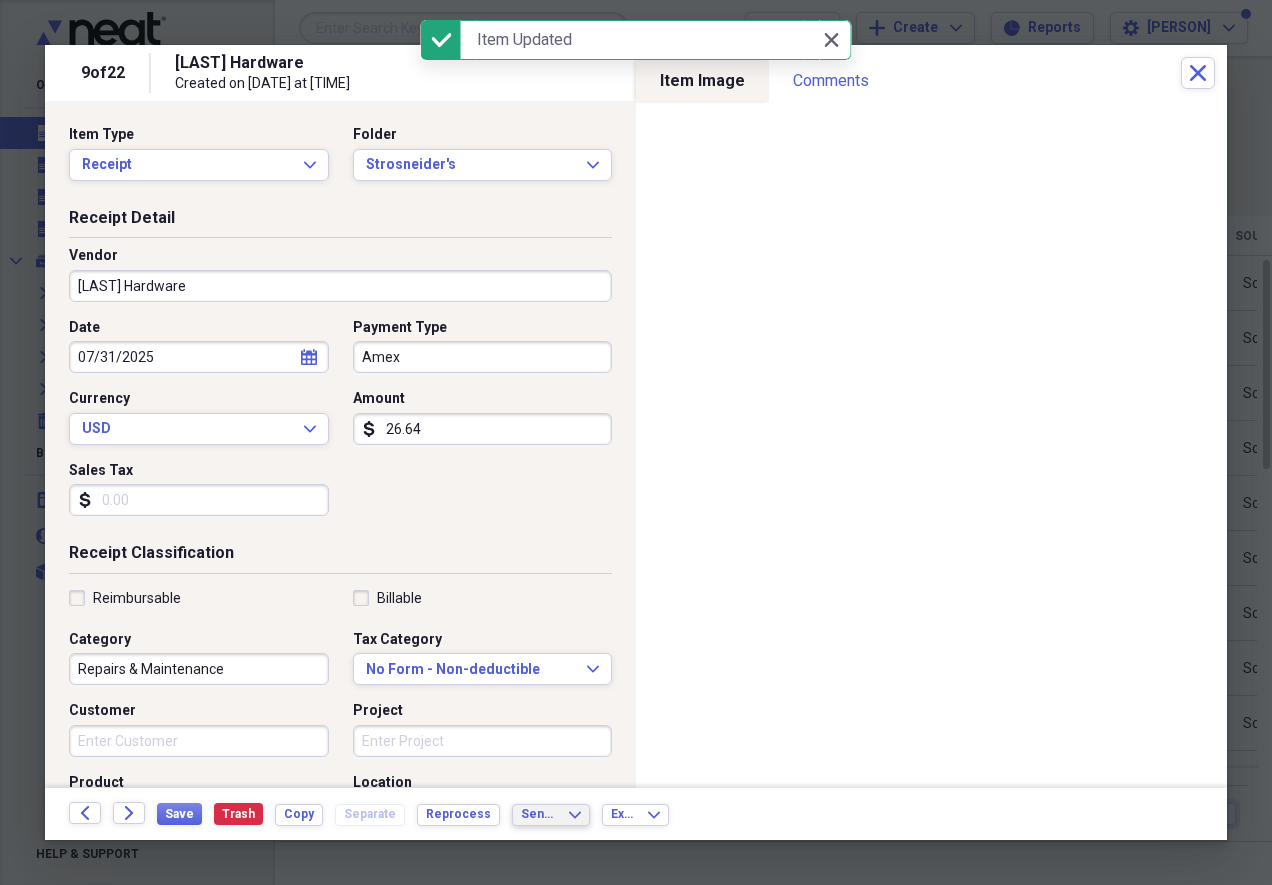 click on "Expand" 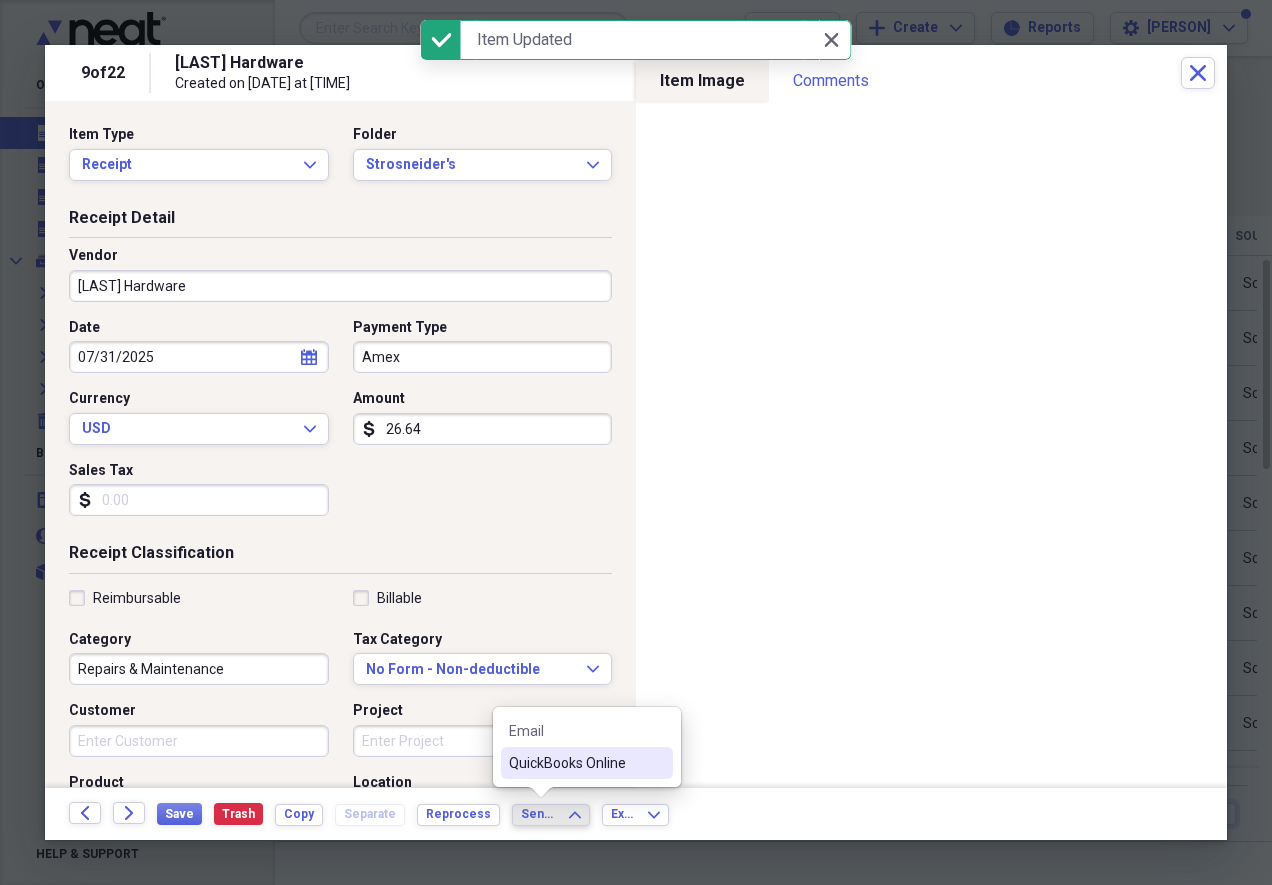 click on "QuickBooks Online" at bounding box center [575, 763] 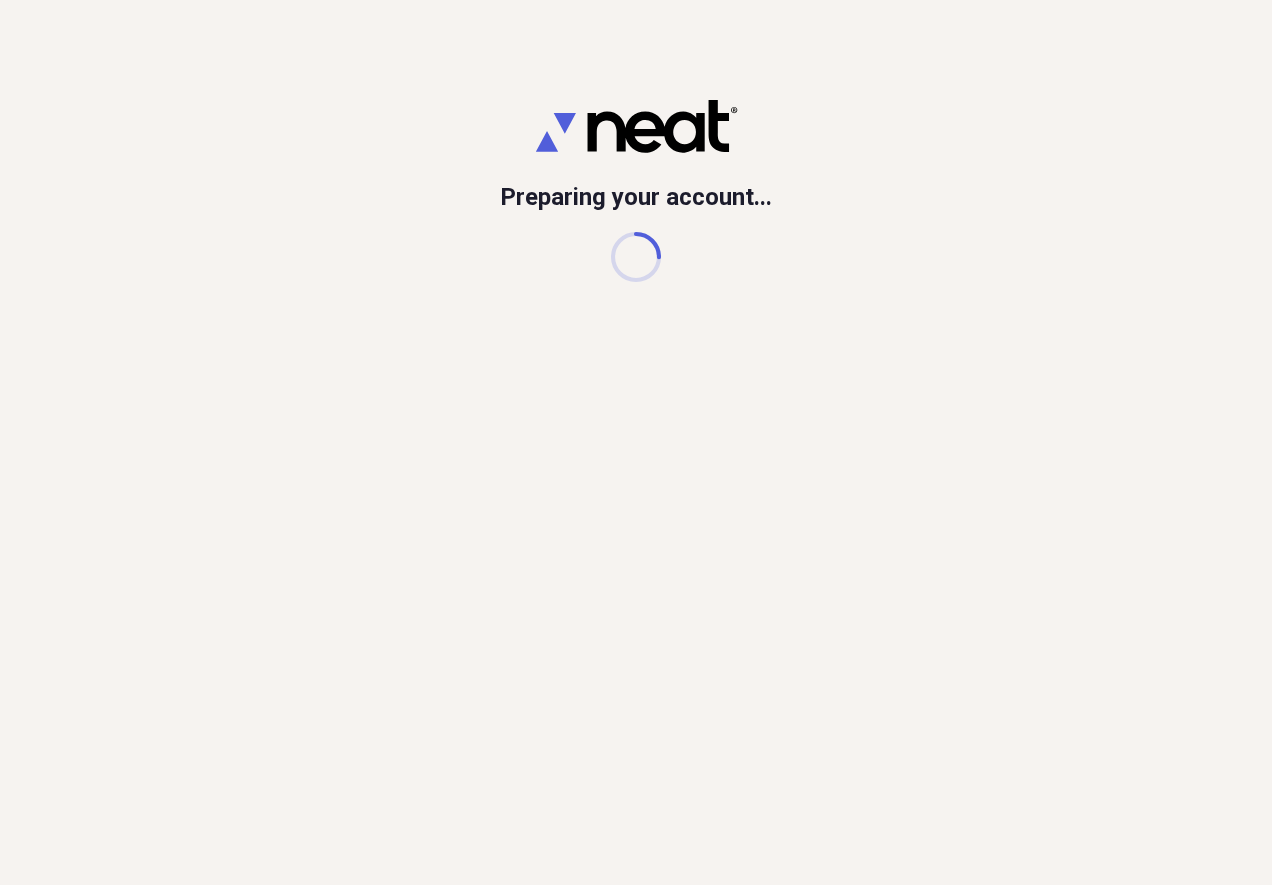 scroll, scrollTop: 0, scrollLeft: 0, axis: both 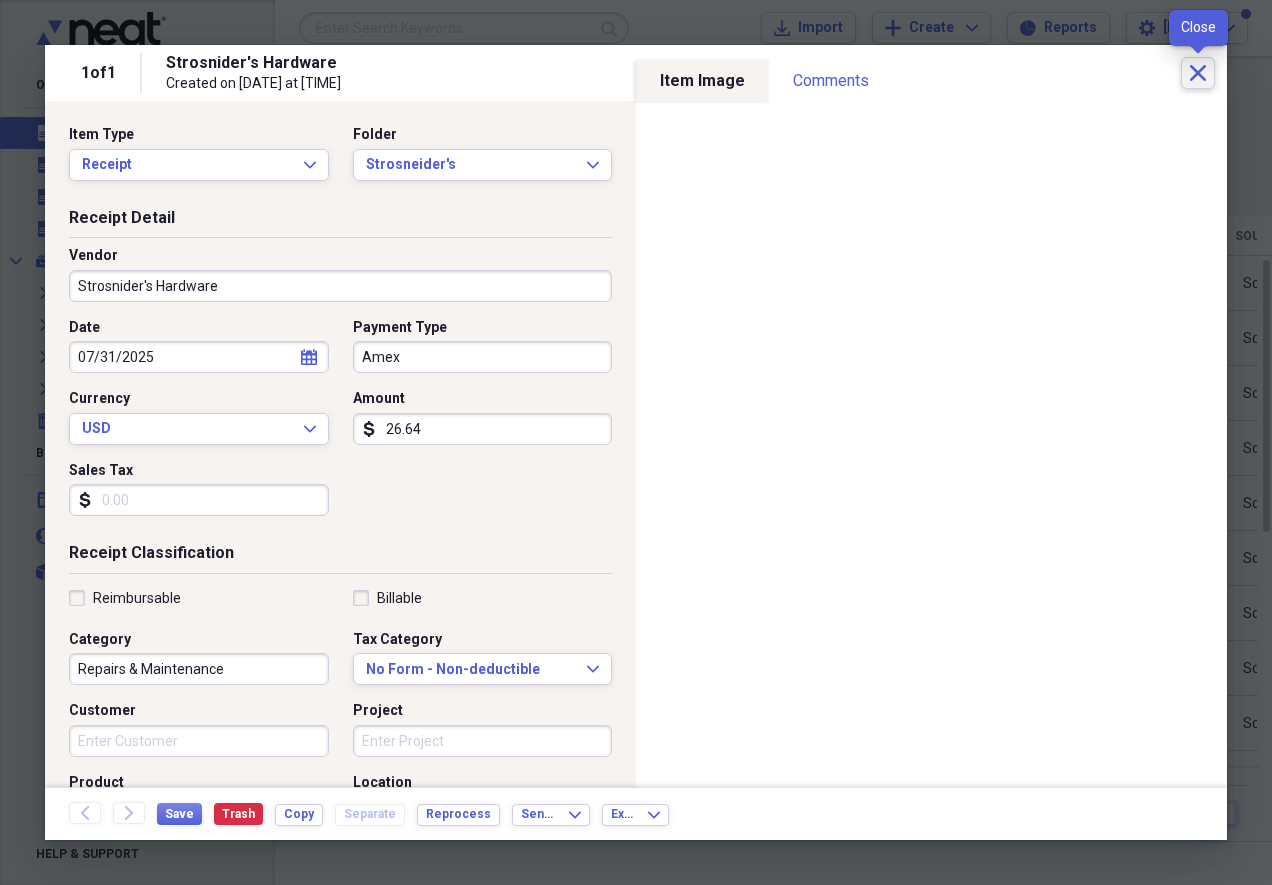 click on "Close" 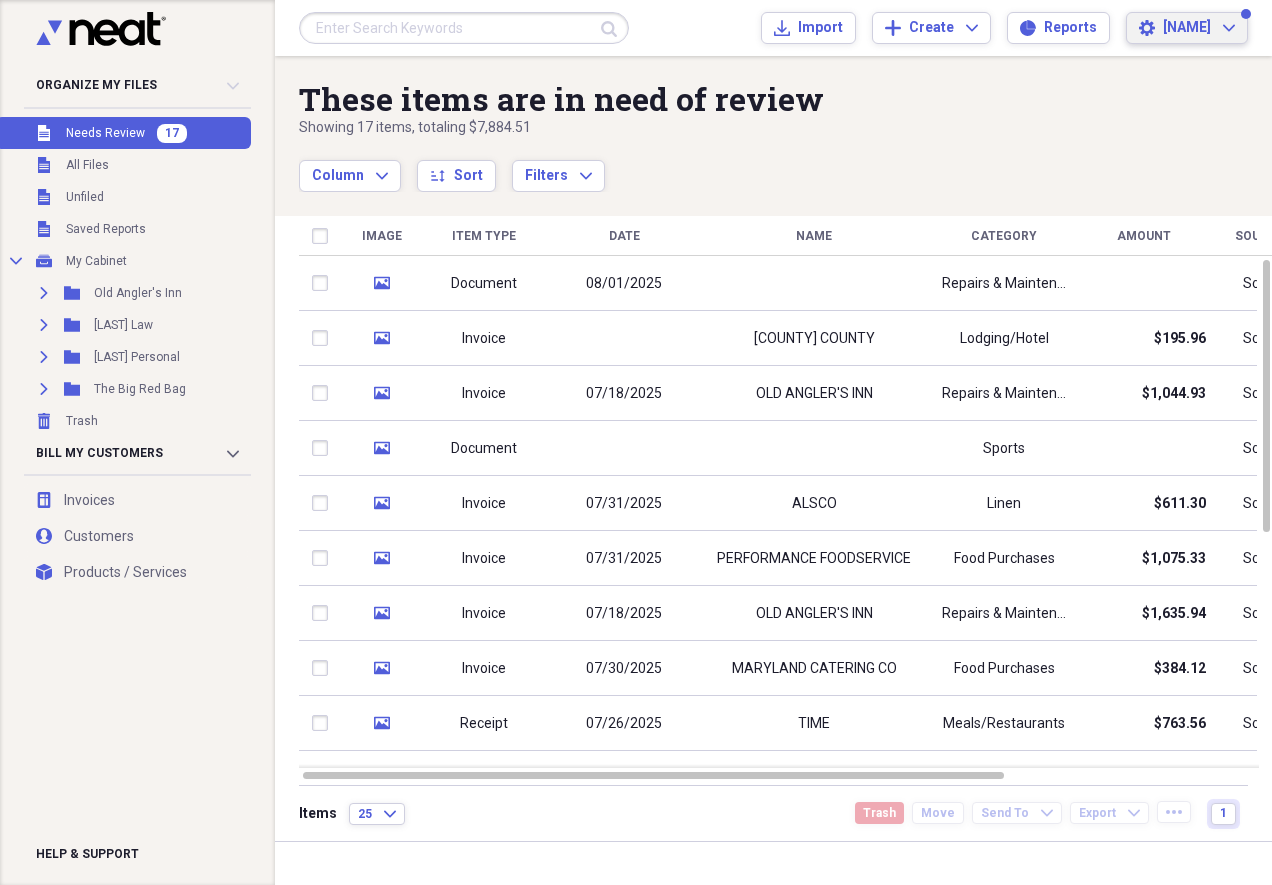 click on "Expand" 